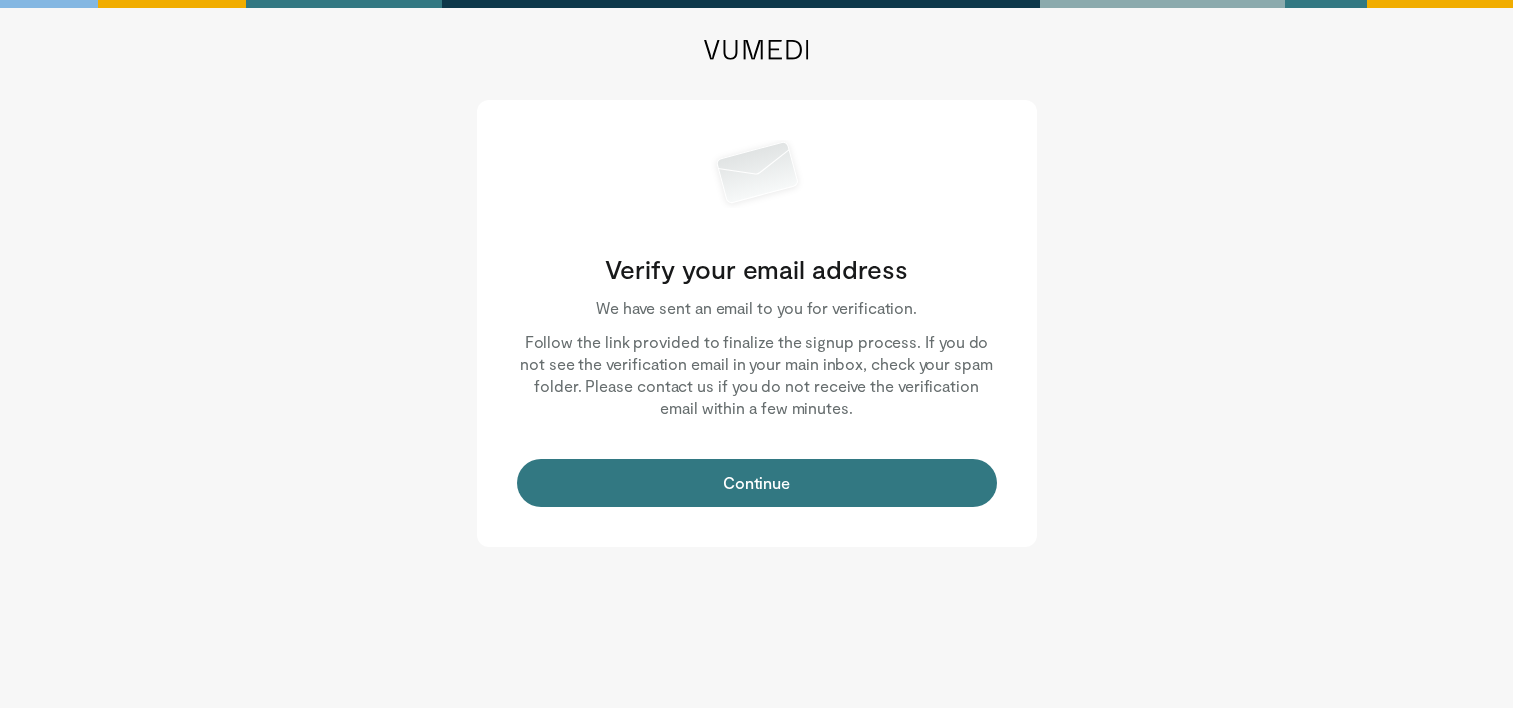 scroll, scrollTop: 0, scrollLeft: 0, axis: both 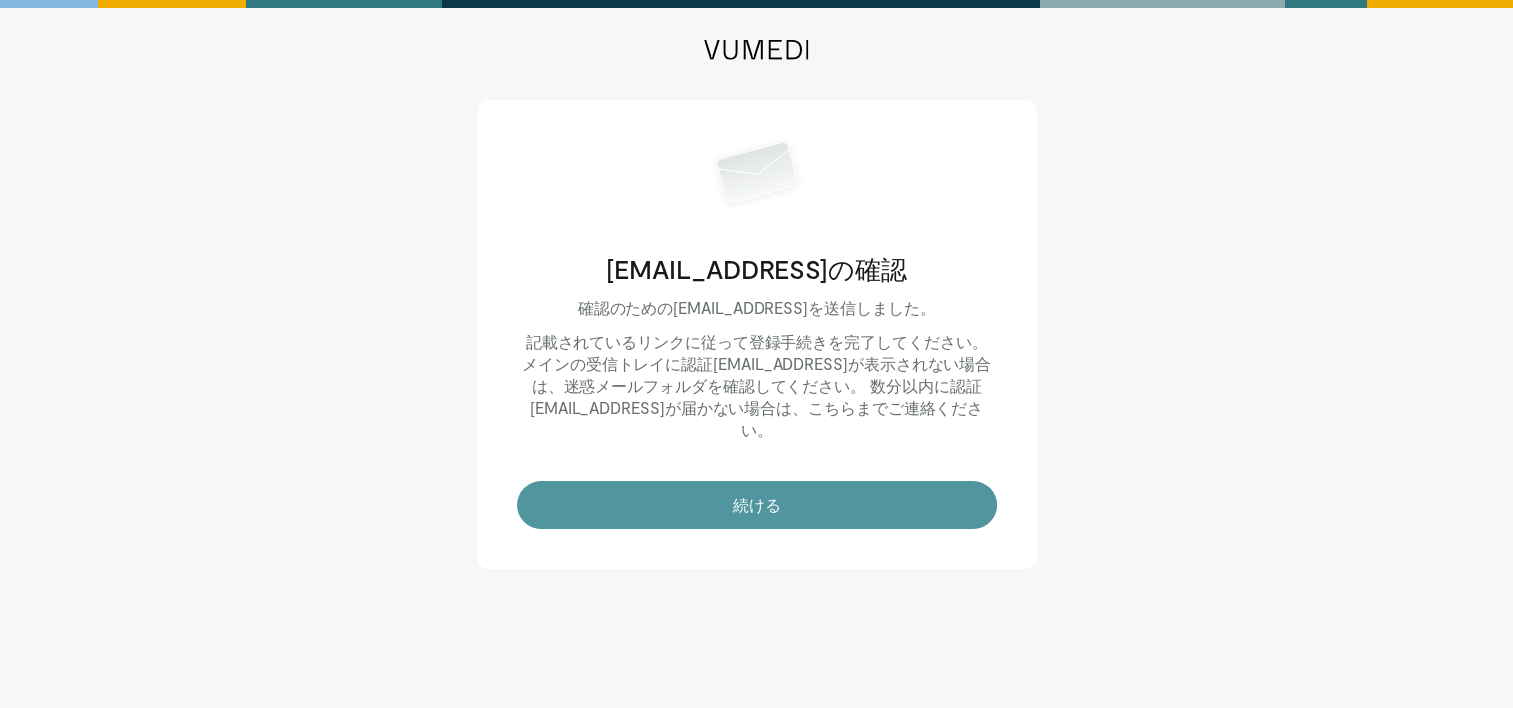 click on "続ける" at bounding box center [757, 505] 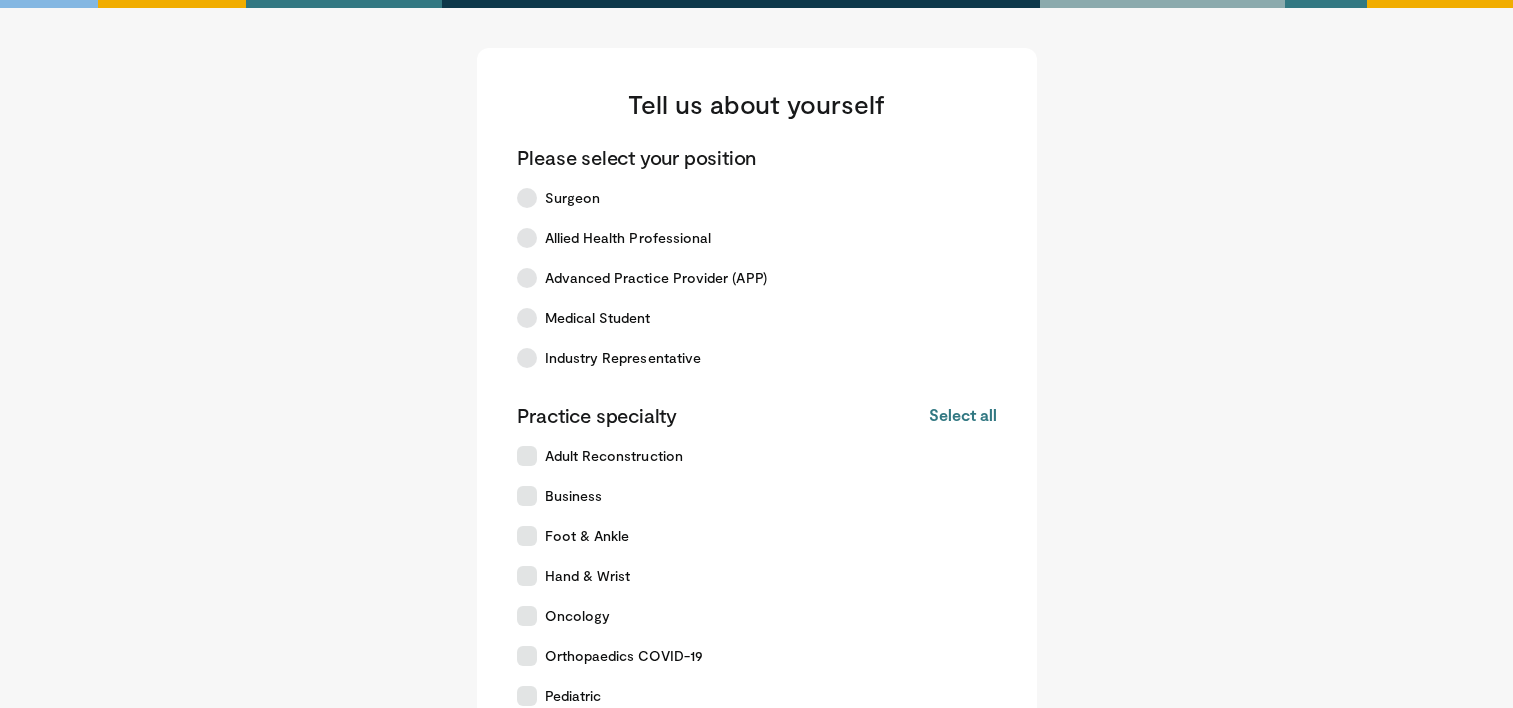 scroll, scrollTop: 0, scrollLeft: 0, axis: both 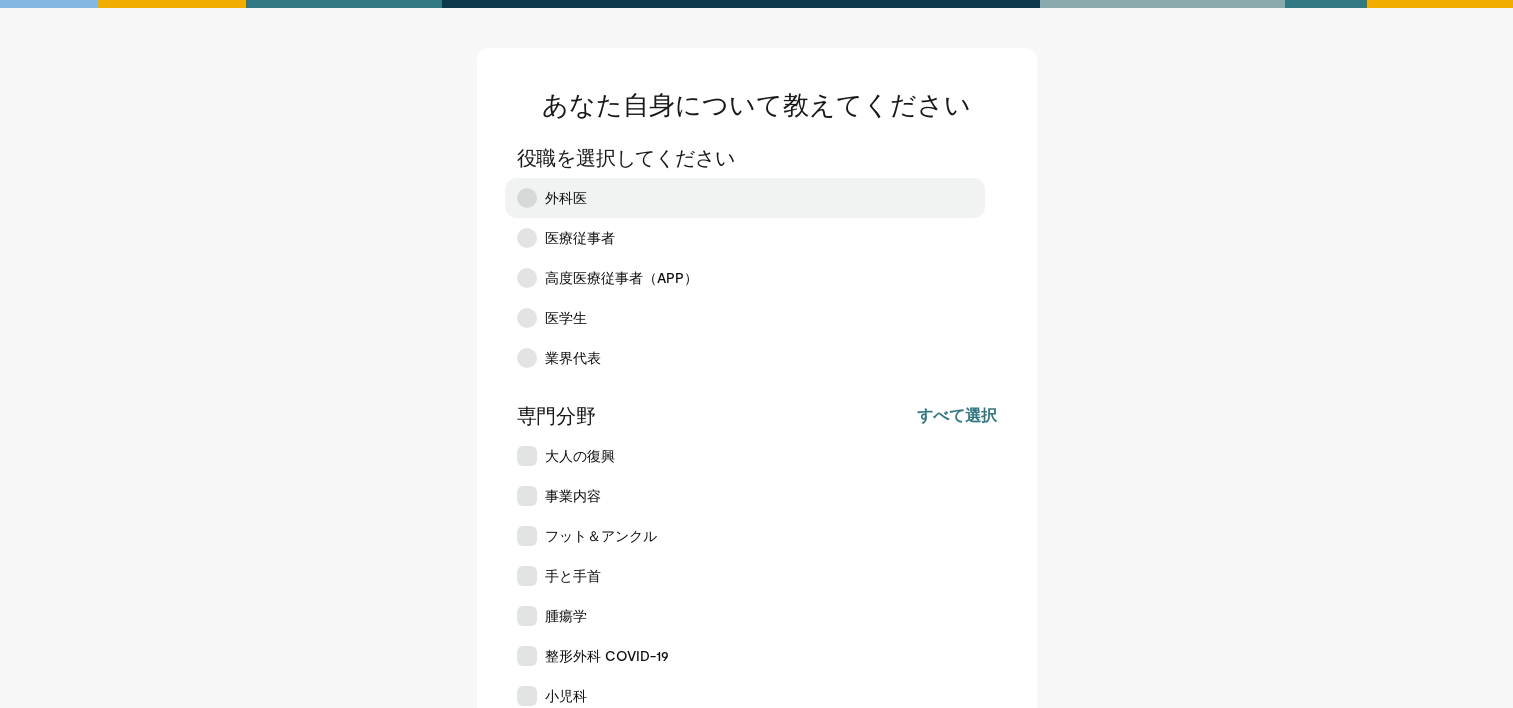 click on "外科医" at bounding box center [745, 198] 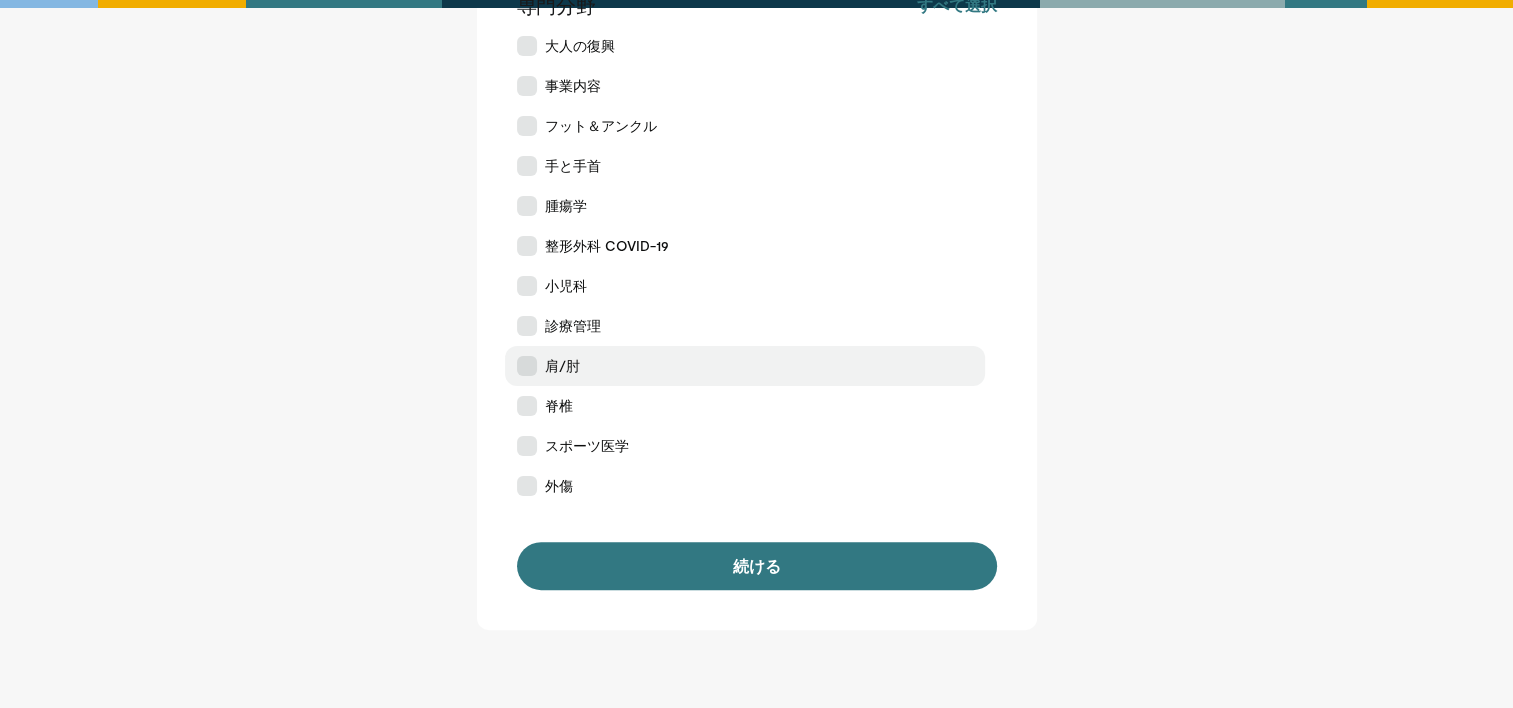 scroll, scrollTop: 530, scrollLeft: 0, axis: vertical 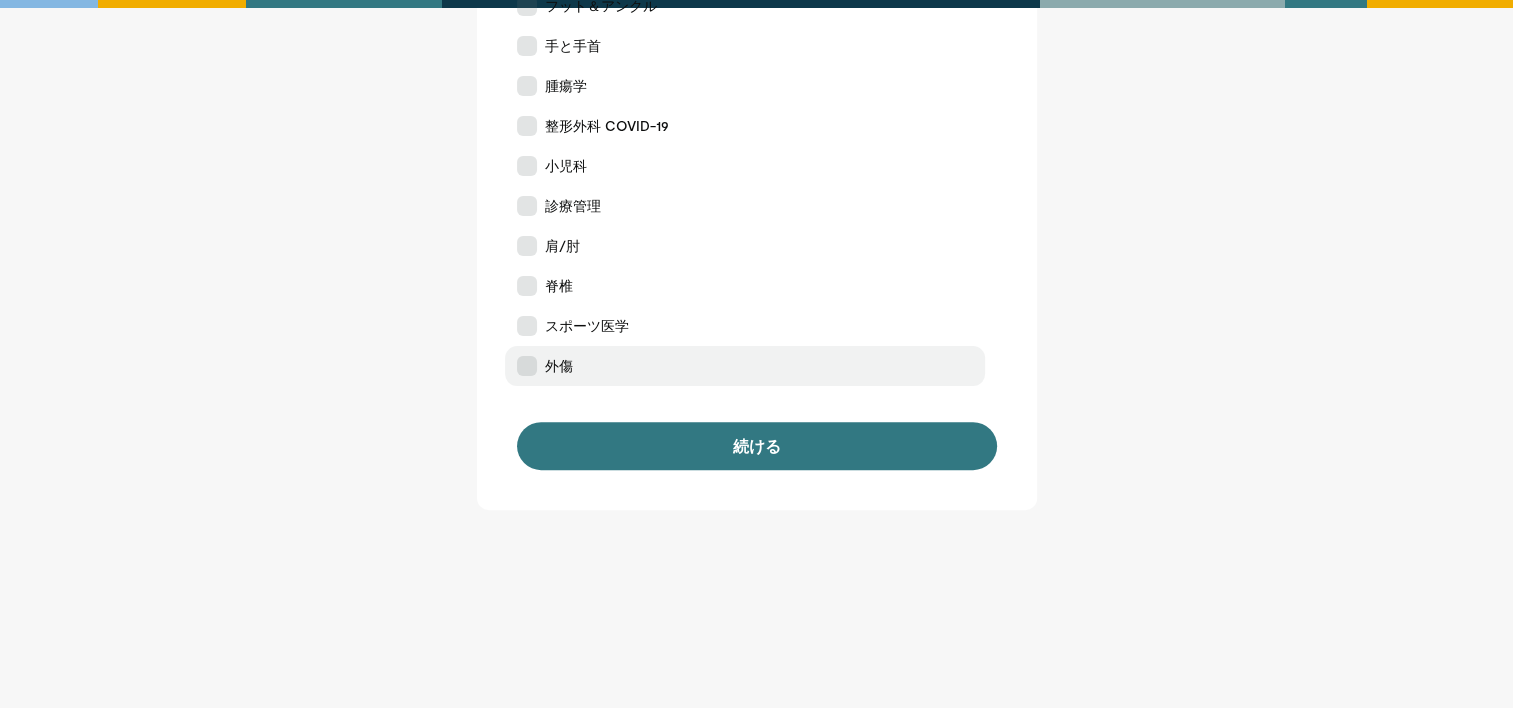 click on "外傷" at bounding box center (745, 366) 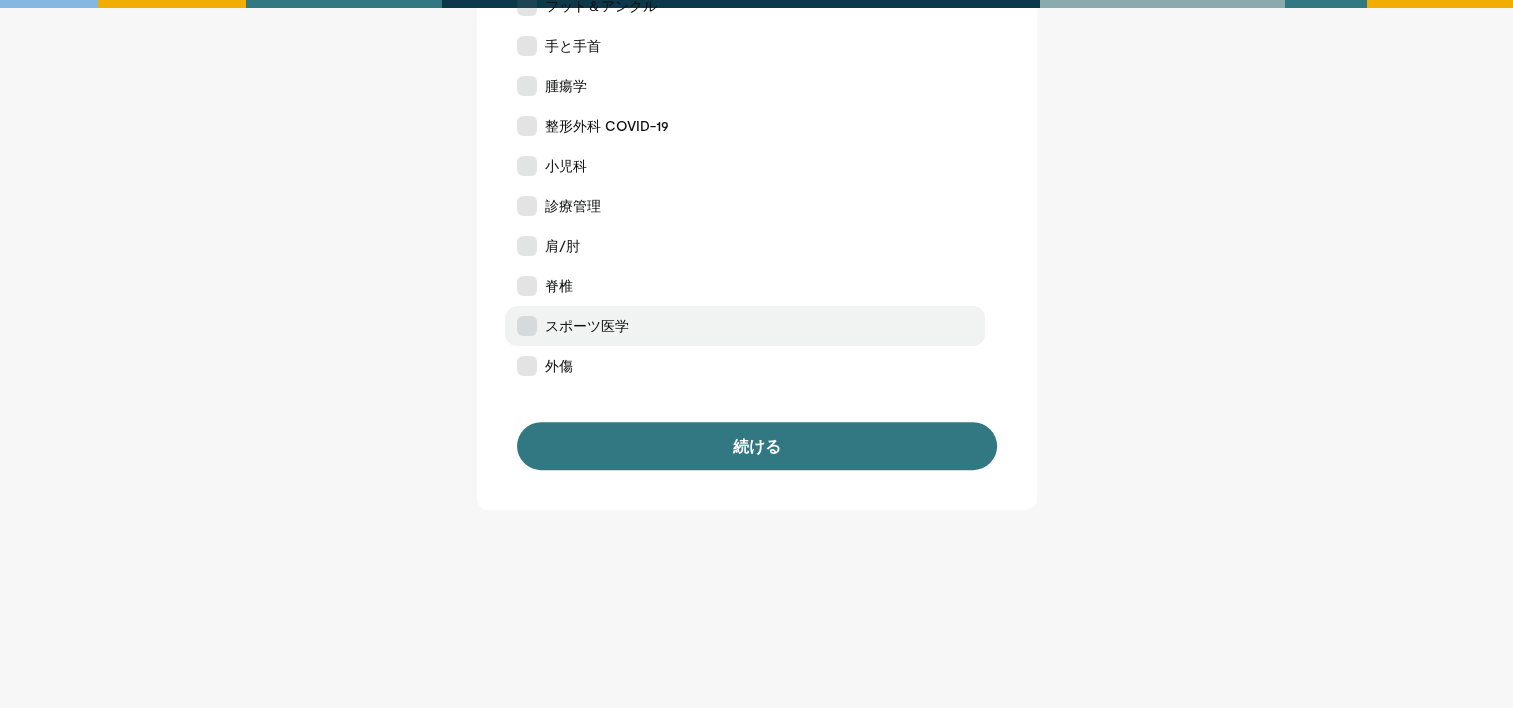 click on "スポーツ医学" at bounding box center (745, 326) 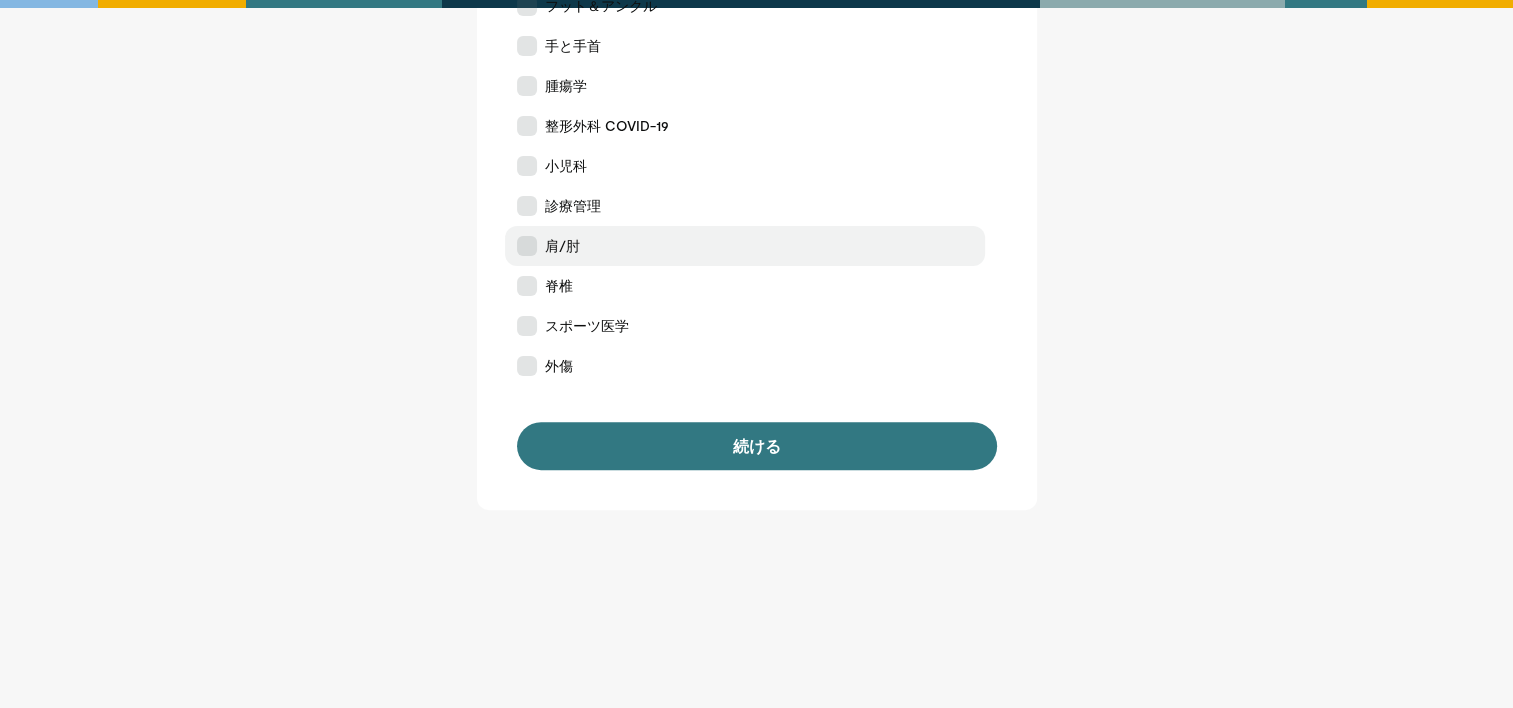 click on "肩/肘" at bounding box center (745, 246) 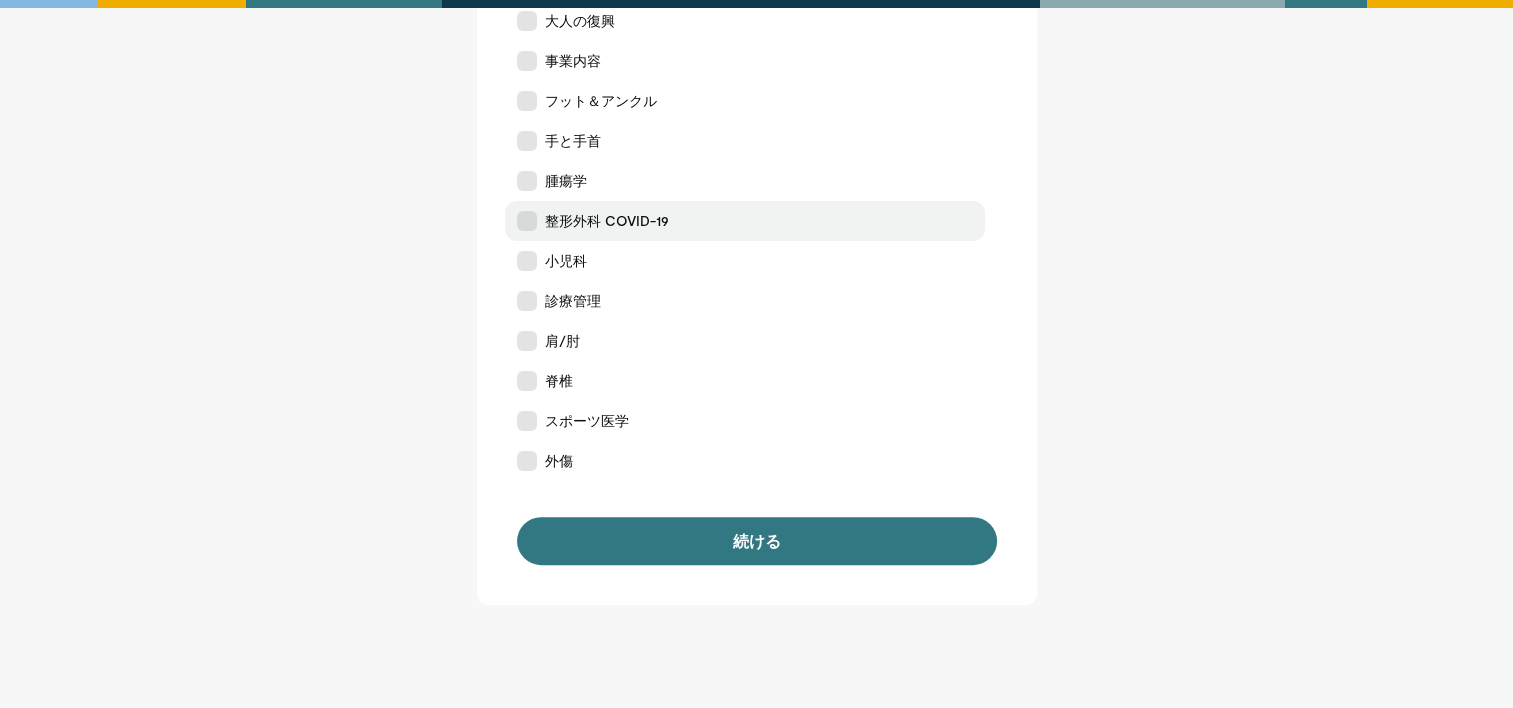 scroll, scrollTop: 330, scrollLeft: 0, axis: vertical 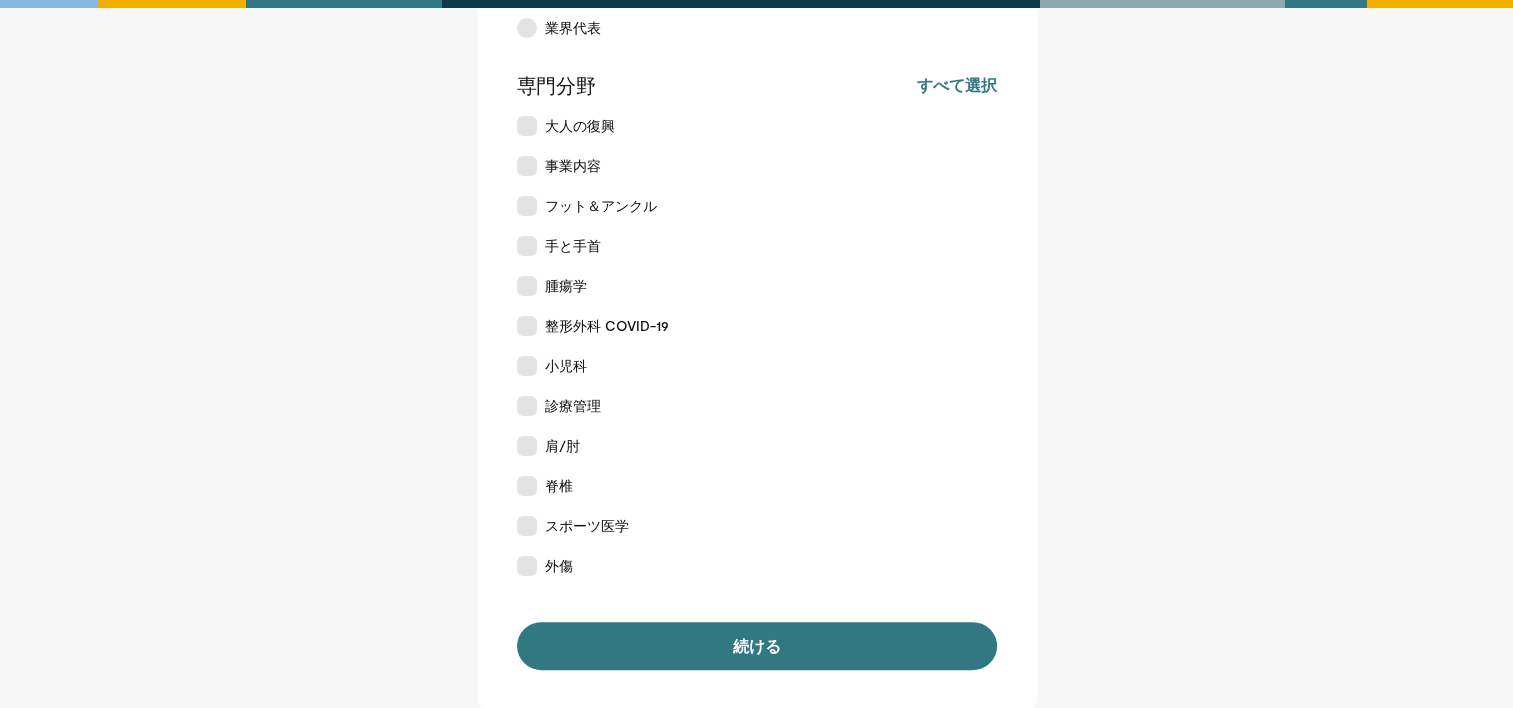 drag, startPoint x: 1224, startPoint y: 155, endPoint x: 1227, endPoint y: 116, distance: 39.115215 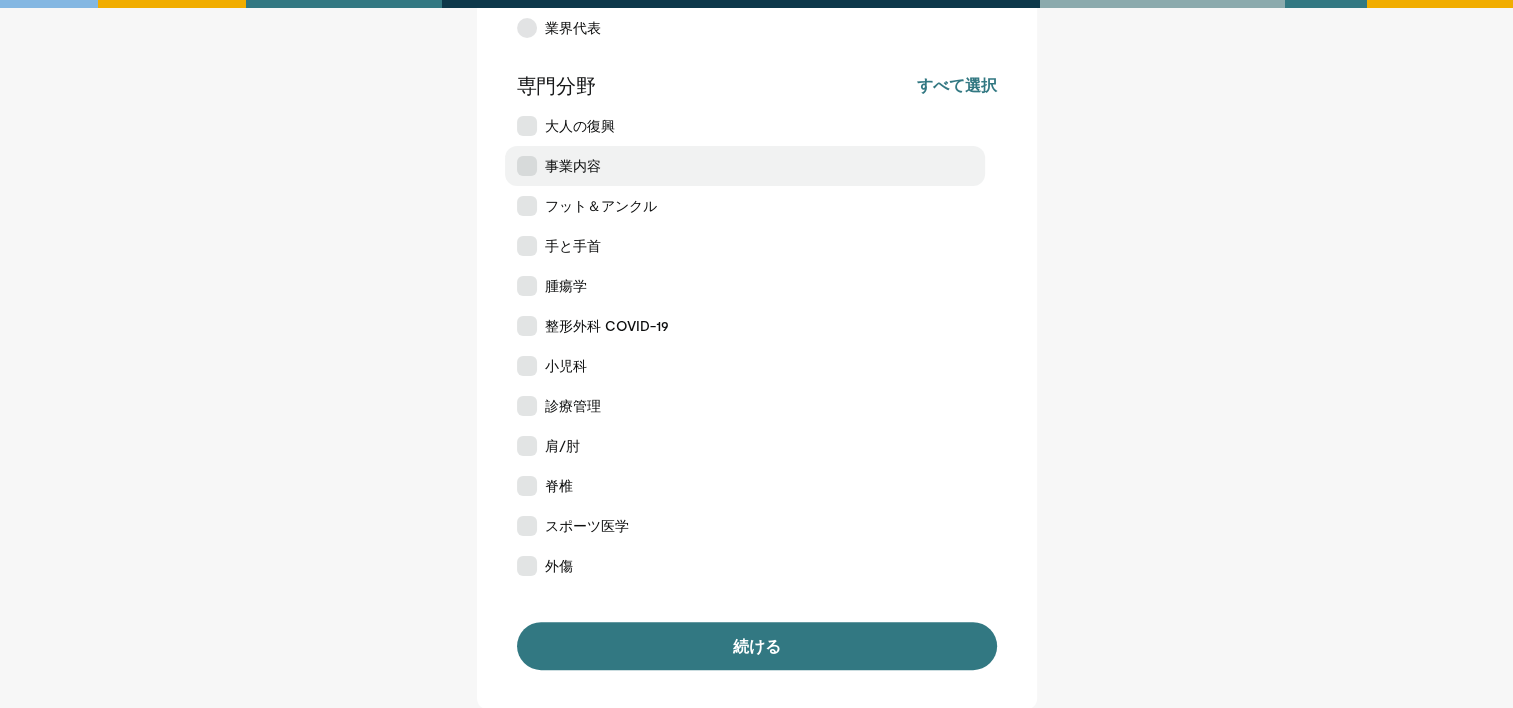 click on "事業内容" at bounding box center [745, 166] 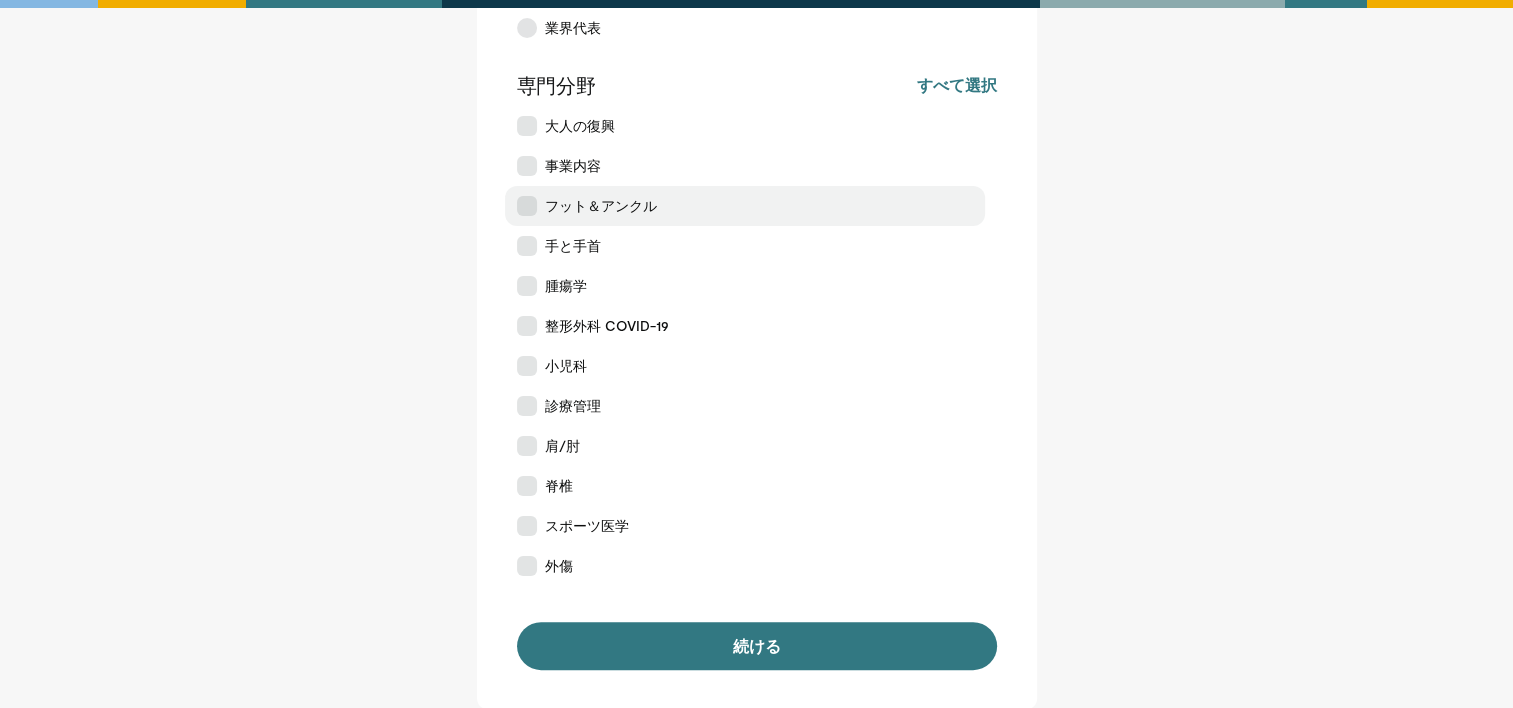 click on "フット＆アンクル" at bounding box center [745, 206] 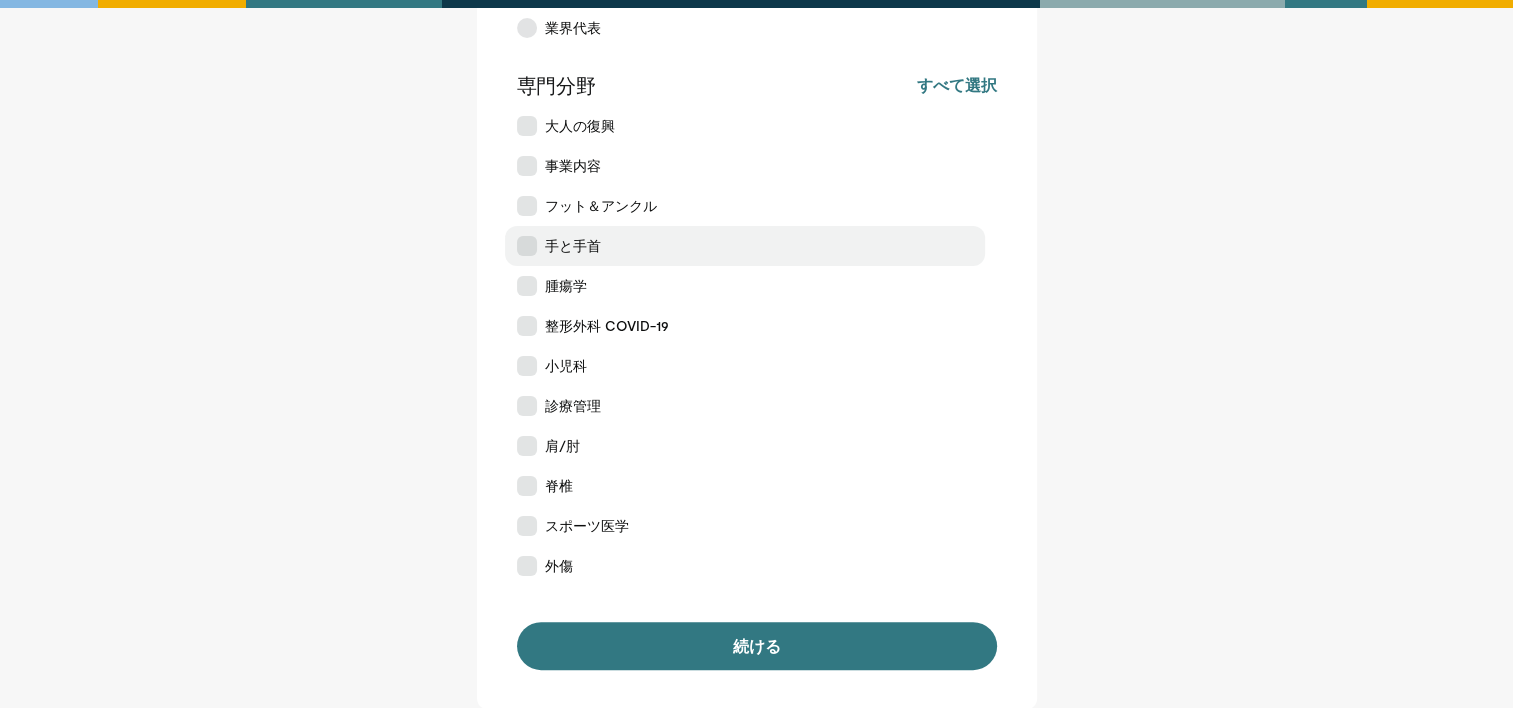 click on "手と手首" at bounding box center [745, 246] 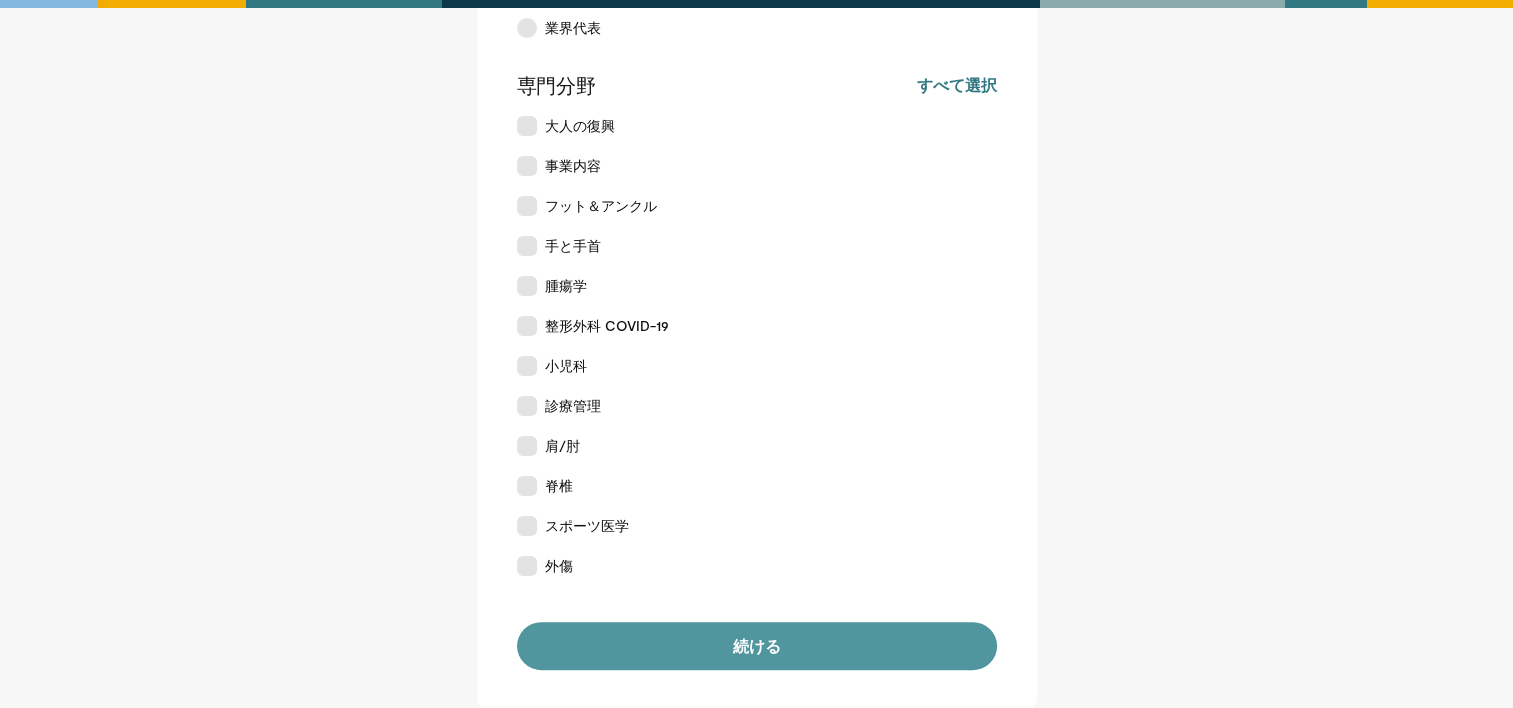 click on "続ける" at bounding box center (757, 646) 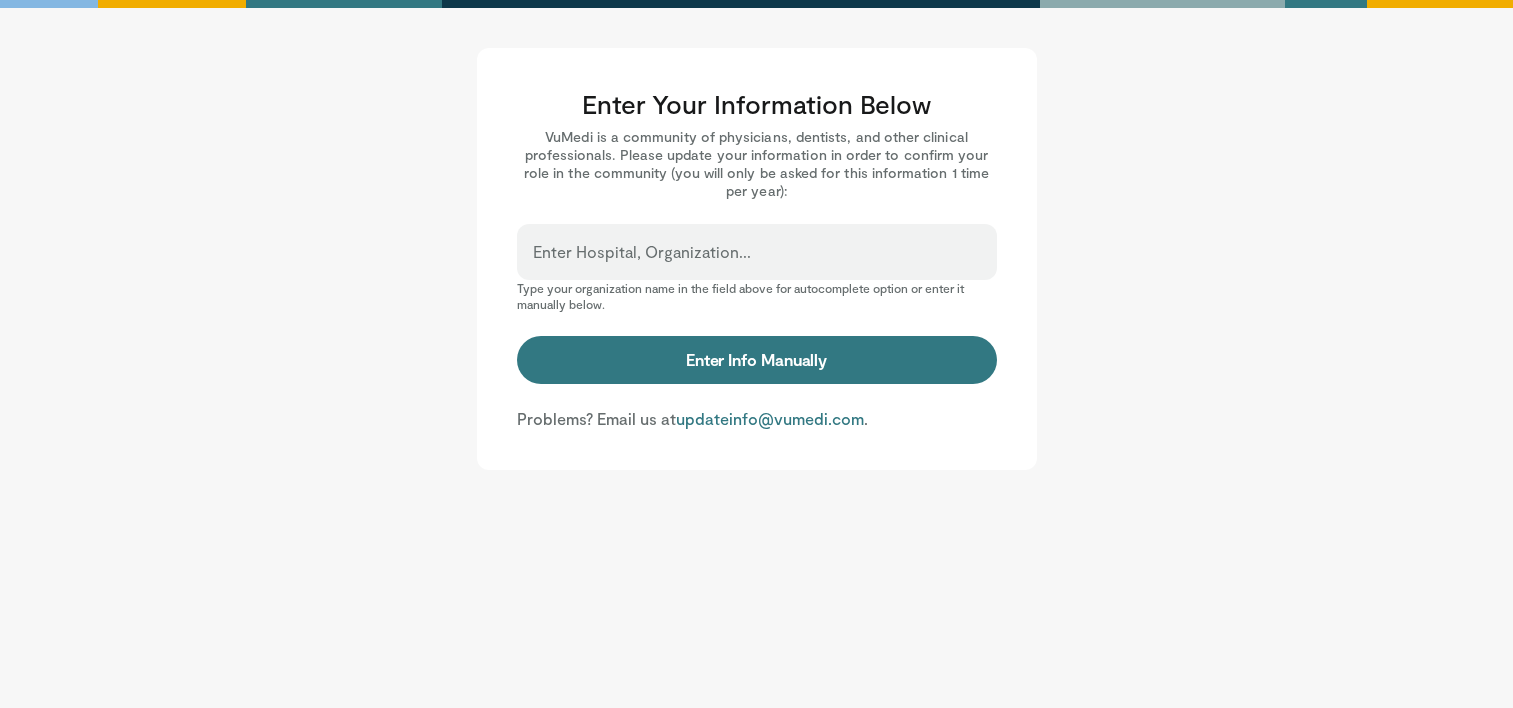 scroll, scrollTop: 0, scrollLeft: 0, axis: both 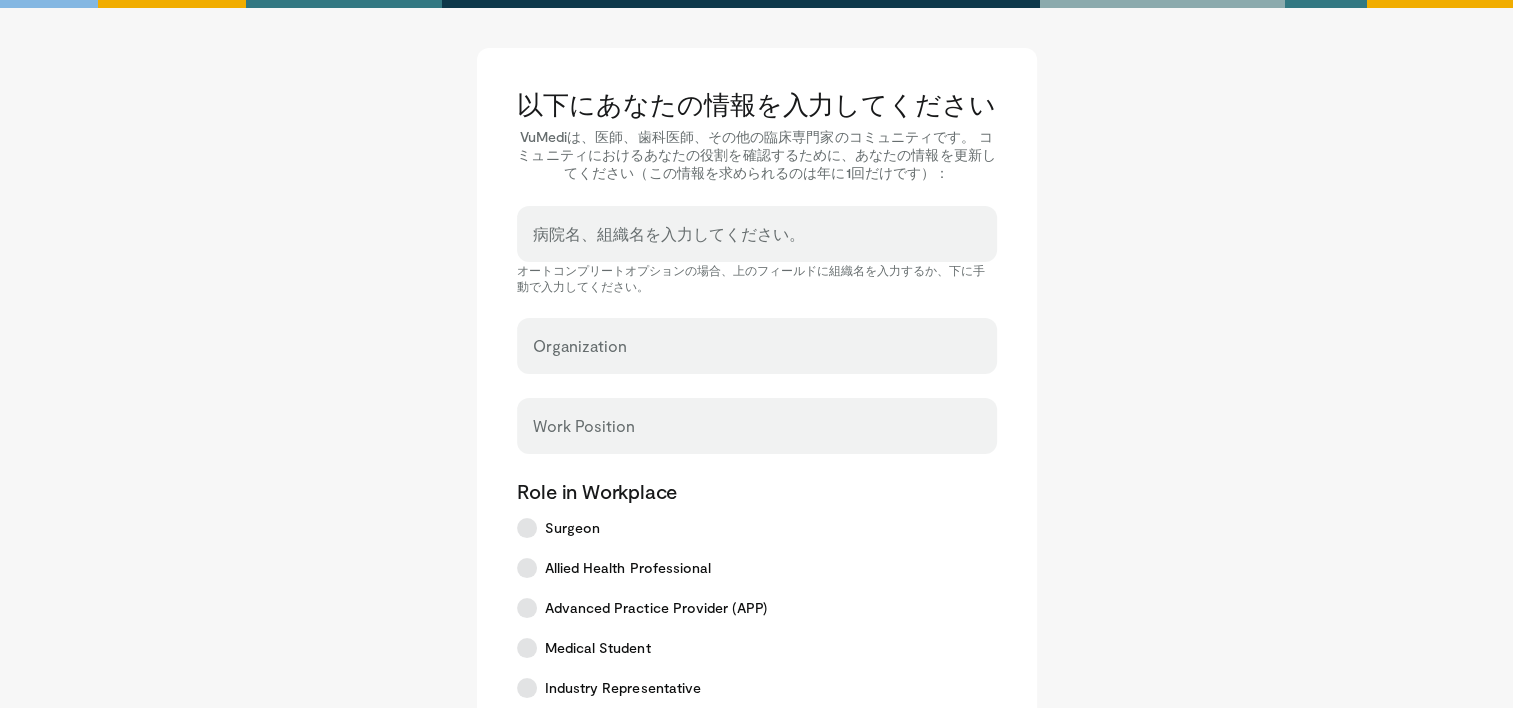 click on "病院名、組織名を入力してください。" at bounding box center [757, 243] 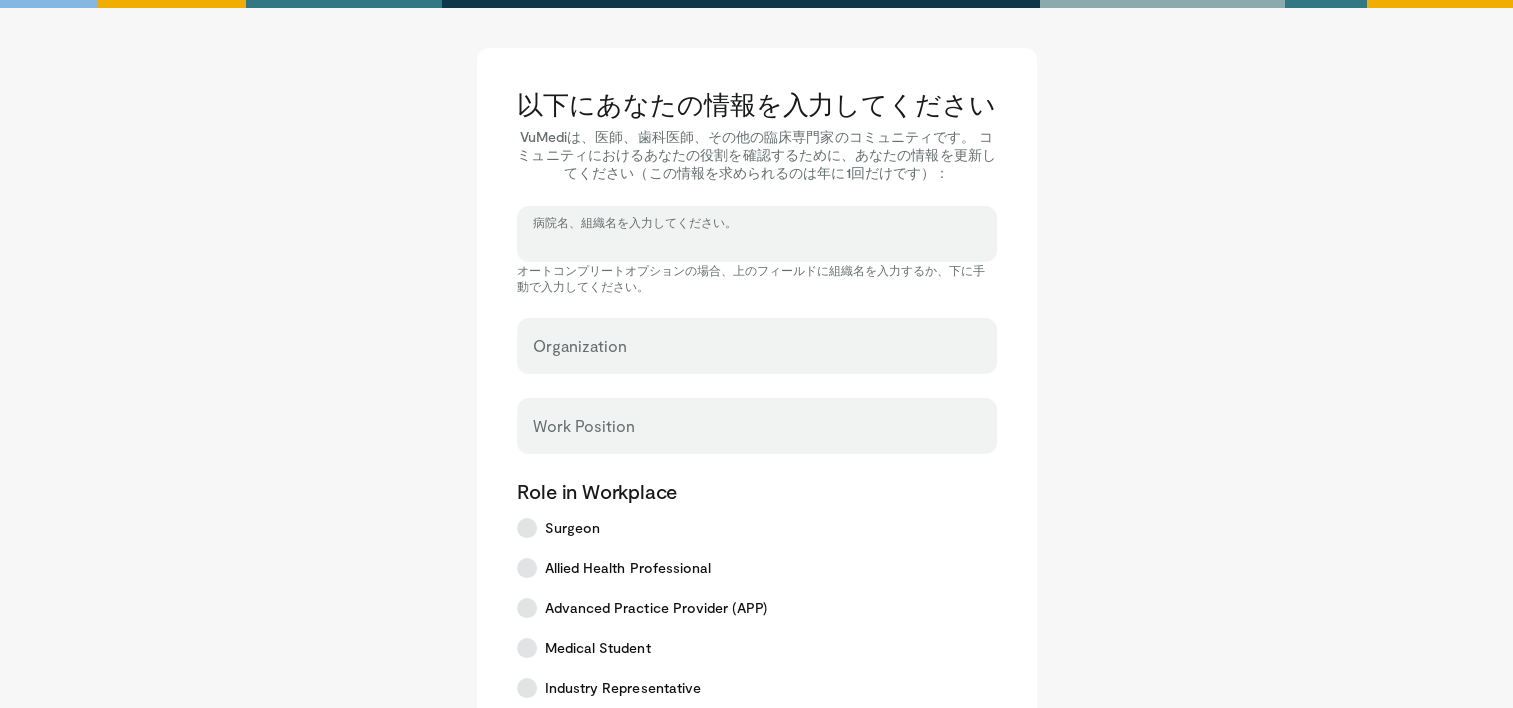 click on "病院名、組織名を入力してください。" at bounding box center [757, 243] 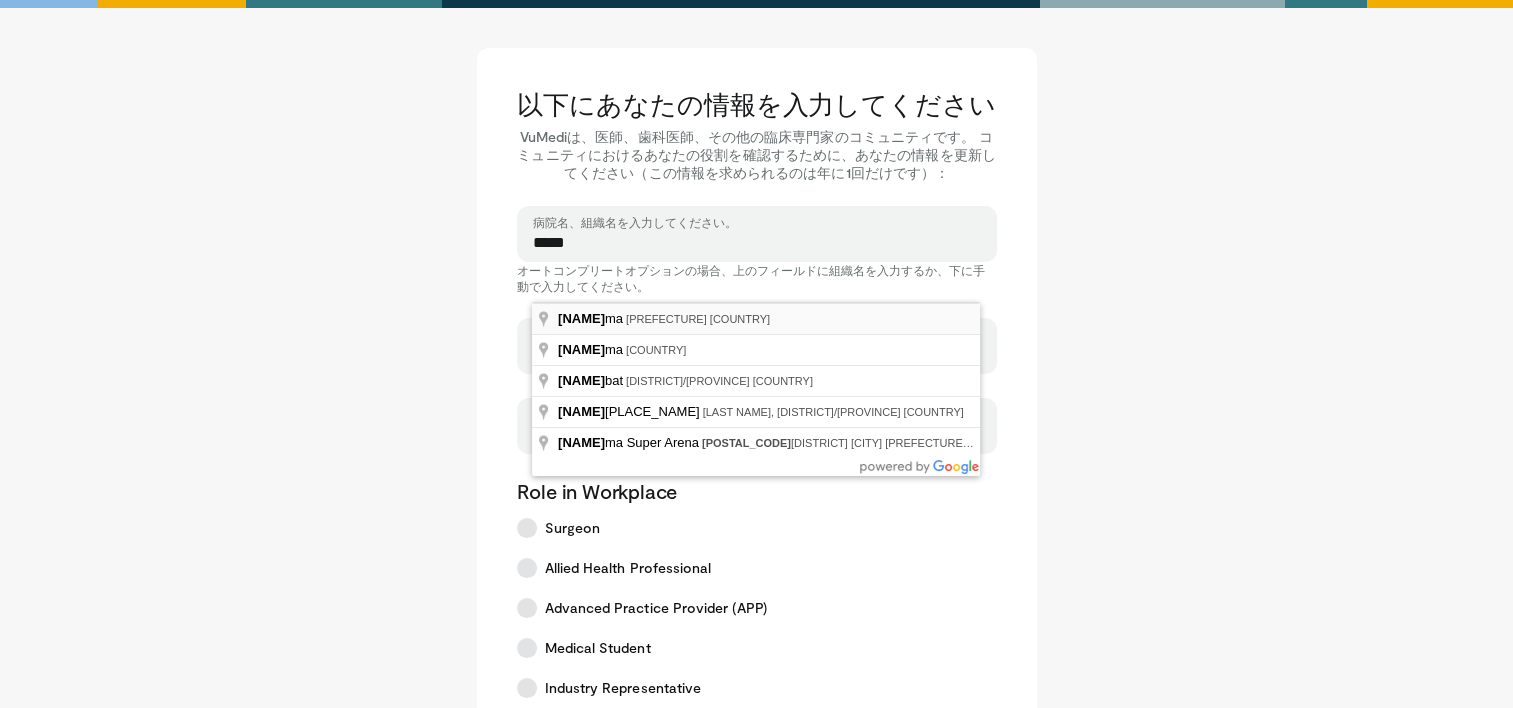 type on "**********" 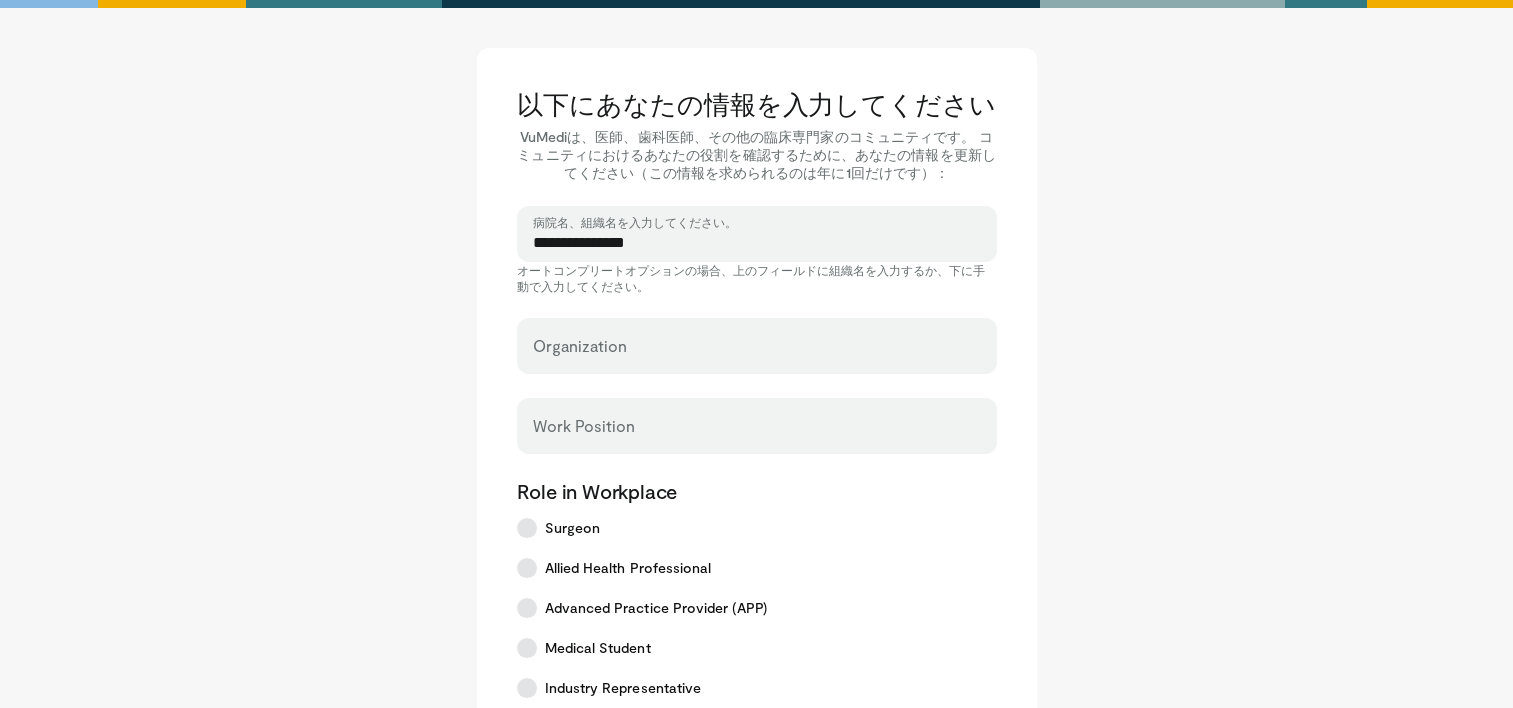 select on "**" 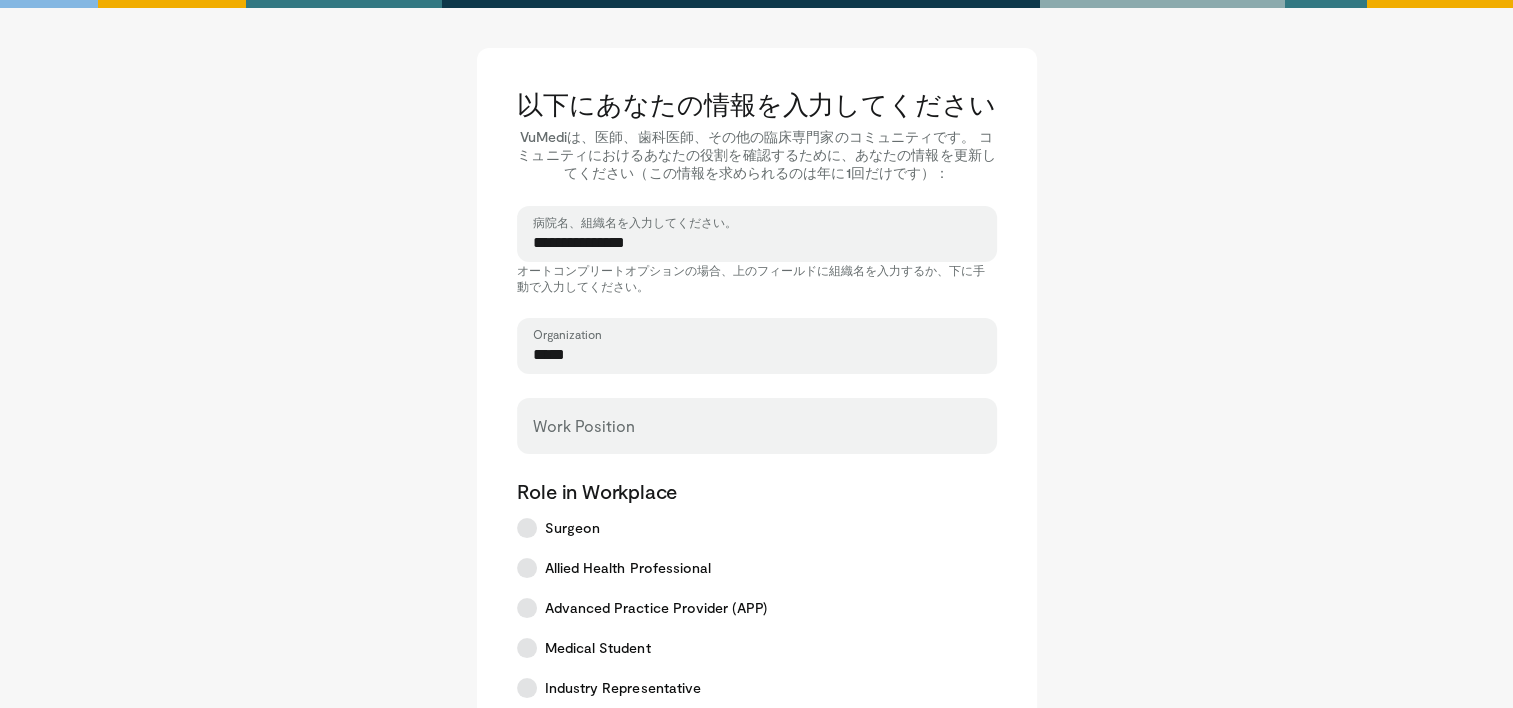 click on "*****" at bounding box center (757, 355) 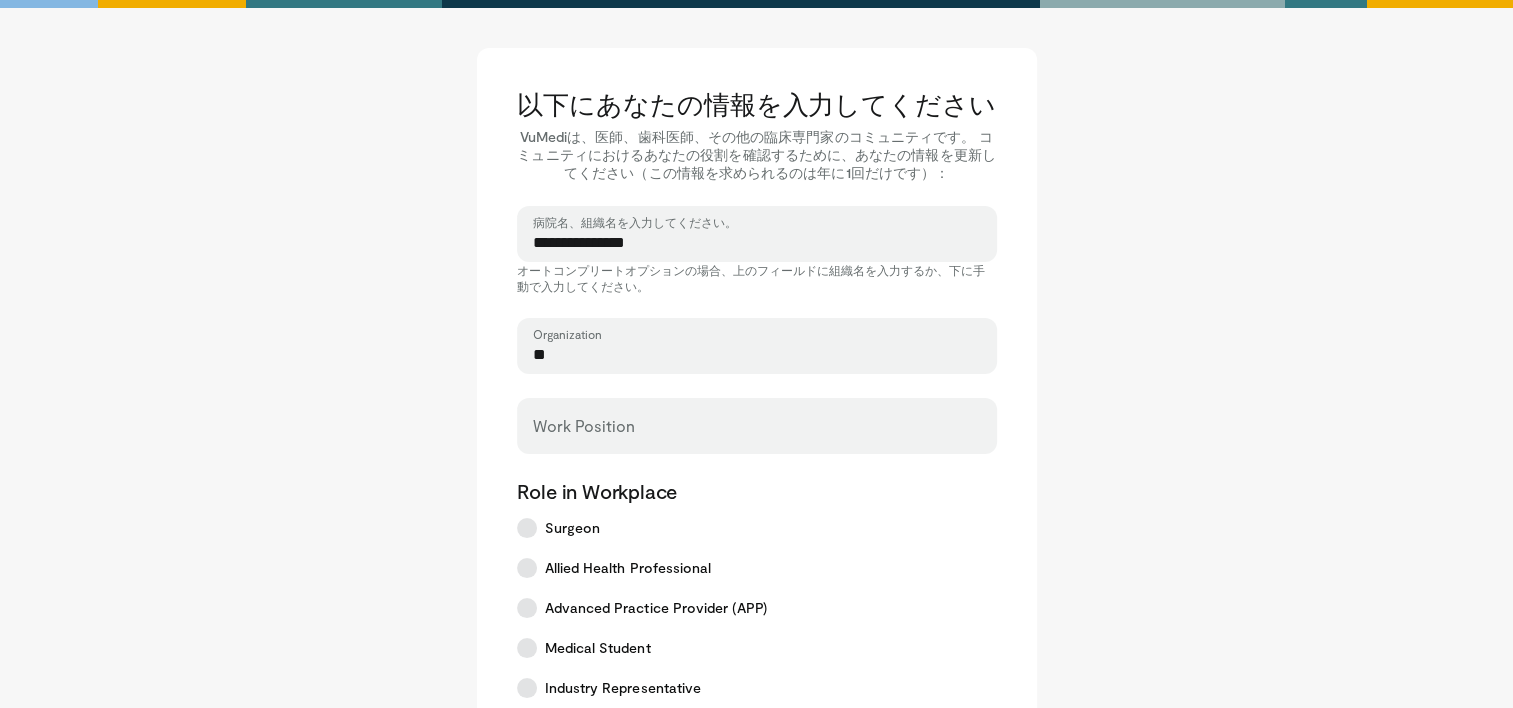 type on "*" 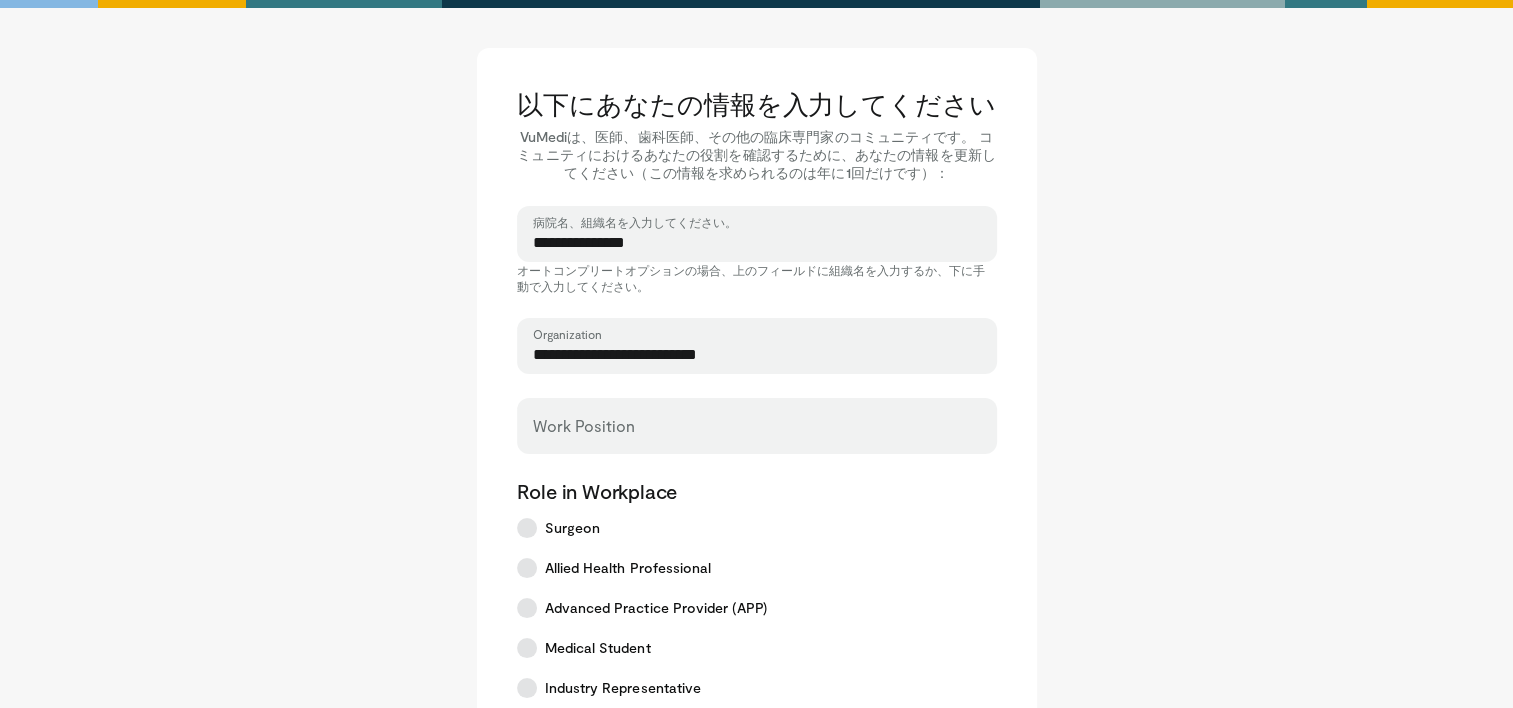 type on "**********" 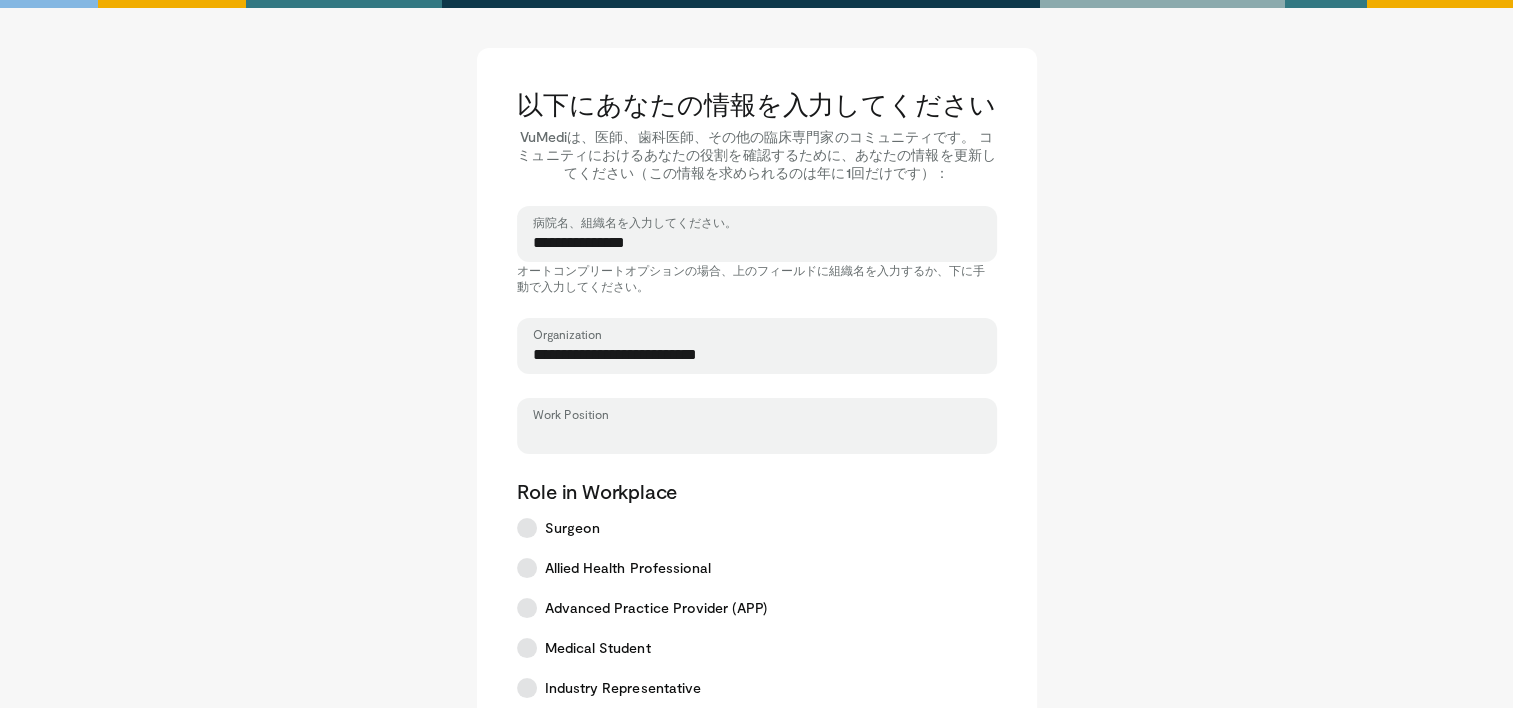 click on "Work Position" at bounding box center [757, 435] 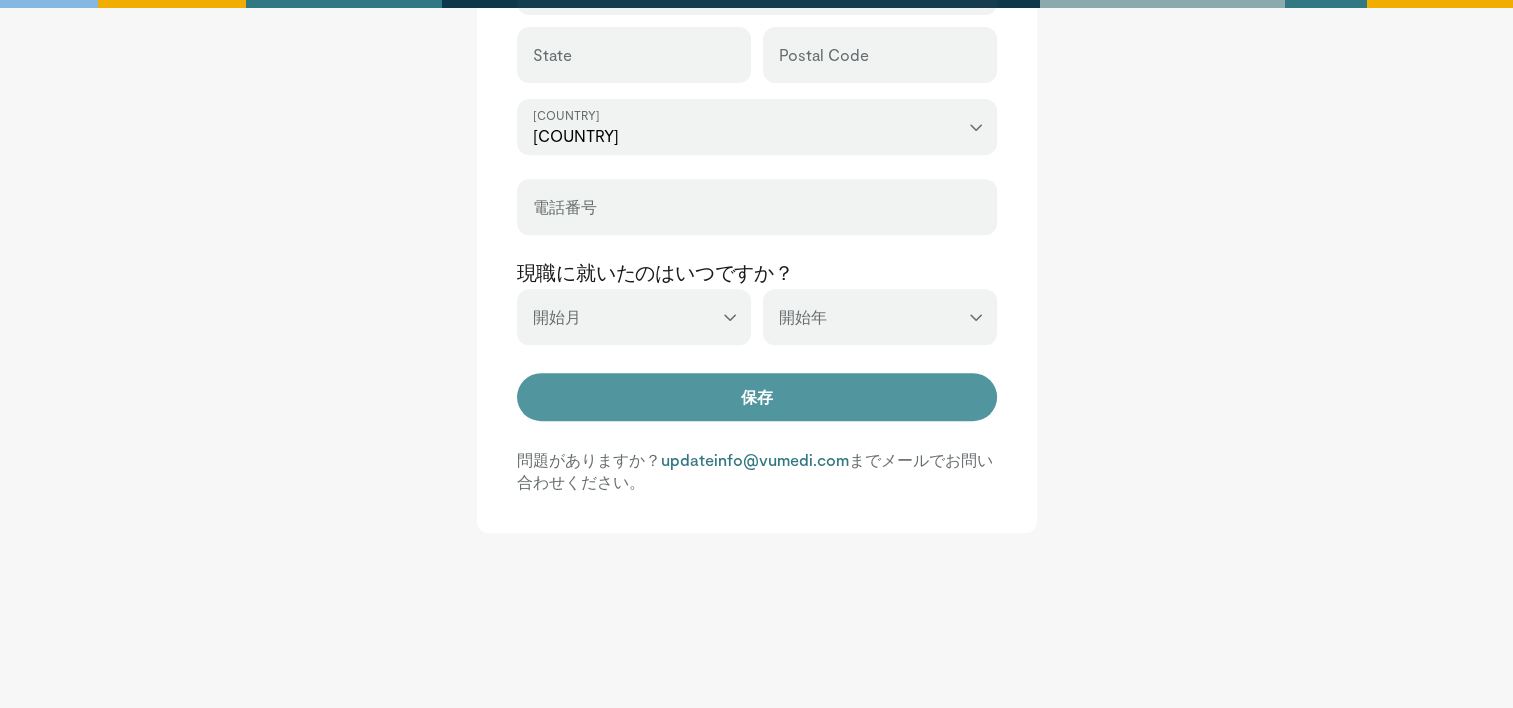 scroll, scrollTop: 864, scrollLeft: 0, axis: vertical 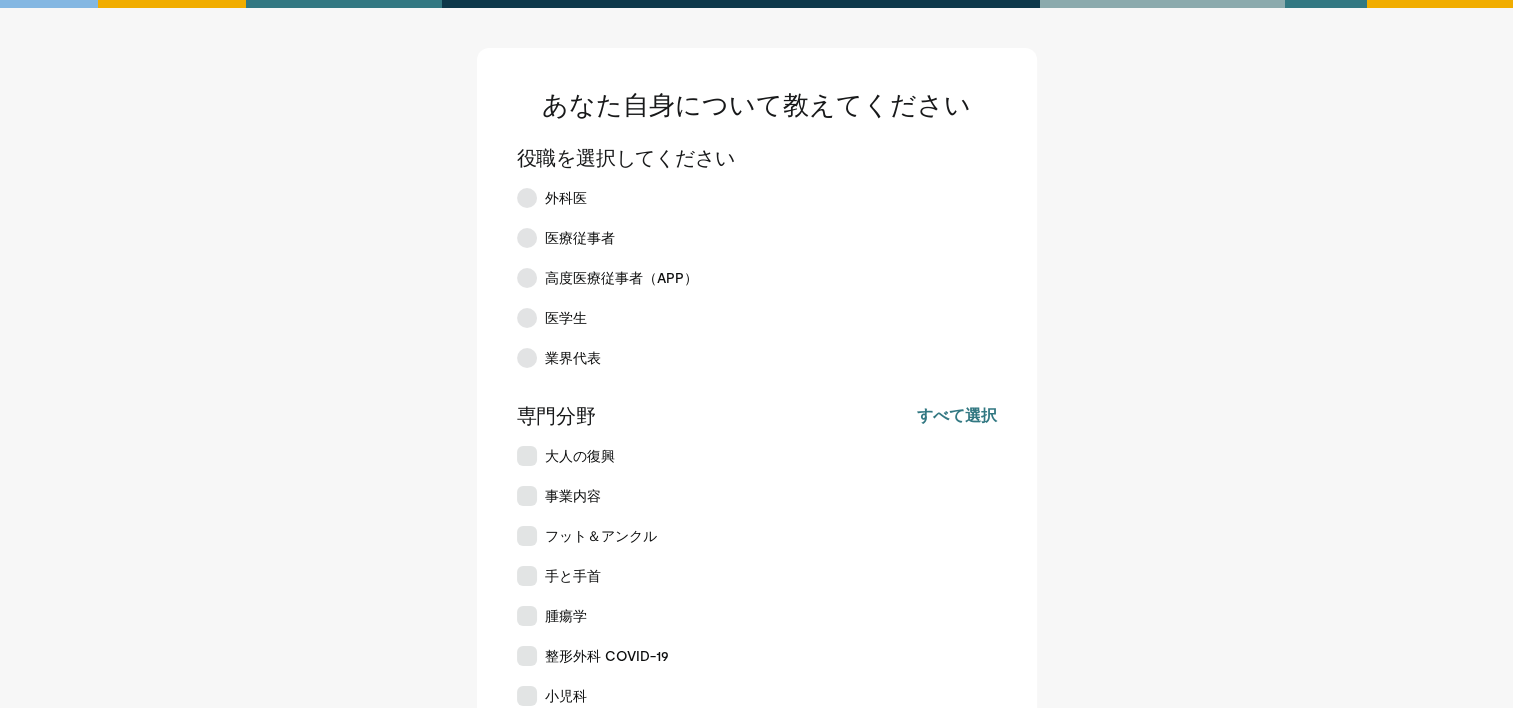 click on "英語" 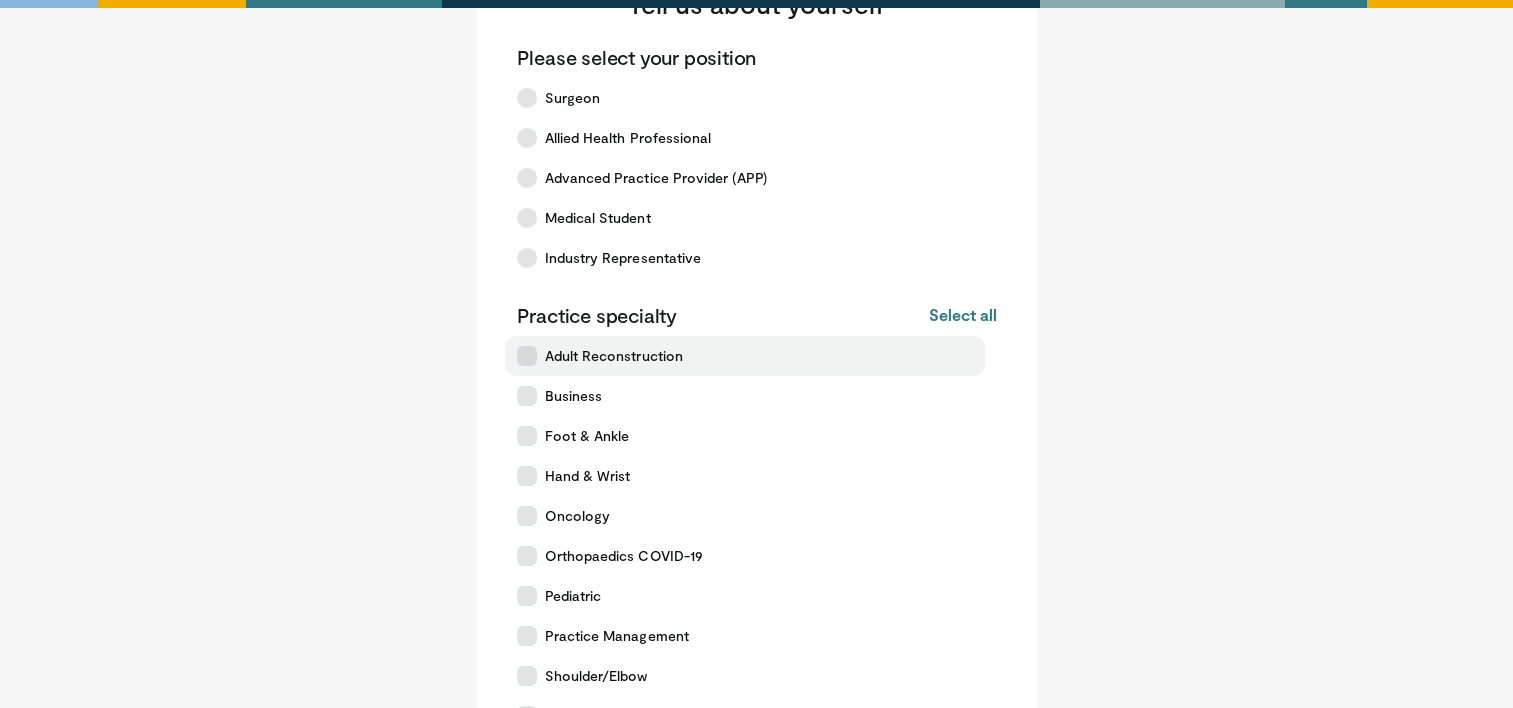 click on "Adult Reconstruction" at bounding box center (745, 356) 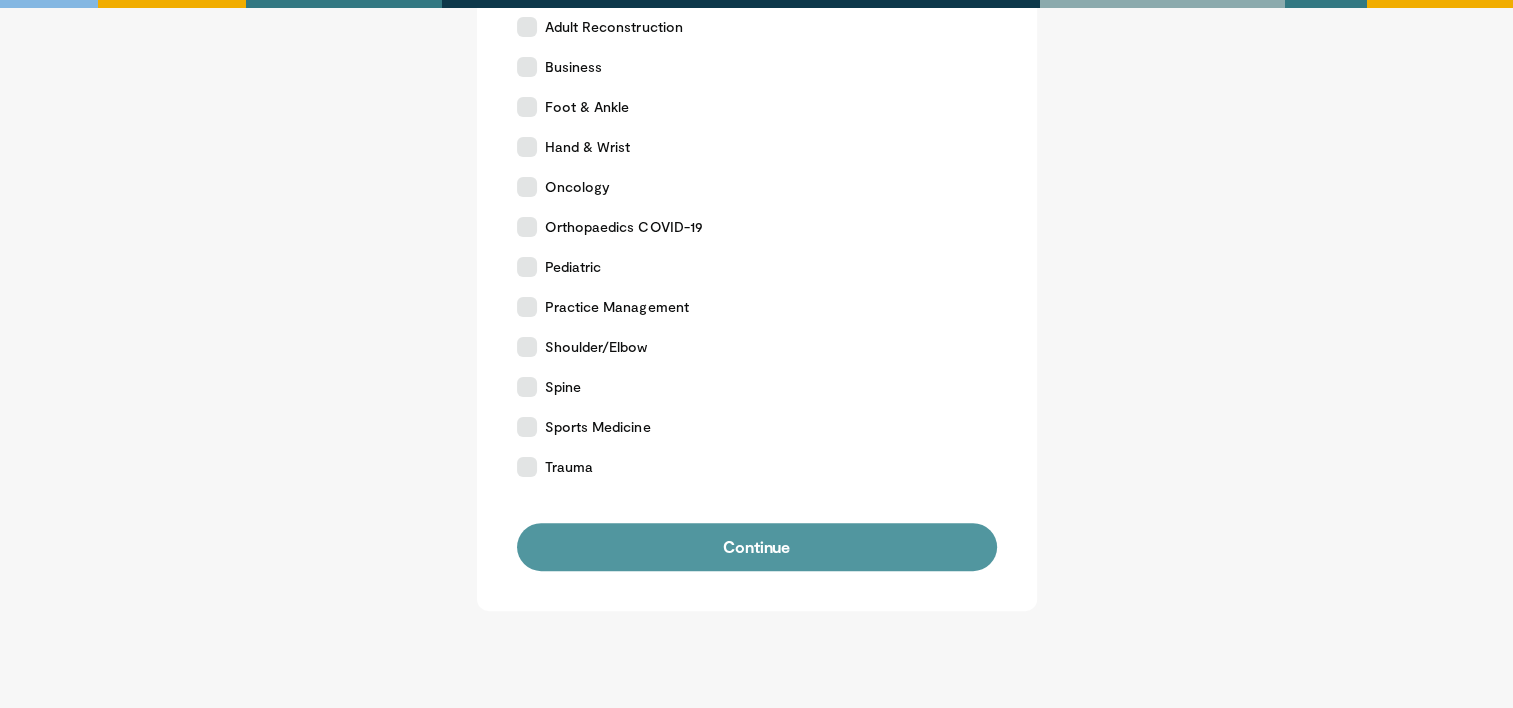 scroll, scrollTop: 500, scrollLeft: 0, axis: vertical 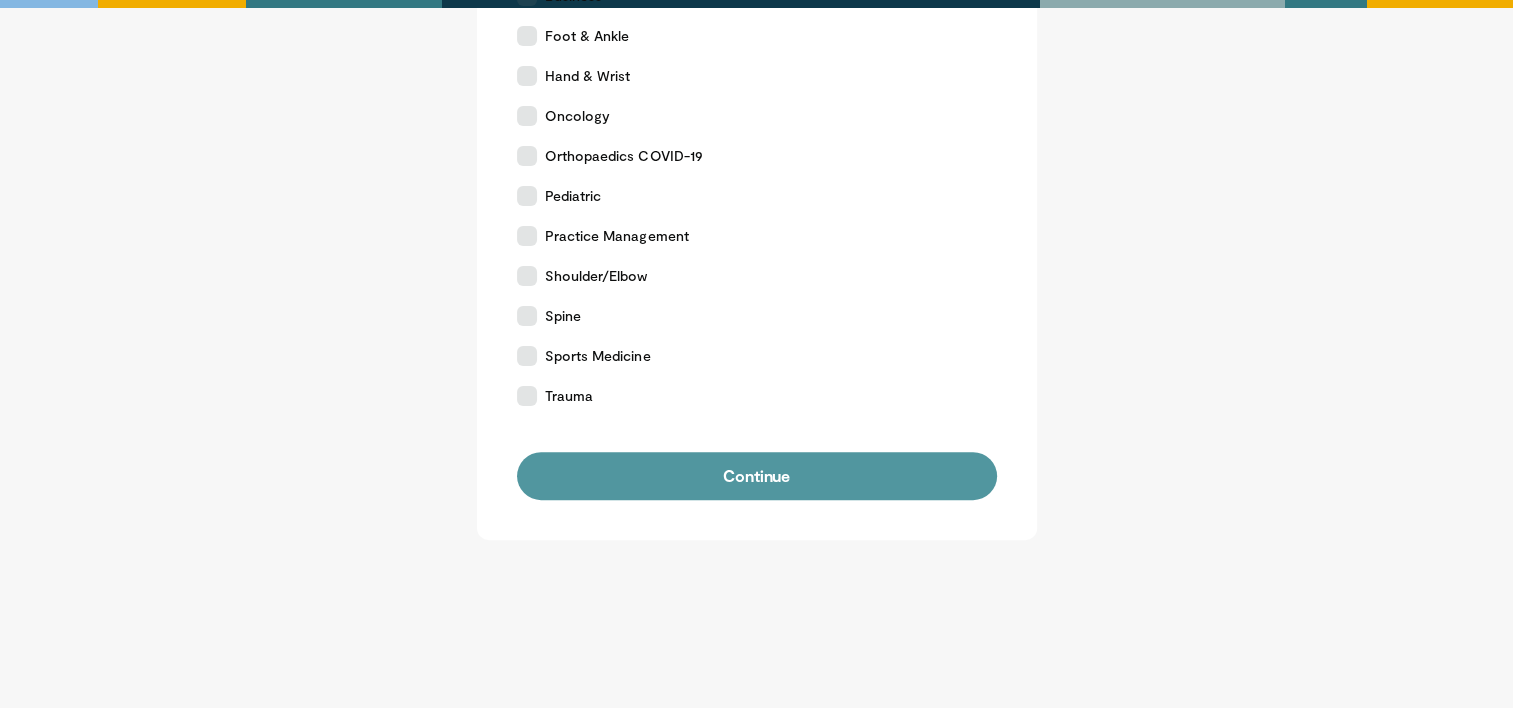 click on "Continue" at bounding box center (757, 476) 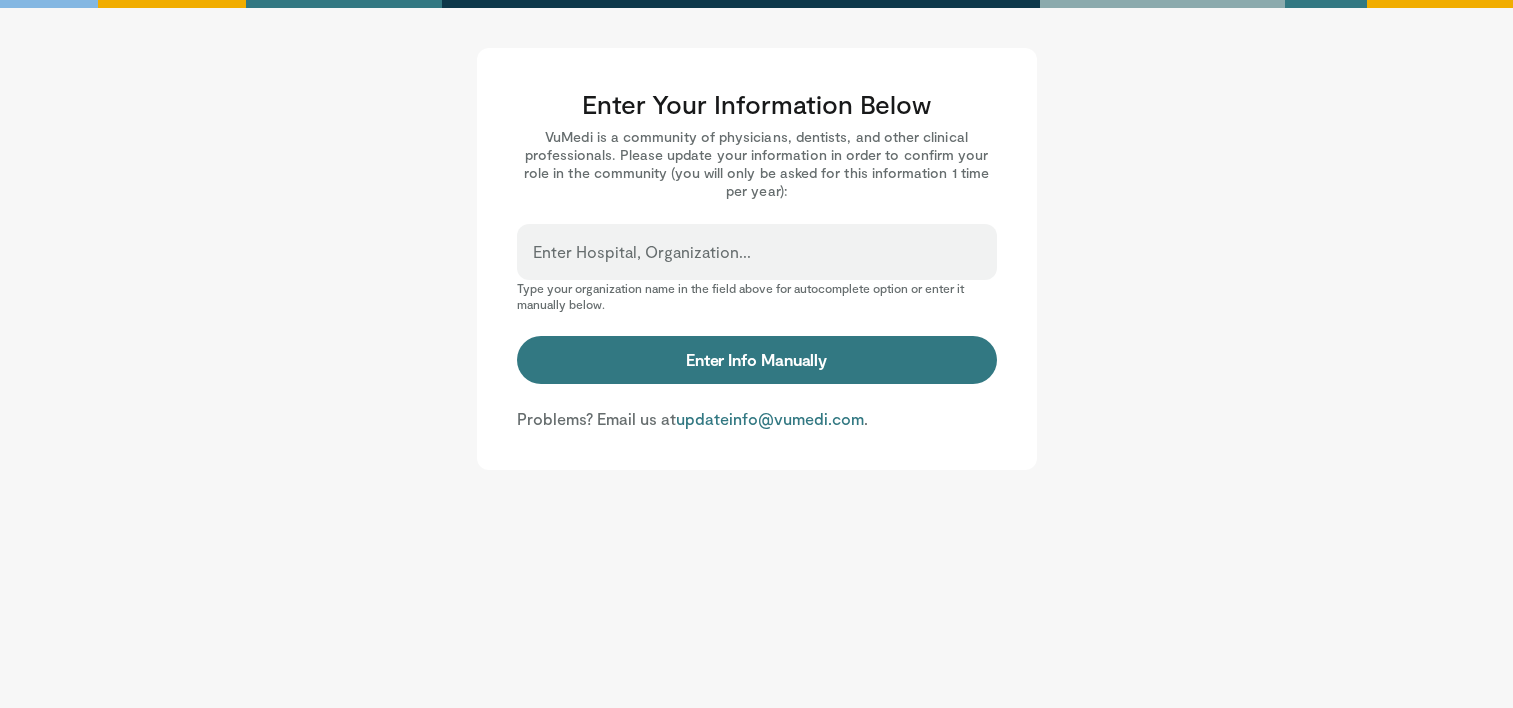scroll, scrollTop: 0, scrollLeft: 0, axis: both 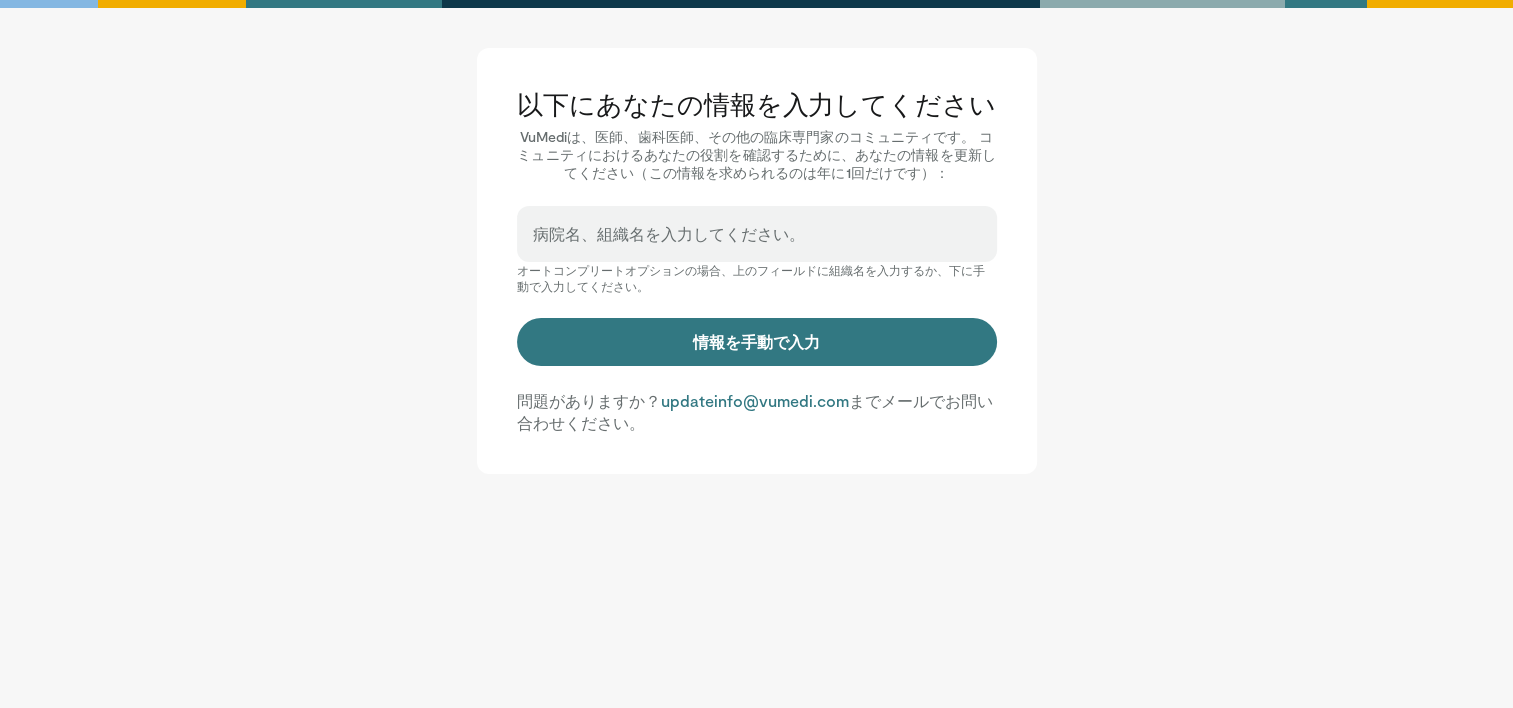 click on "病院名、組織名を入力してください。" at bounding box center [757, 234] 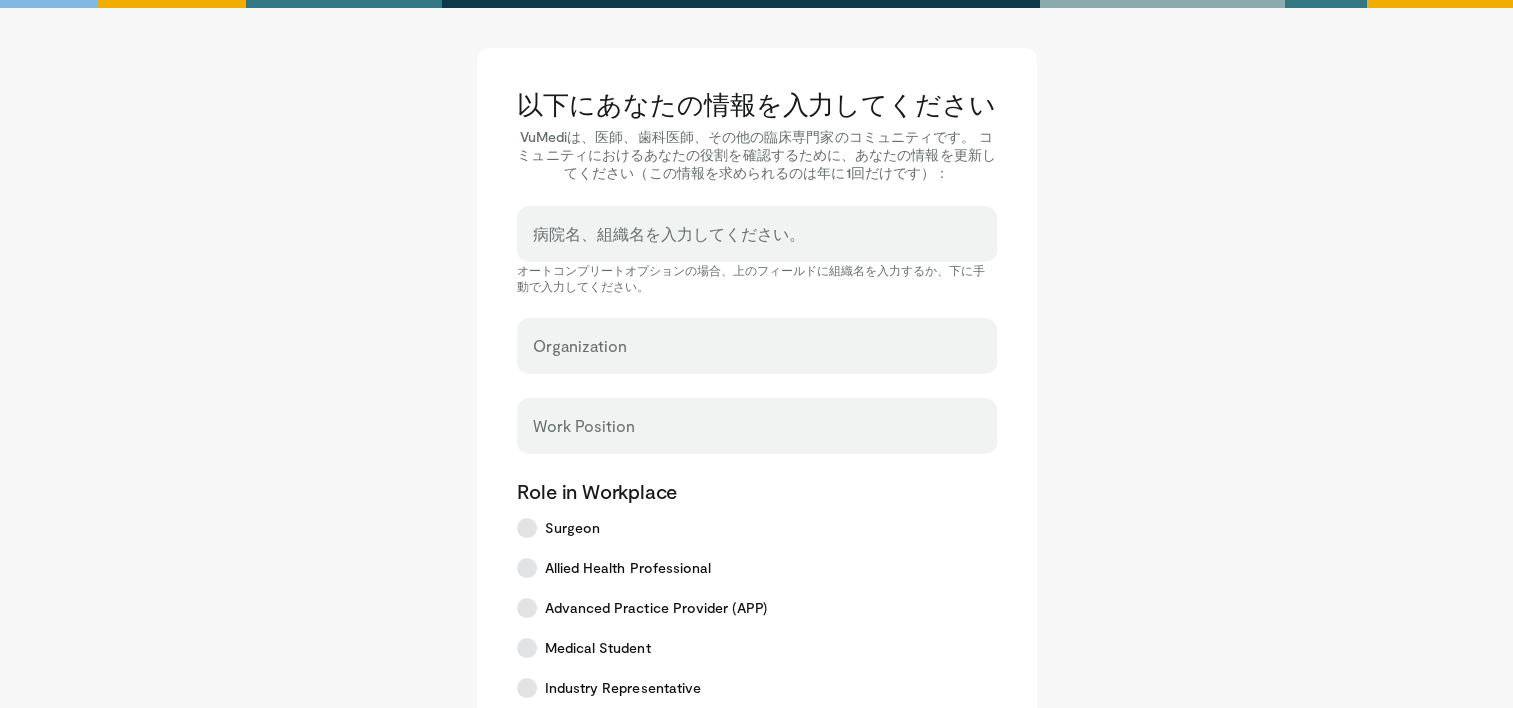 click on "病院名、組織名を入力してください。" at bounding box center (757, 243) 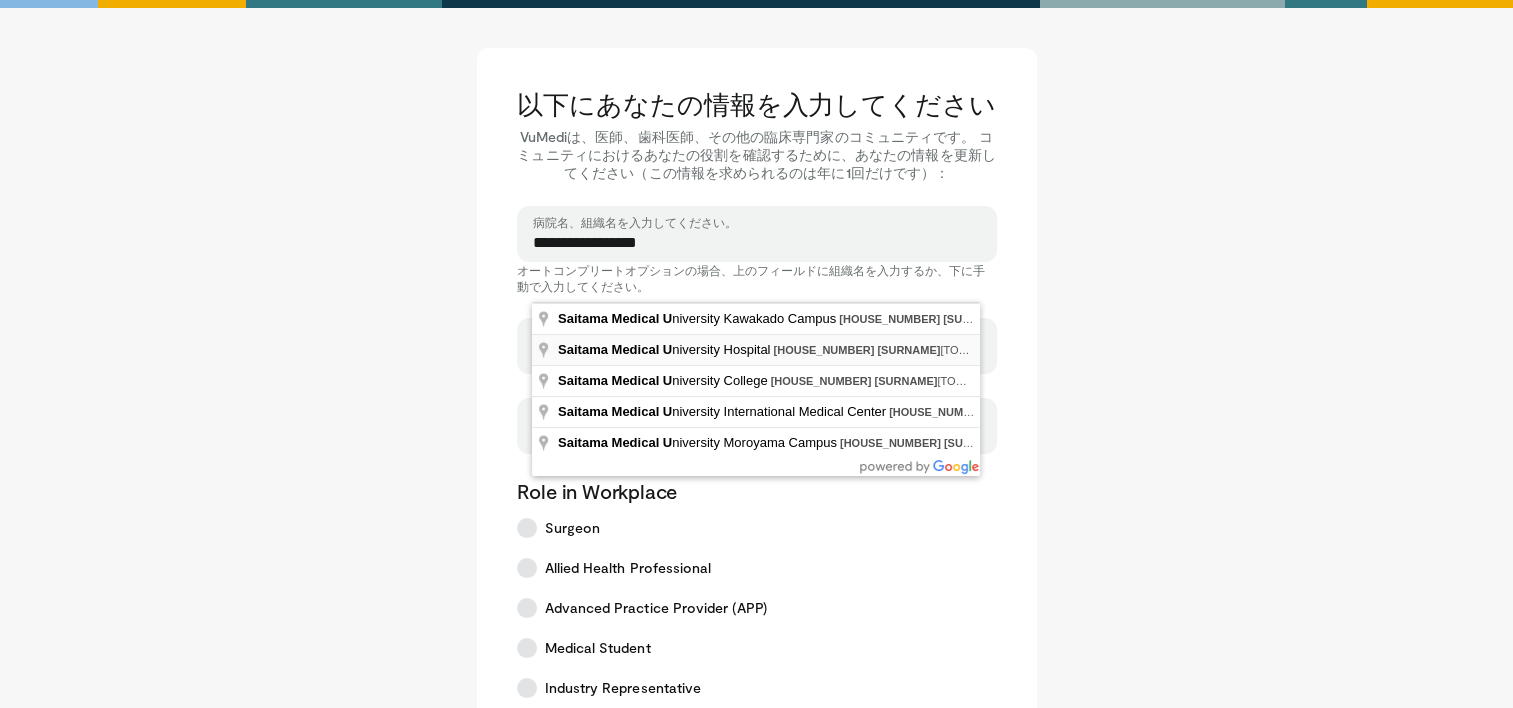 type on "**********" 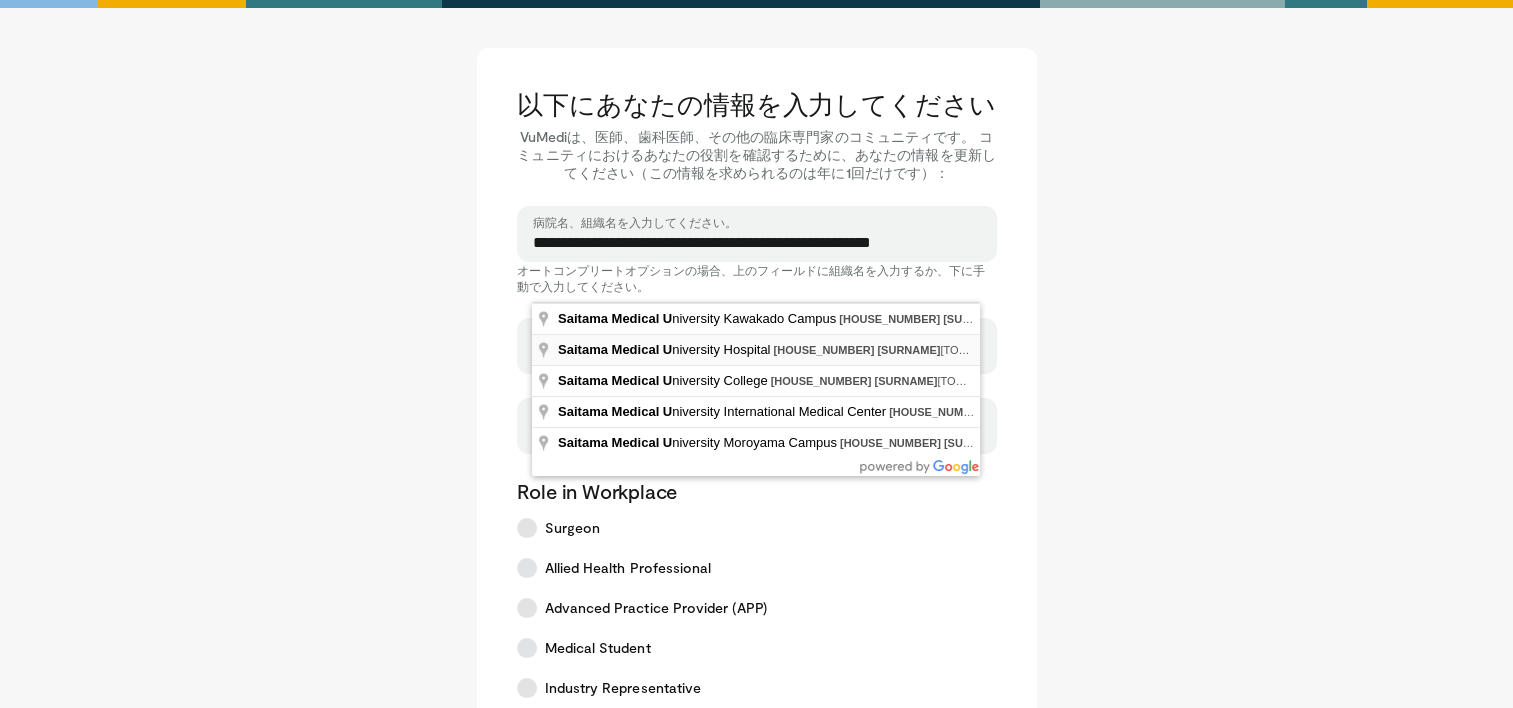 type on "********" 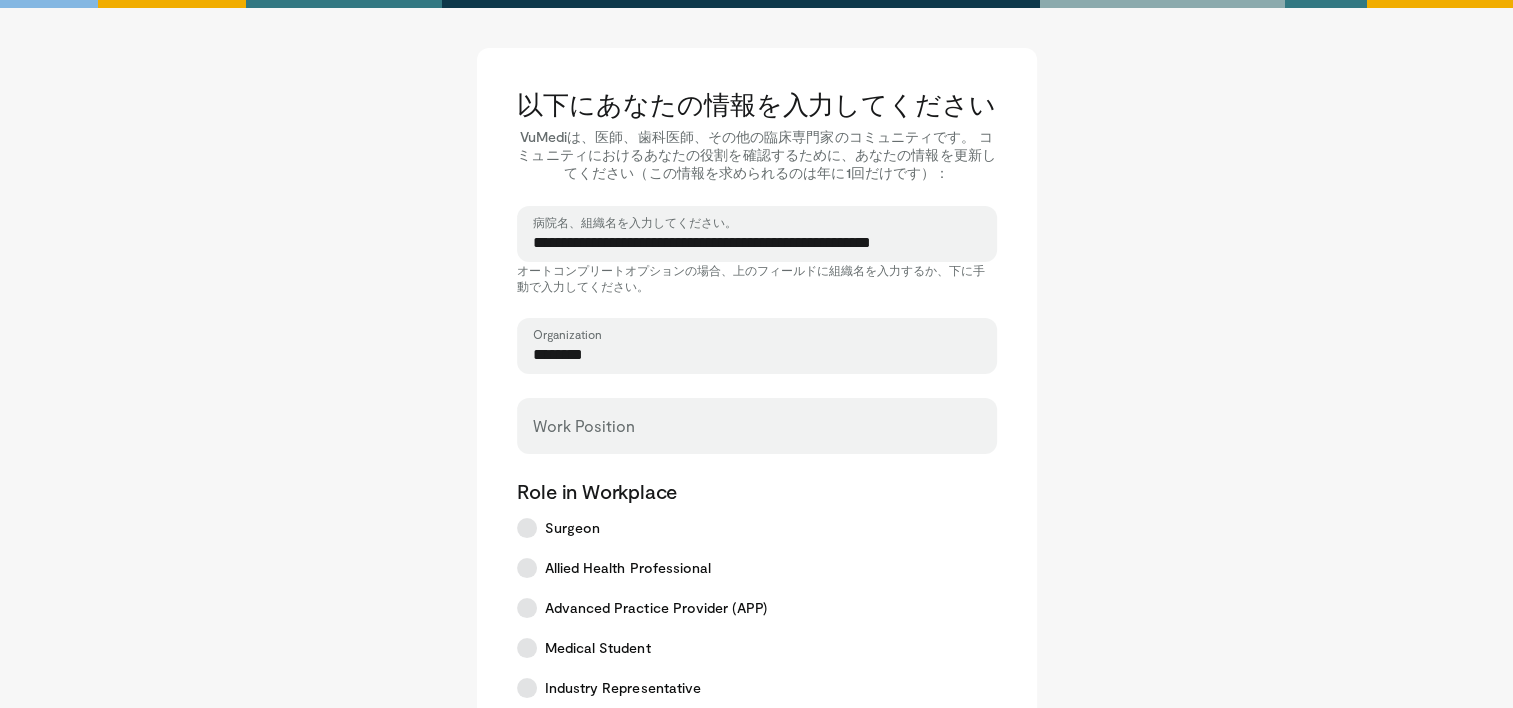 click on "Work Position" at bounding box center [757, 426] 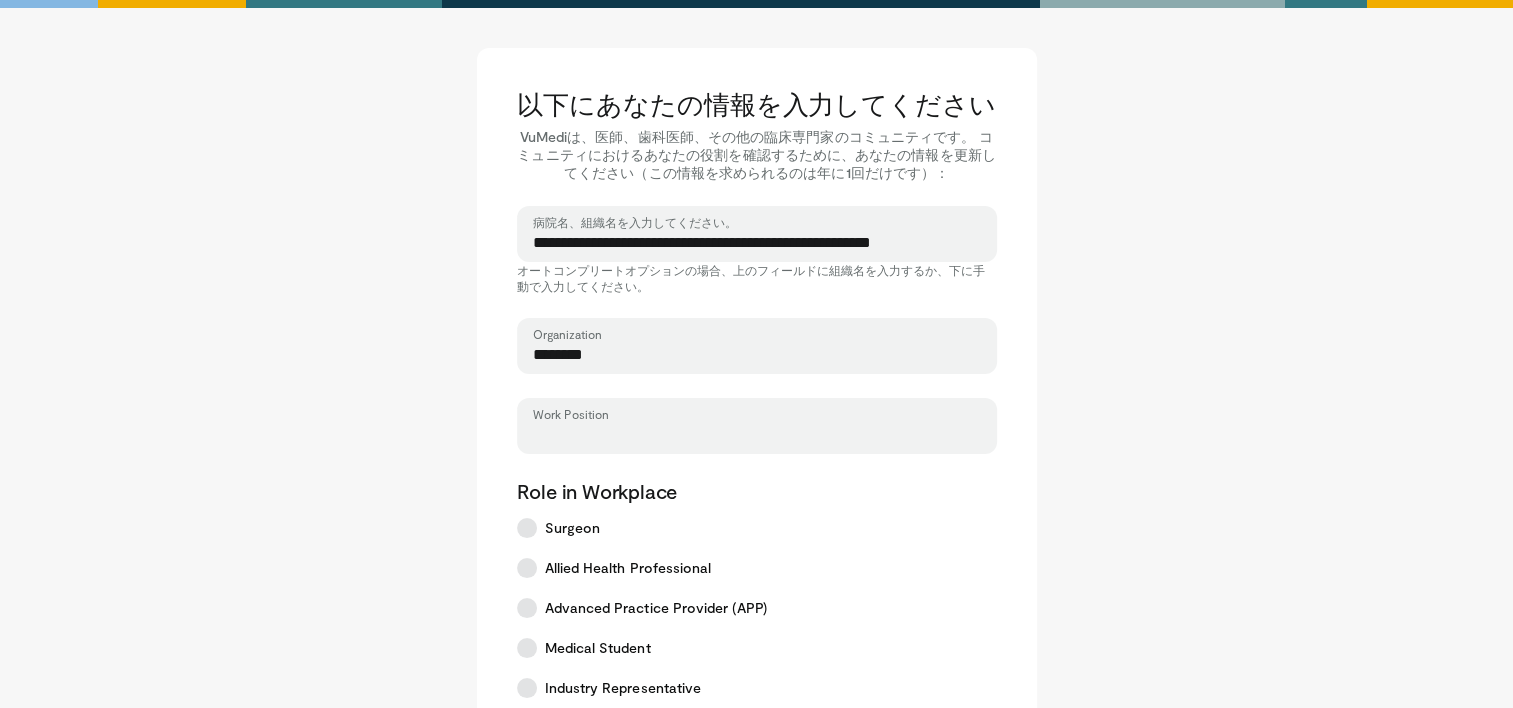 click on "Work Position" at bounding box center (757, 435) 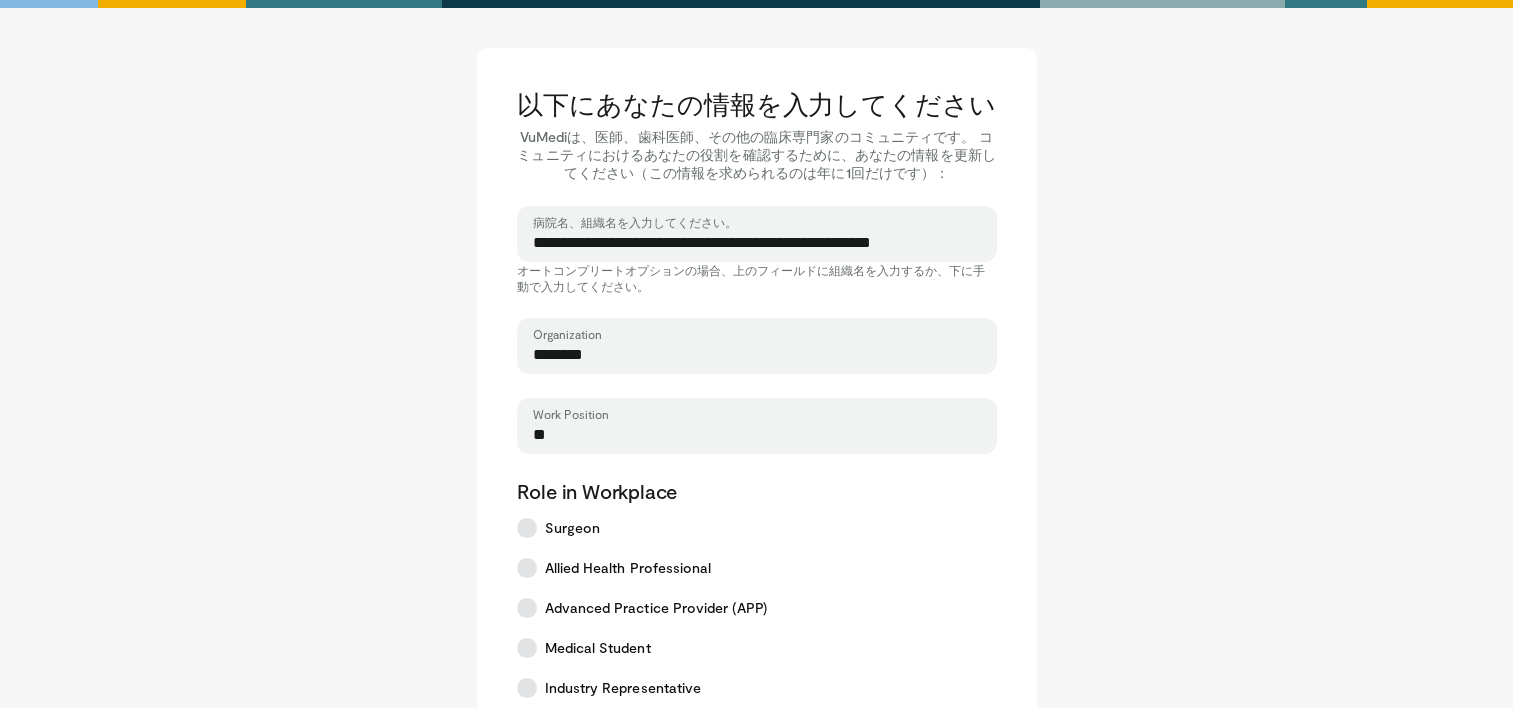 type on "*" 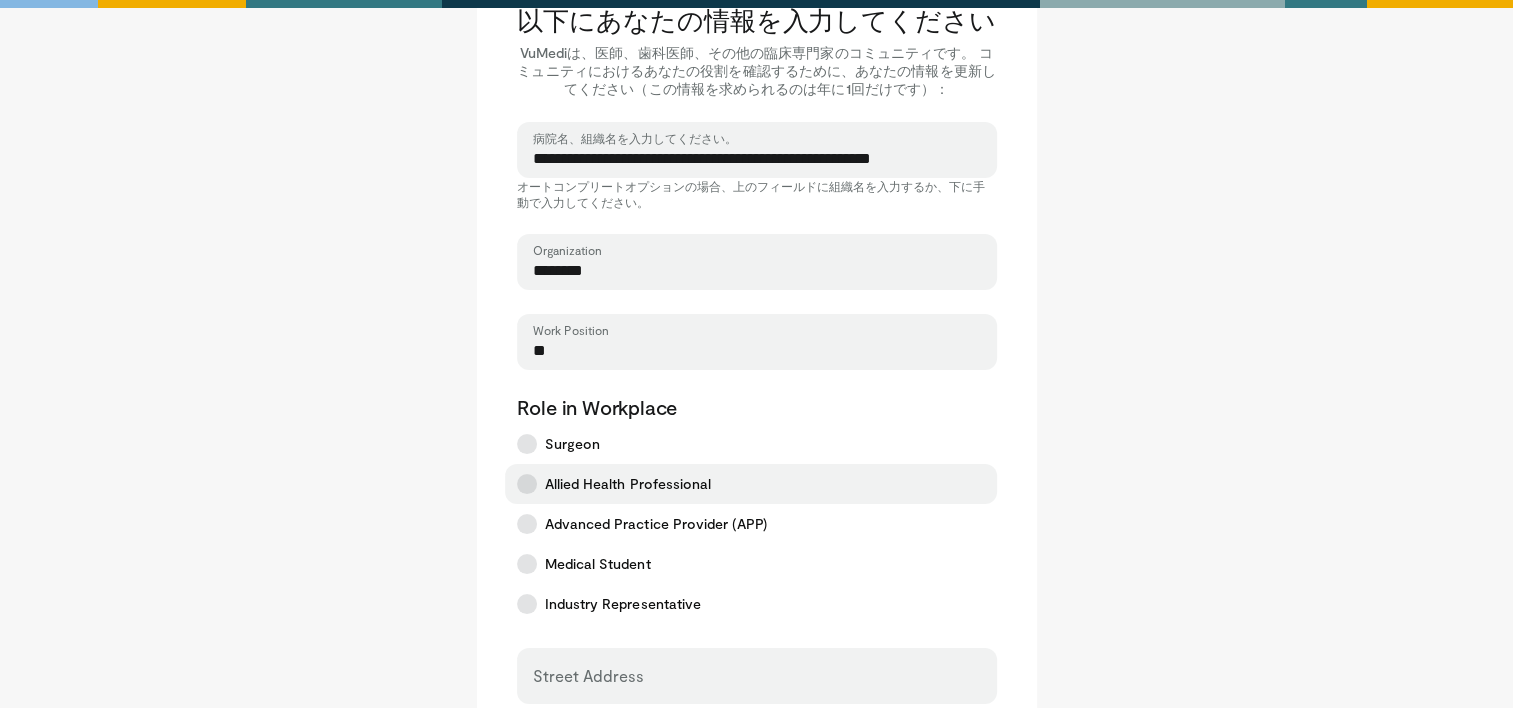 scroll, scrollTop: 400, scrollLeft: 0, axis: vertical 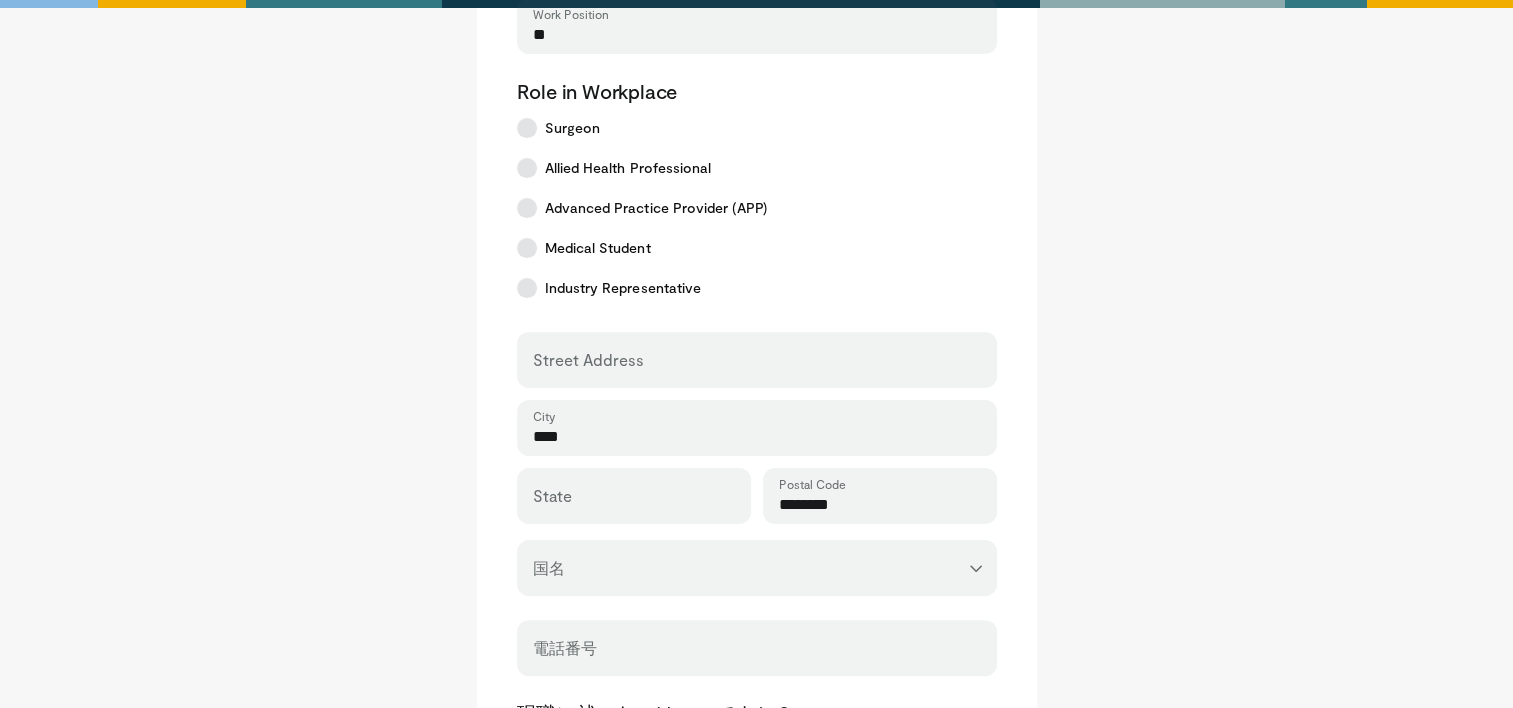 type on "**" 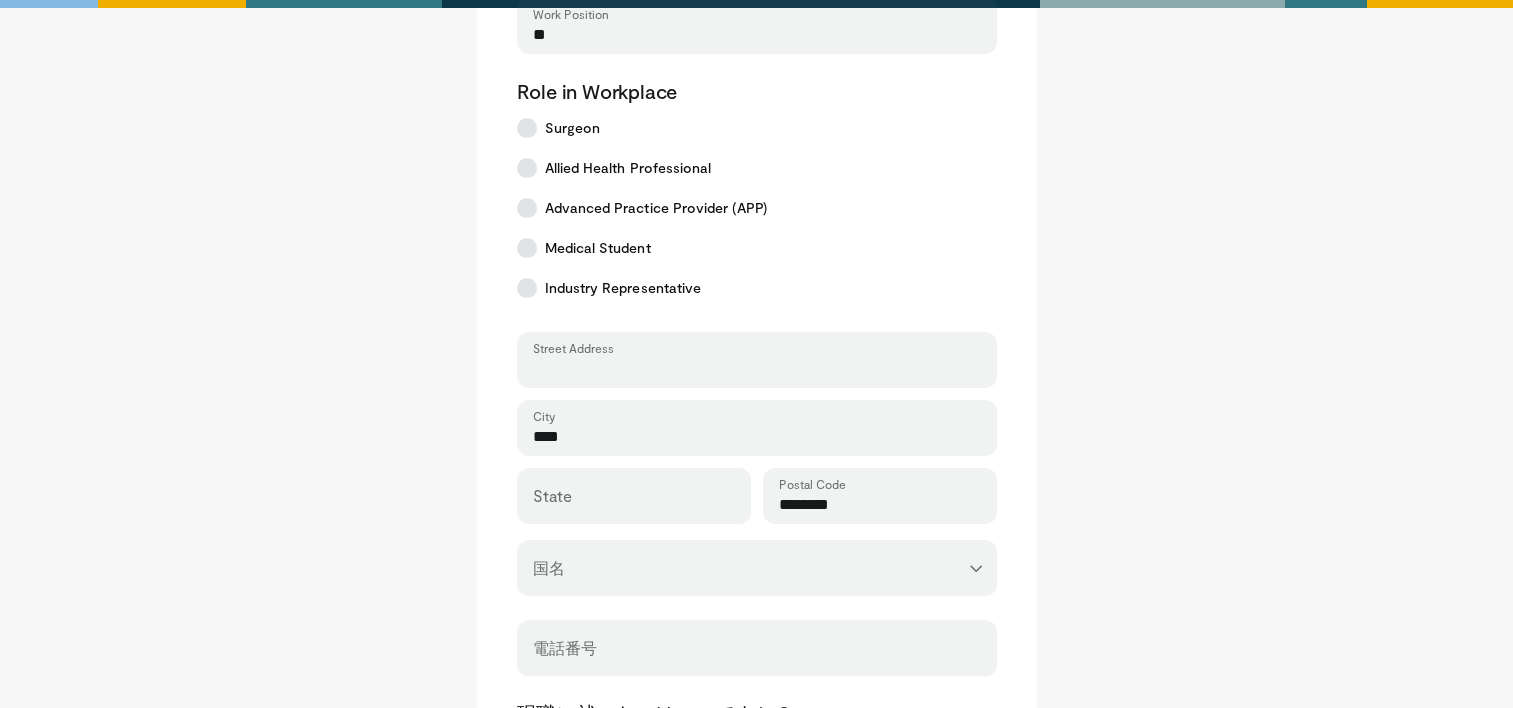 click on "Street Address" at bounding box center (757, 369) 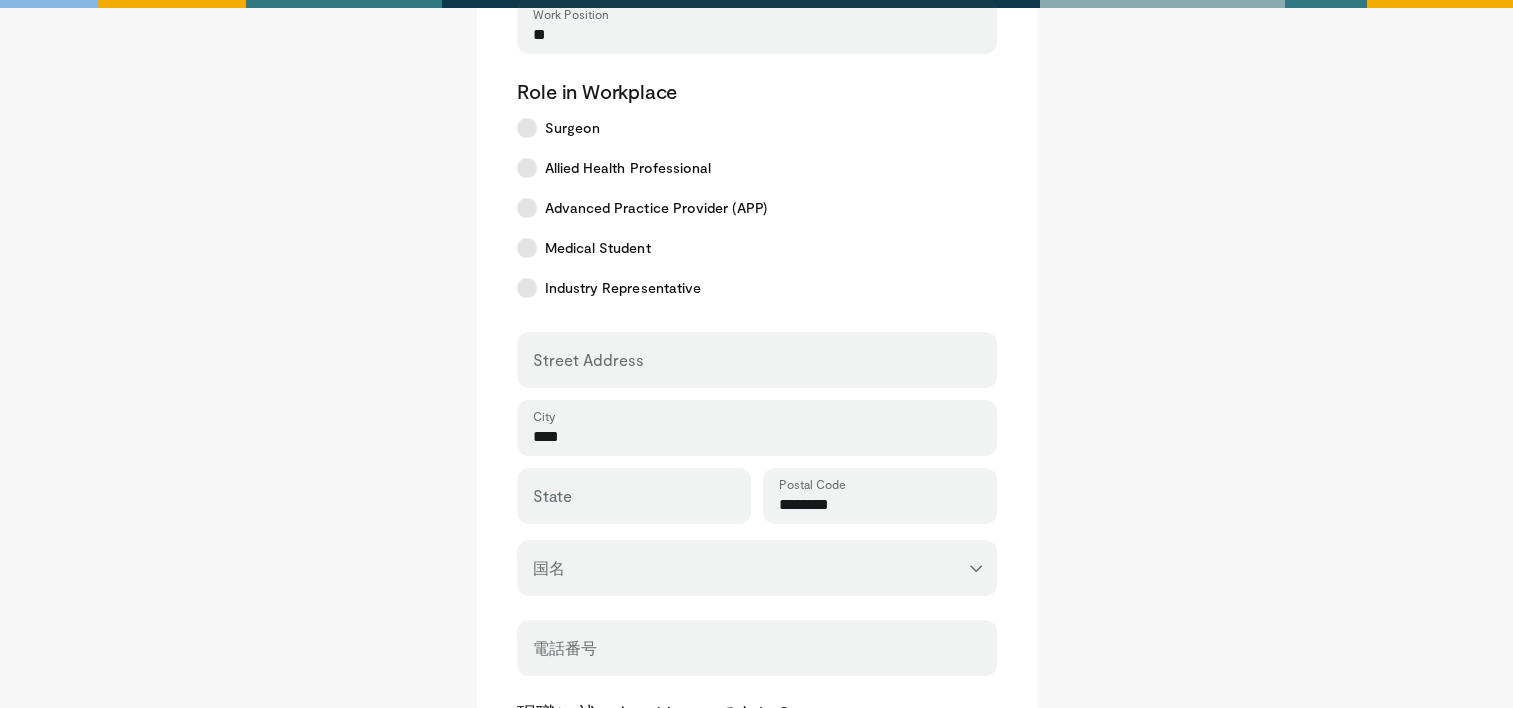 click on "**********" at bounding box center [757, 311] 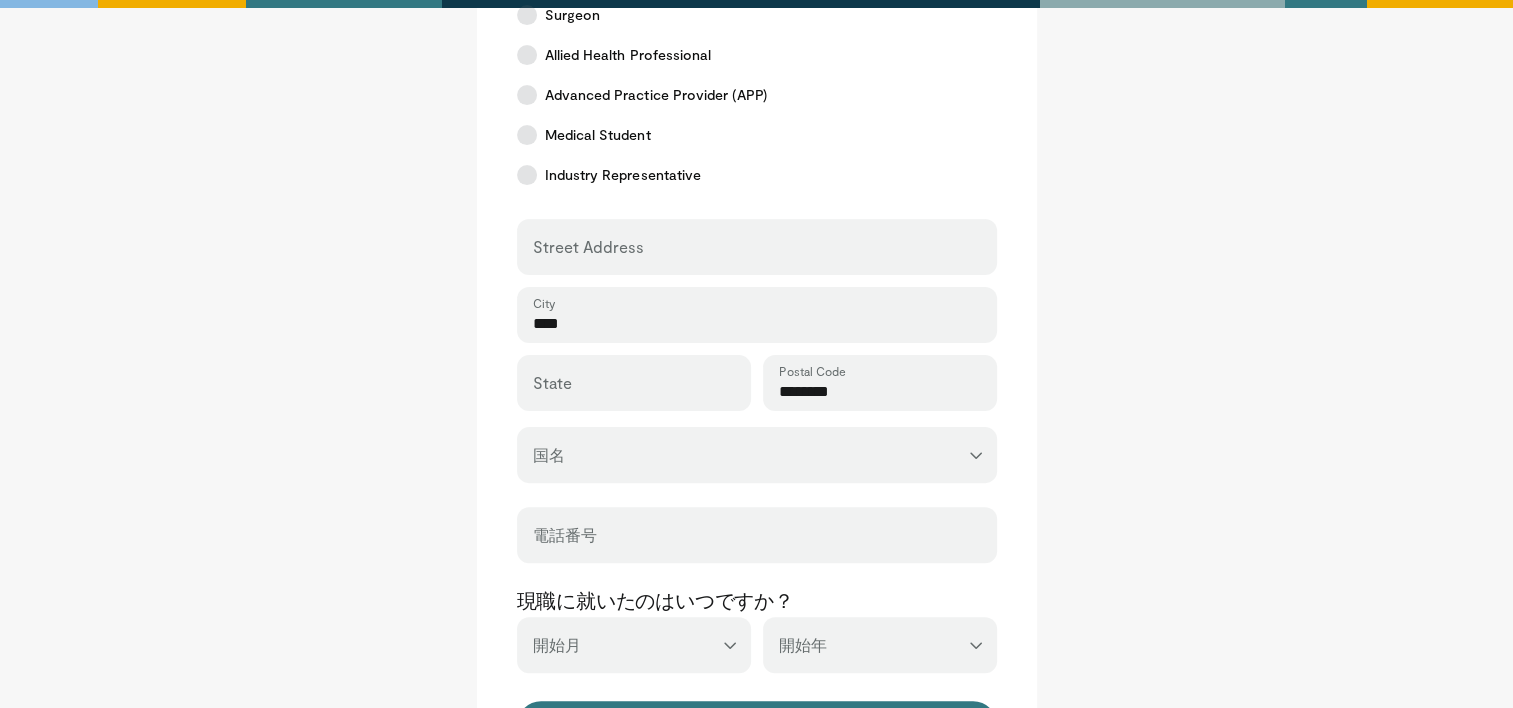 scroll, scrollTop: 600, scrollLeft: 0, axis: vertical 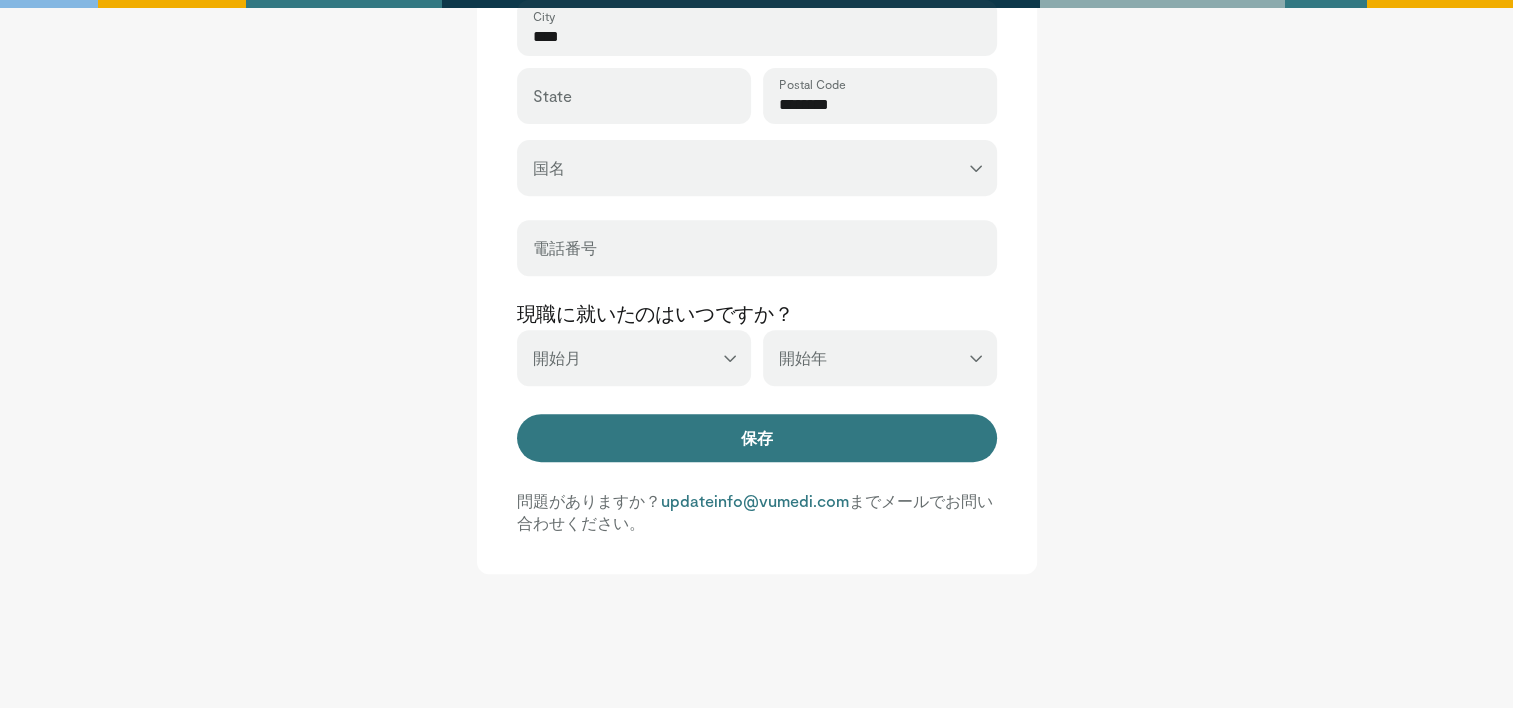 click on "***
**
**
**
**
**
**
**
**
**
***
***
***" at bounding box center (634, 358) 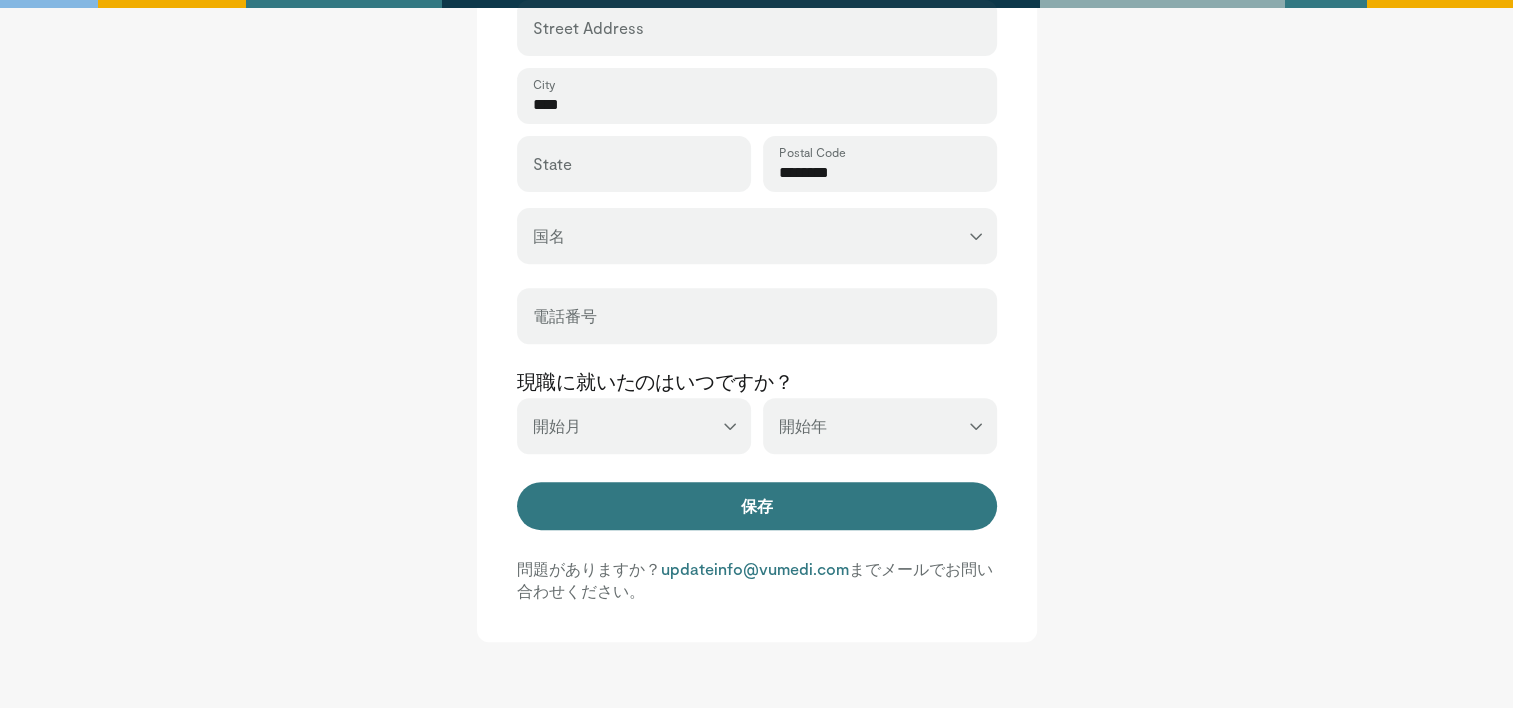 scroll, scrollTop: 700, scrollLeft: 0, axis: vertical 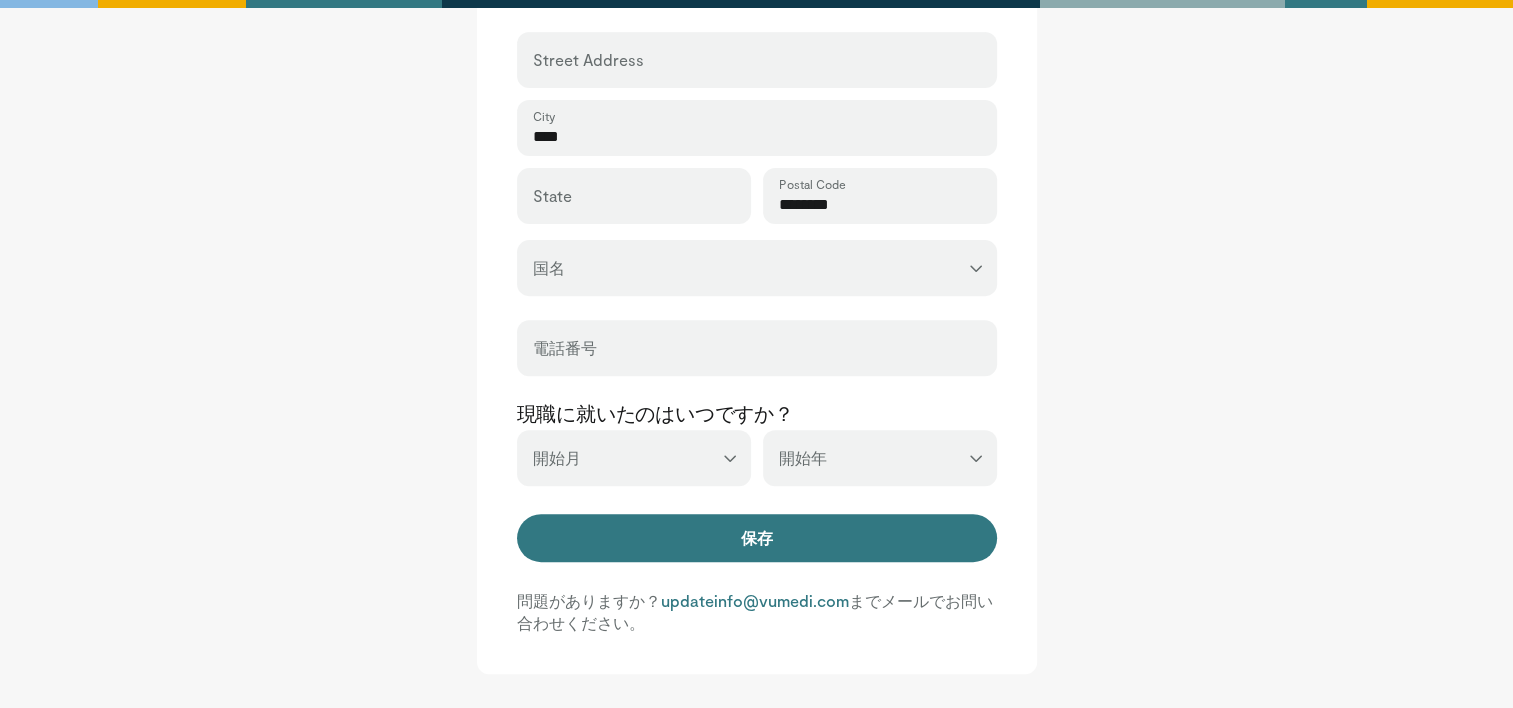 click on "***
****
****
****
****
****
****
****
****
****
****
****
****
****
****
****
****
****
****
****
****
****
****
****
****
****
****
****
****
**** **** **** **** ****" at bounding box center [880, 458] 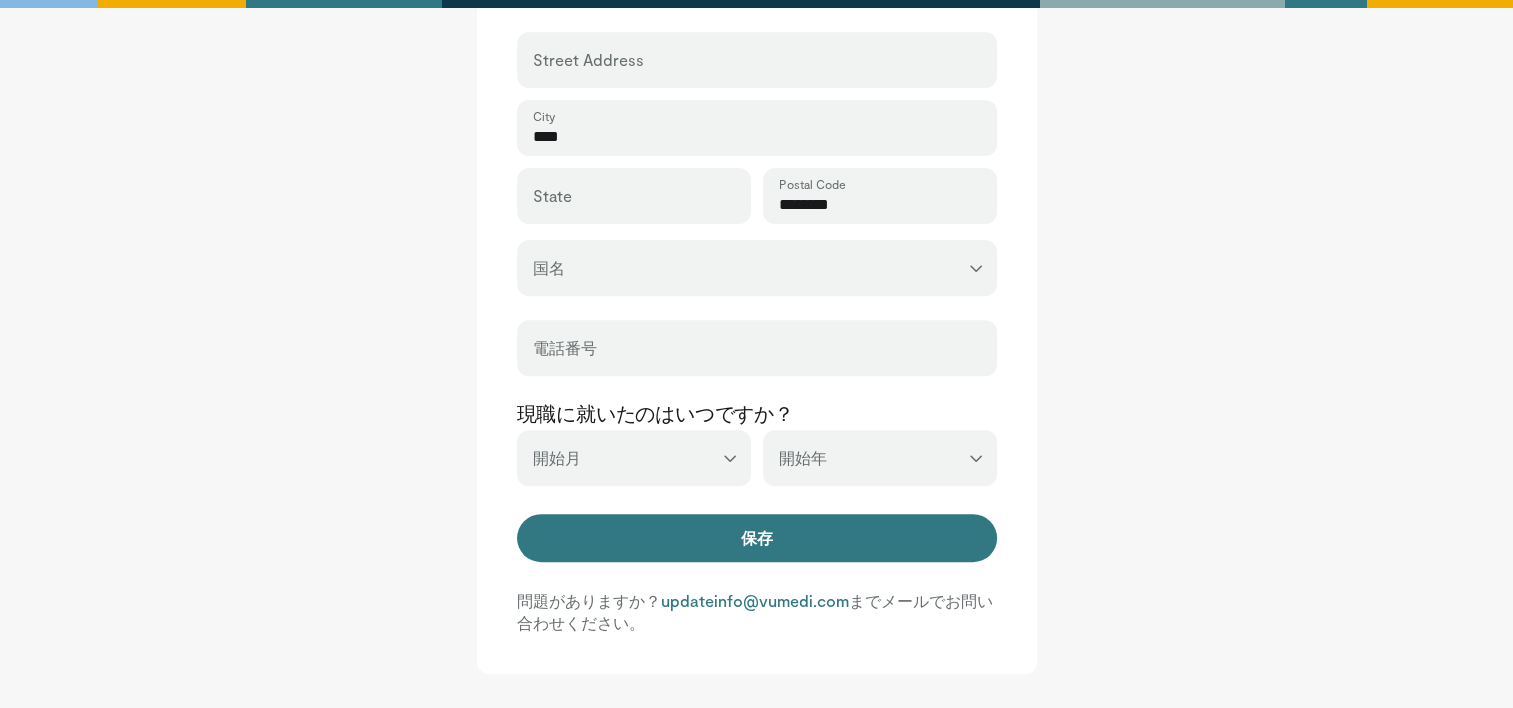 select on "****" 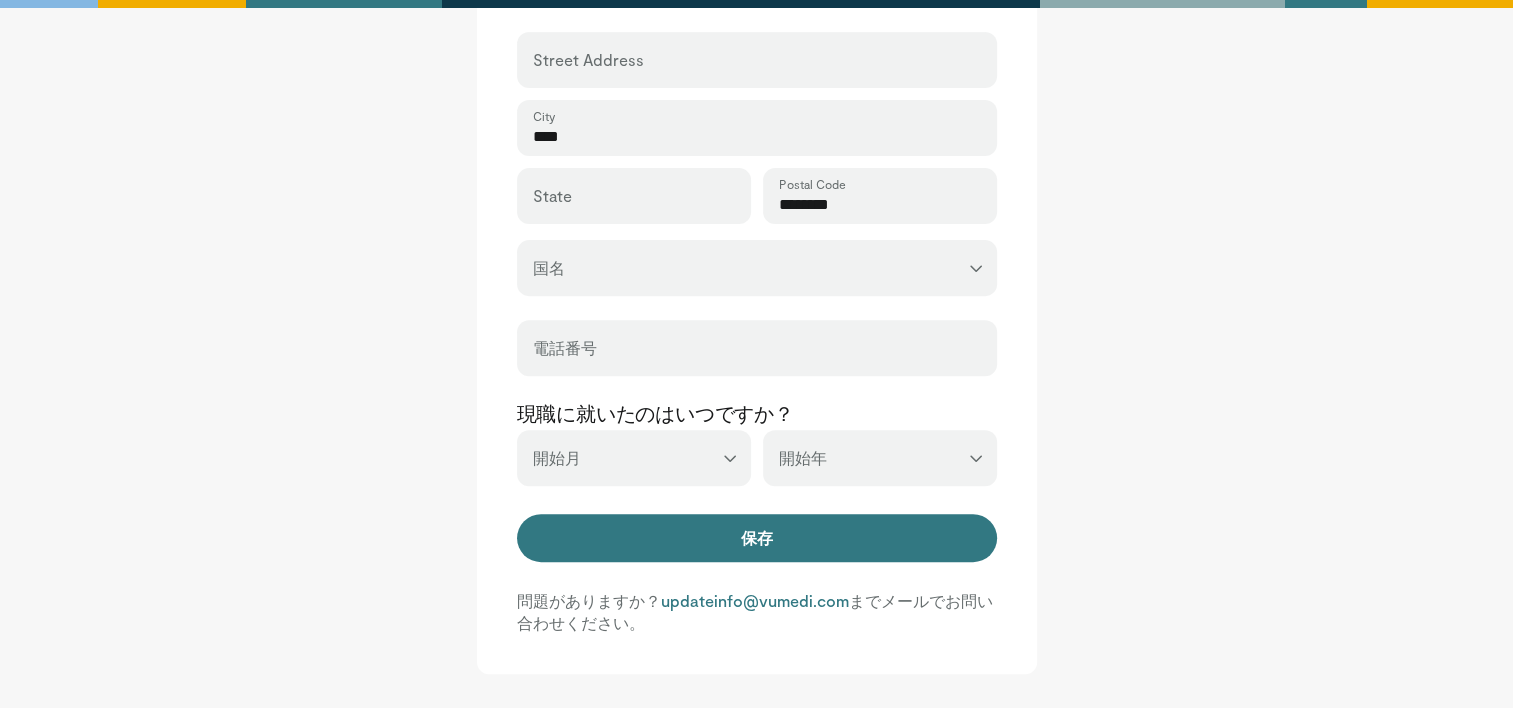 click on "***
****
****
****
****
****
****
****
****
****
****
****
****
****
****
****
****
****
****
****
****
****
****
****
****
****
****
****
****
**** **** **** **** ****" at bounding box center [880, 458] 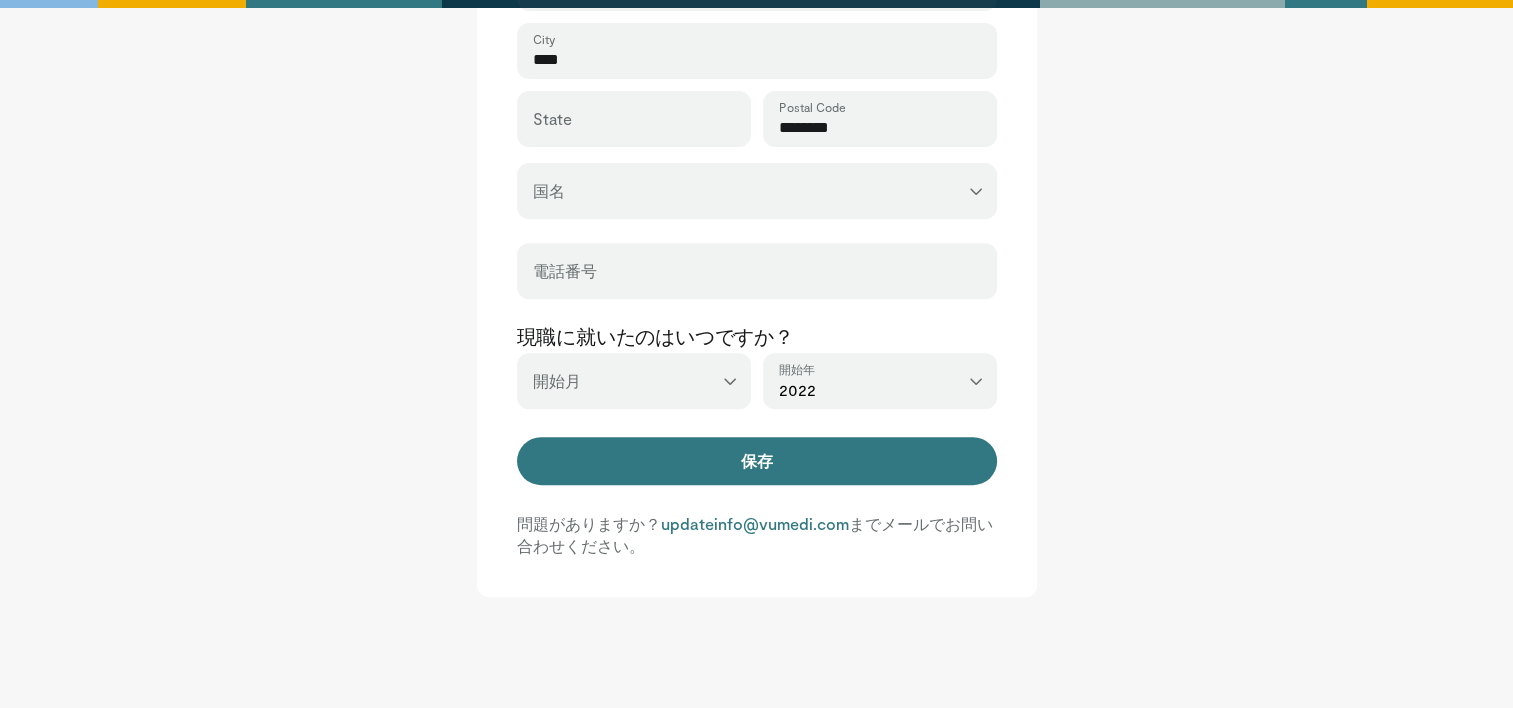 scroll, scrollTop: 800, scrollLeft: 0, axis: vertical 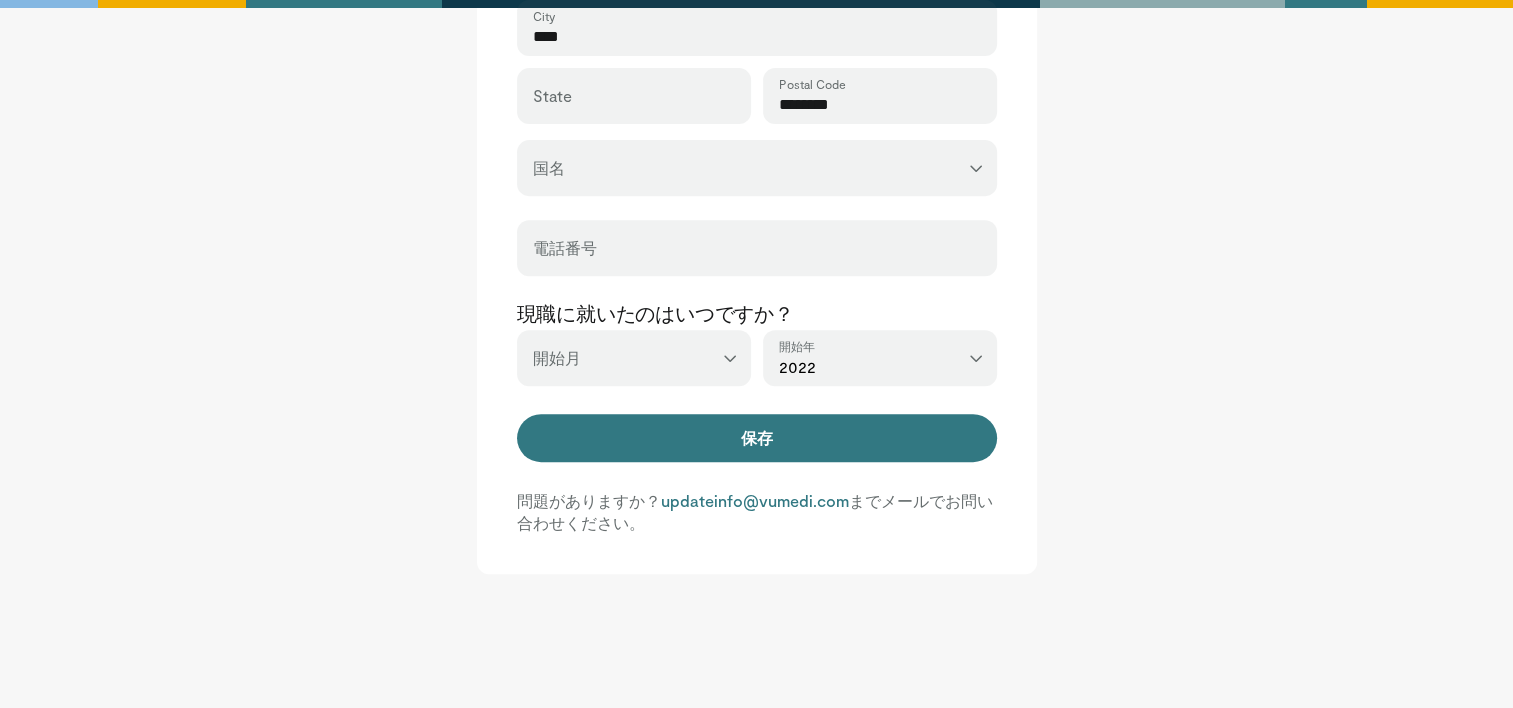 click on "***
**
**
**
**
**
**
**
**
**
***
***
***" at bounding box center [634, 358] 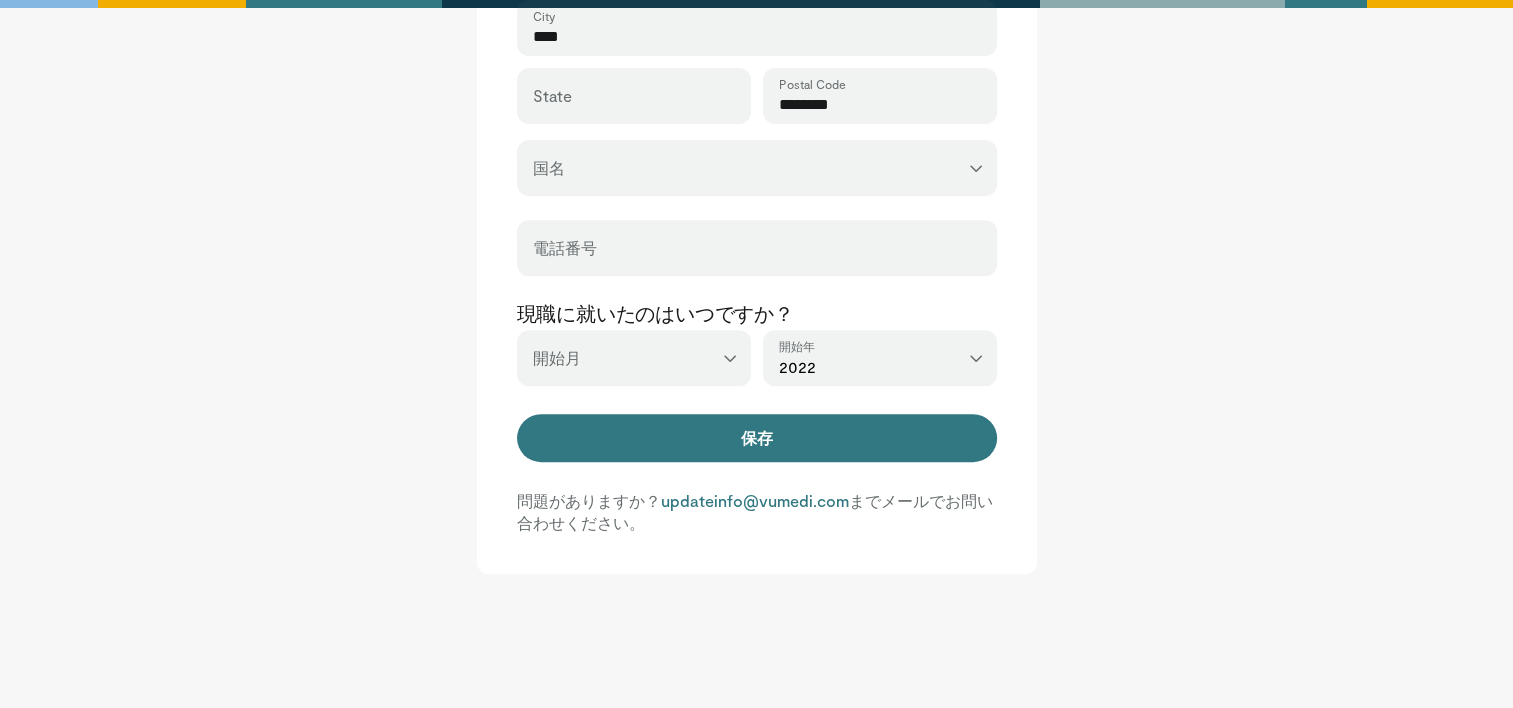 select on "*" 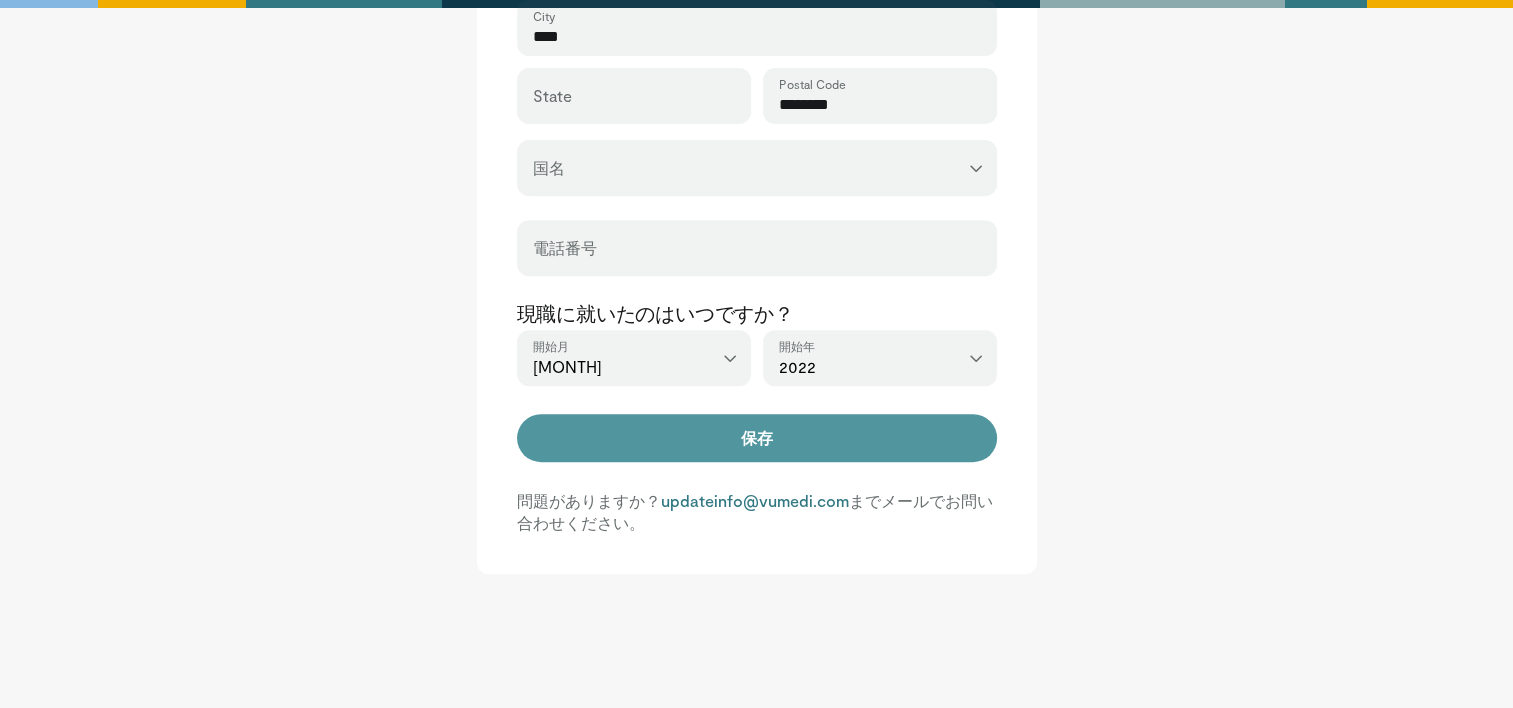 click on "保存" at bounding box center [757, 438] 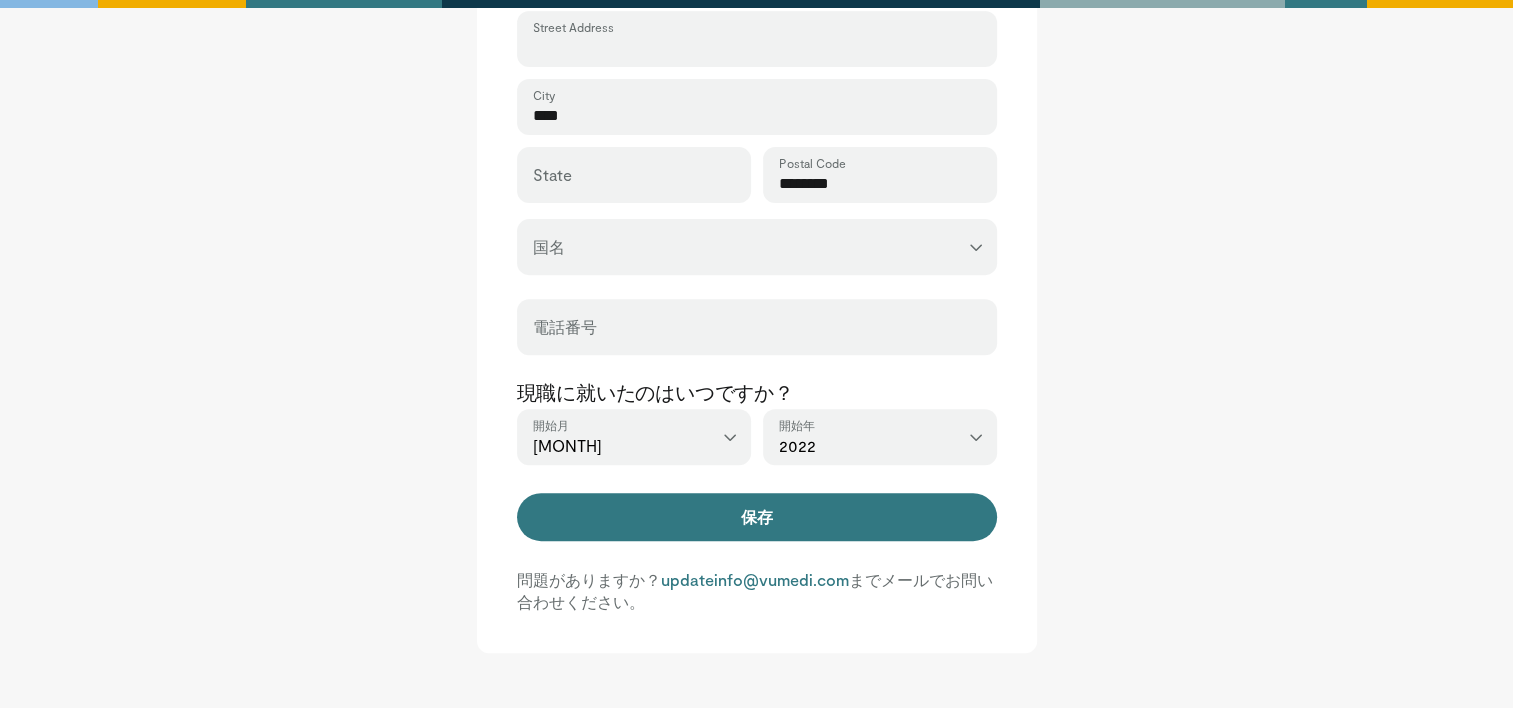 scroll, scrollTop: 658, scrollLeft: 0, axis: vertical 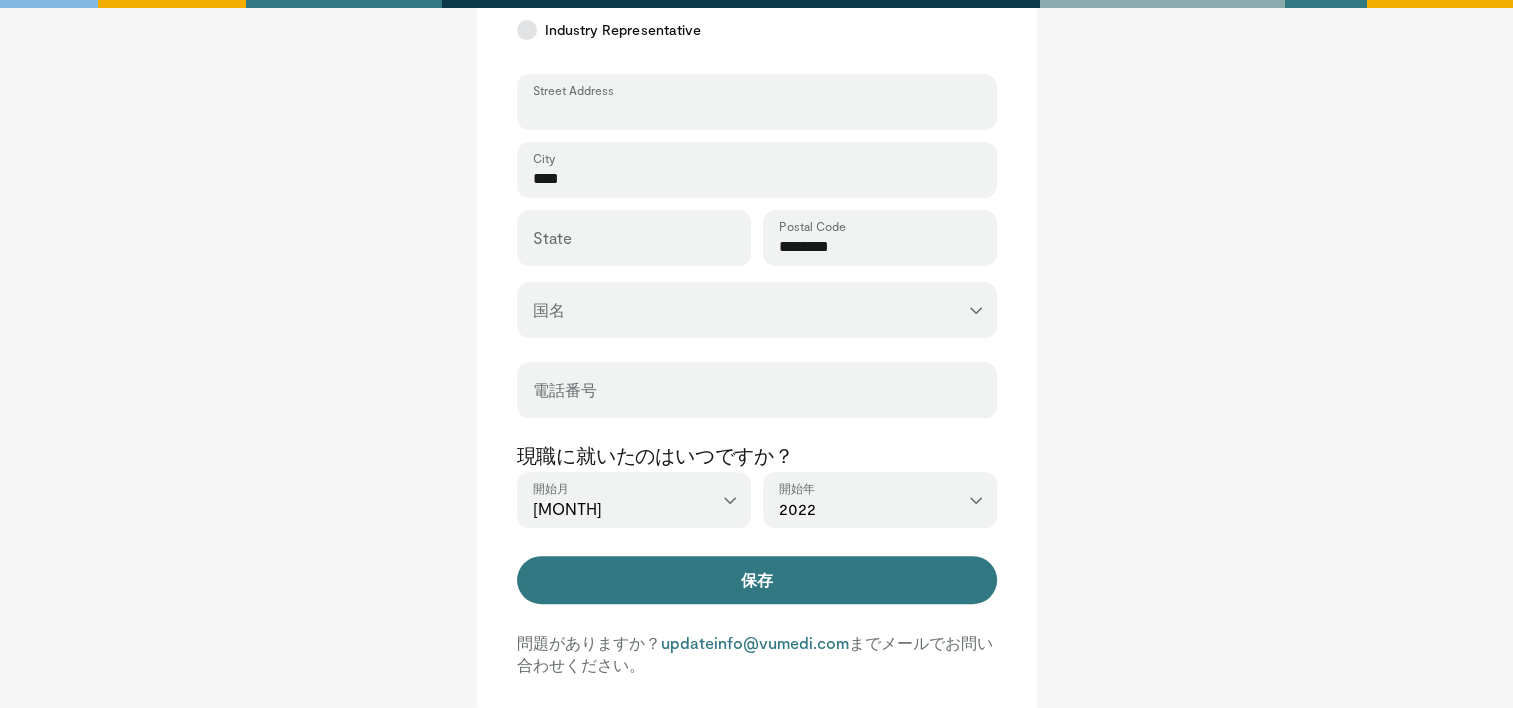 click on "Street Address" at bounding box center (757, 111) 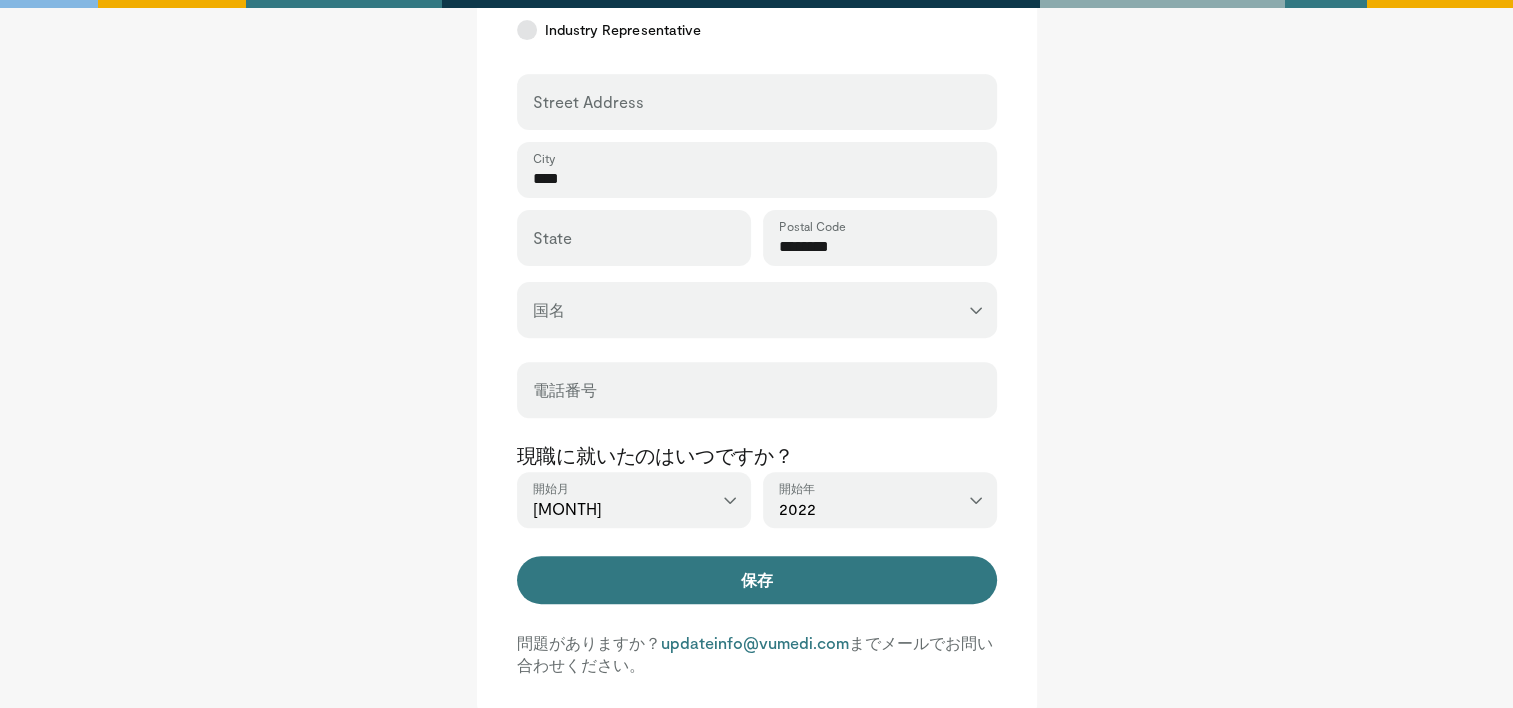 click on "**********" at bounding box center [757, 53] 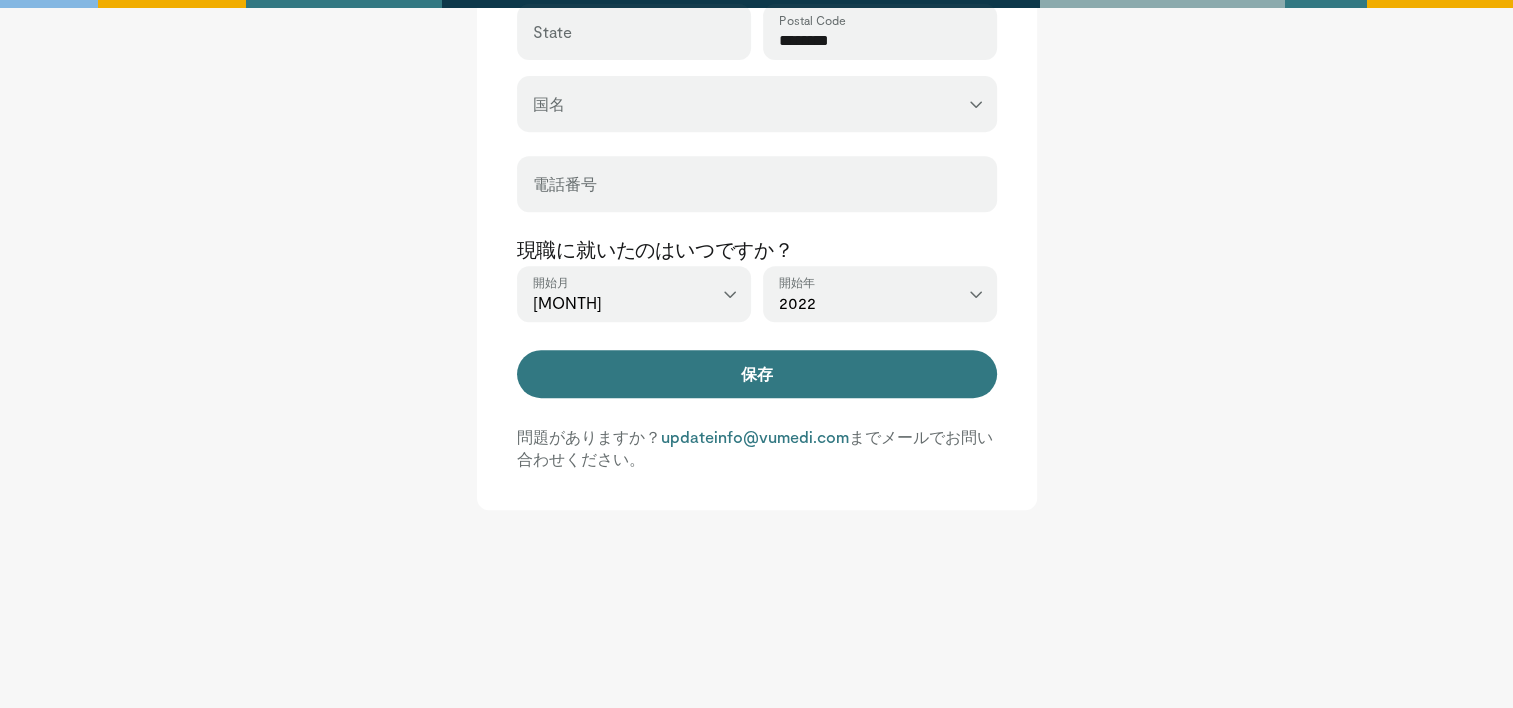 scroll, scrollTop: 664, scrollLeft: 0, axis: vertical 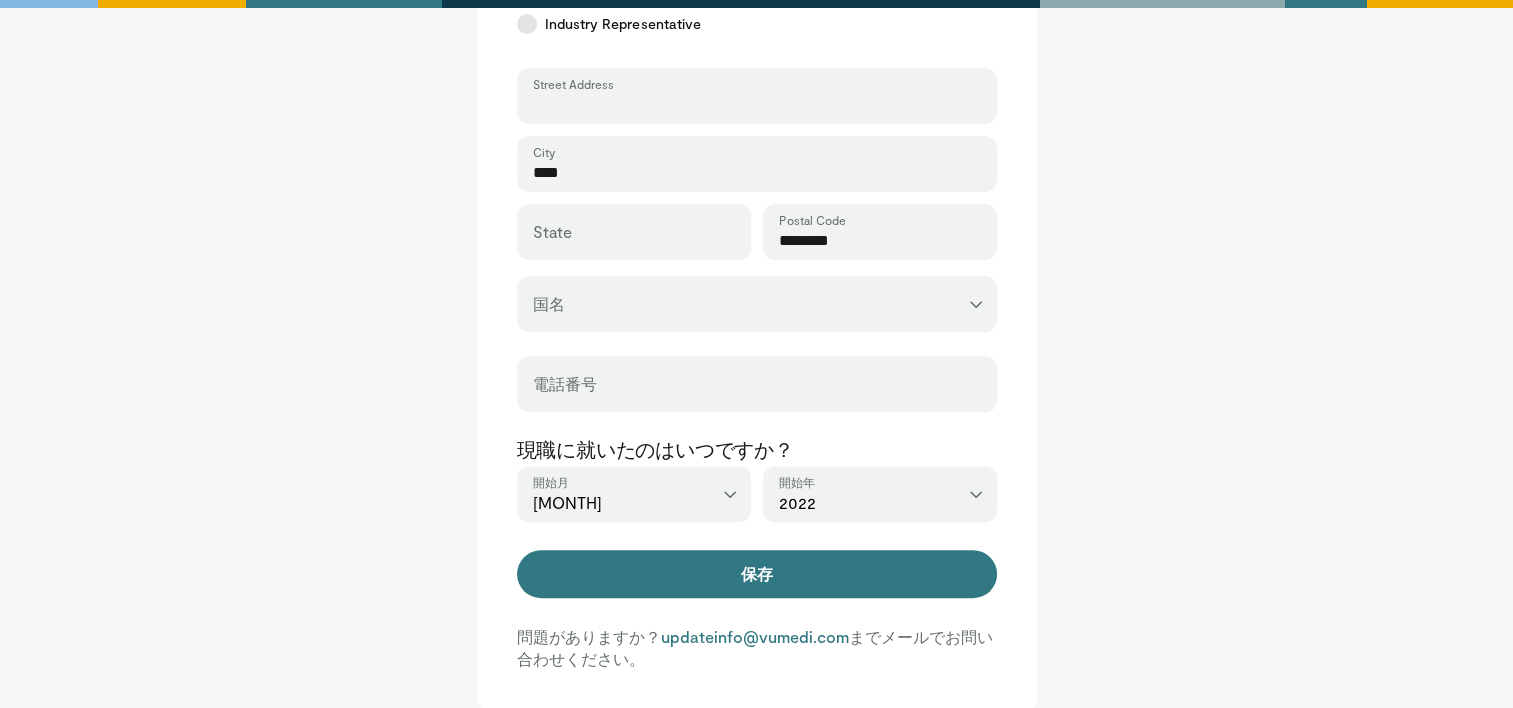 click on "Street Address" at bounding box center (757, 105) 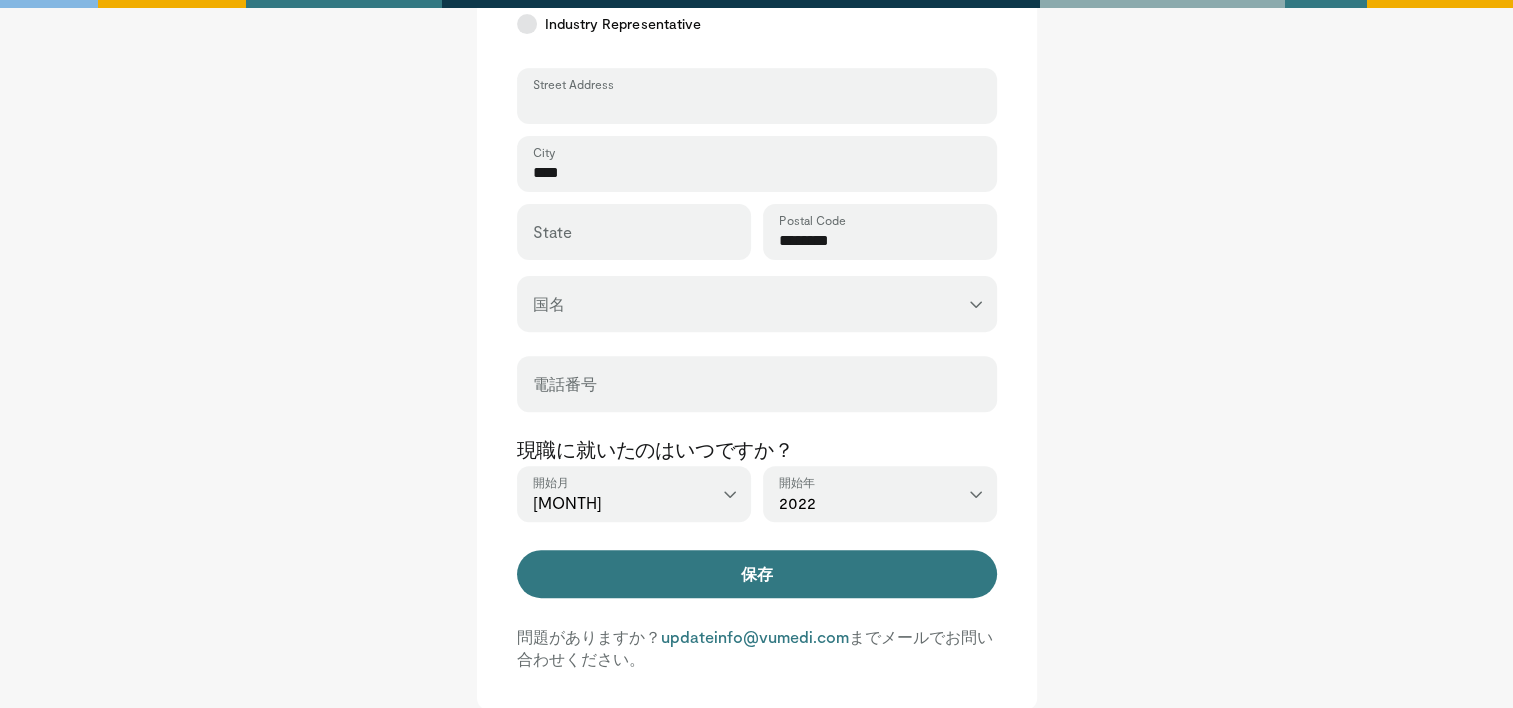 type on "*" 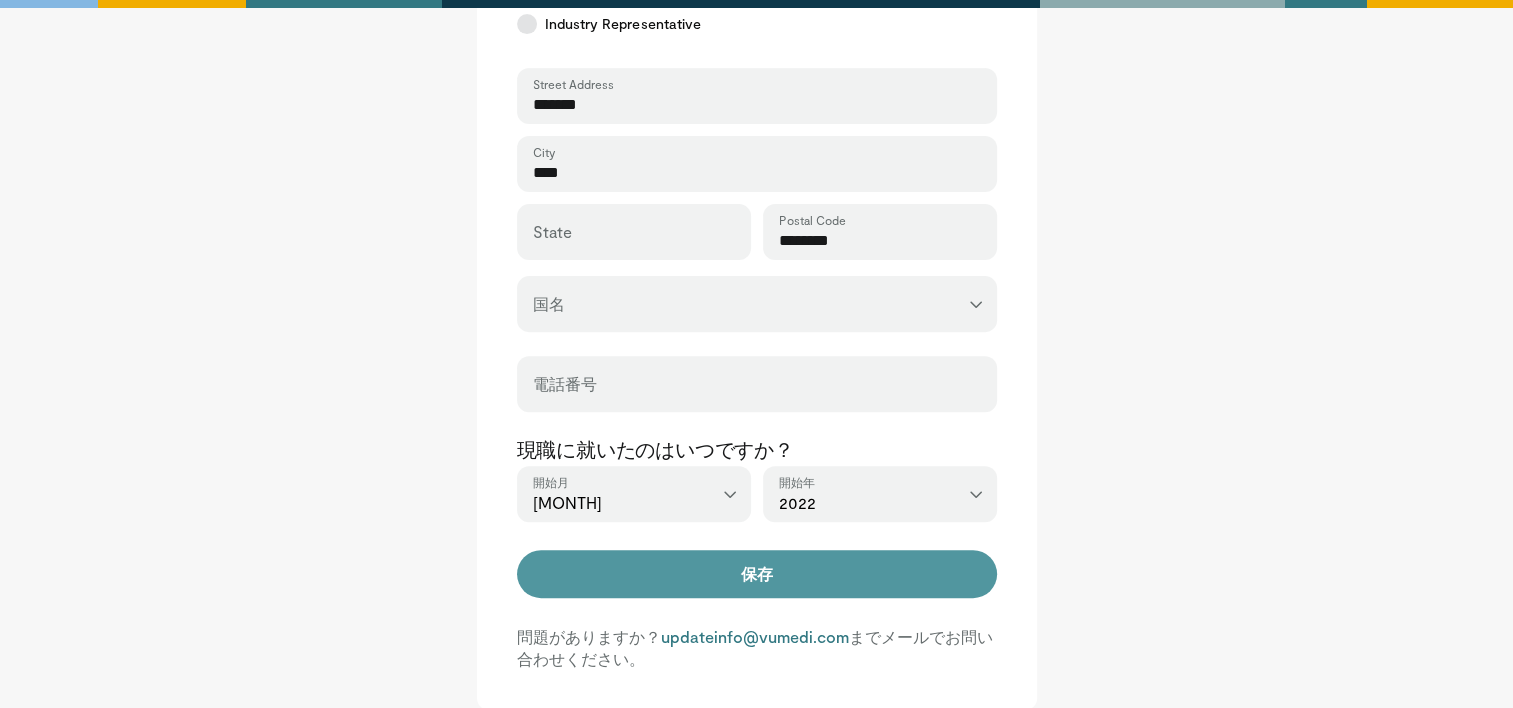 type on "*******" 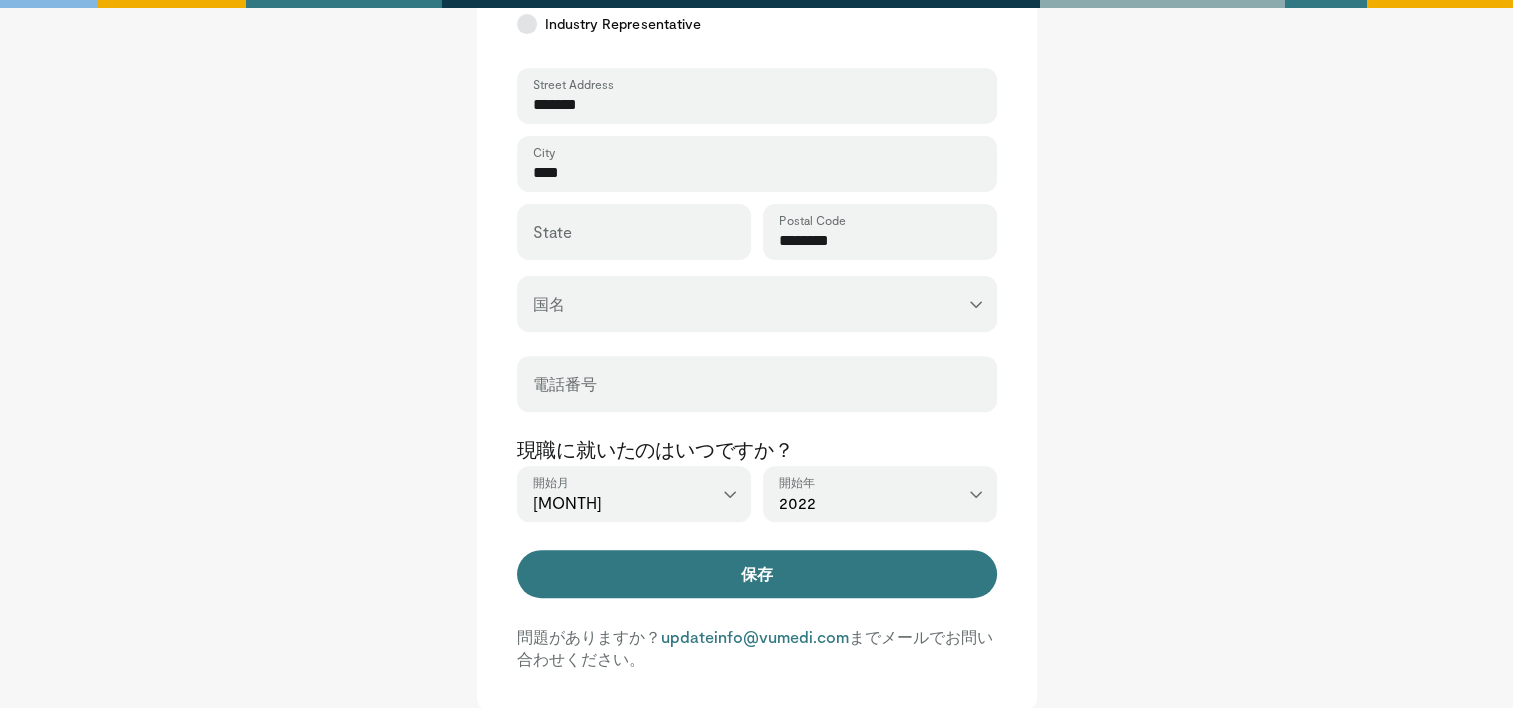 click on "**********" at bounding box center [757, 304] 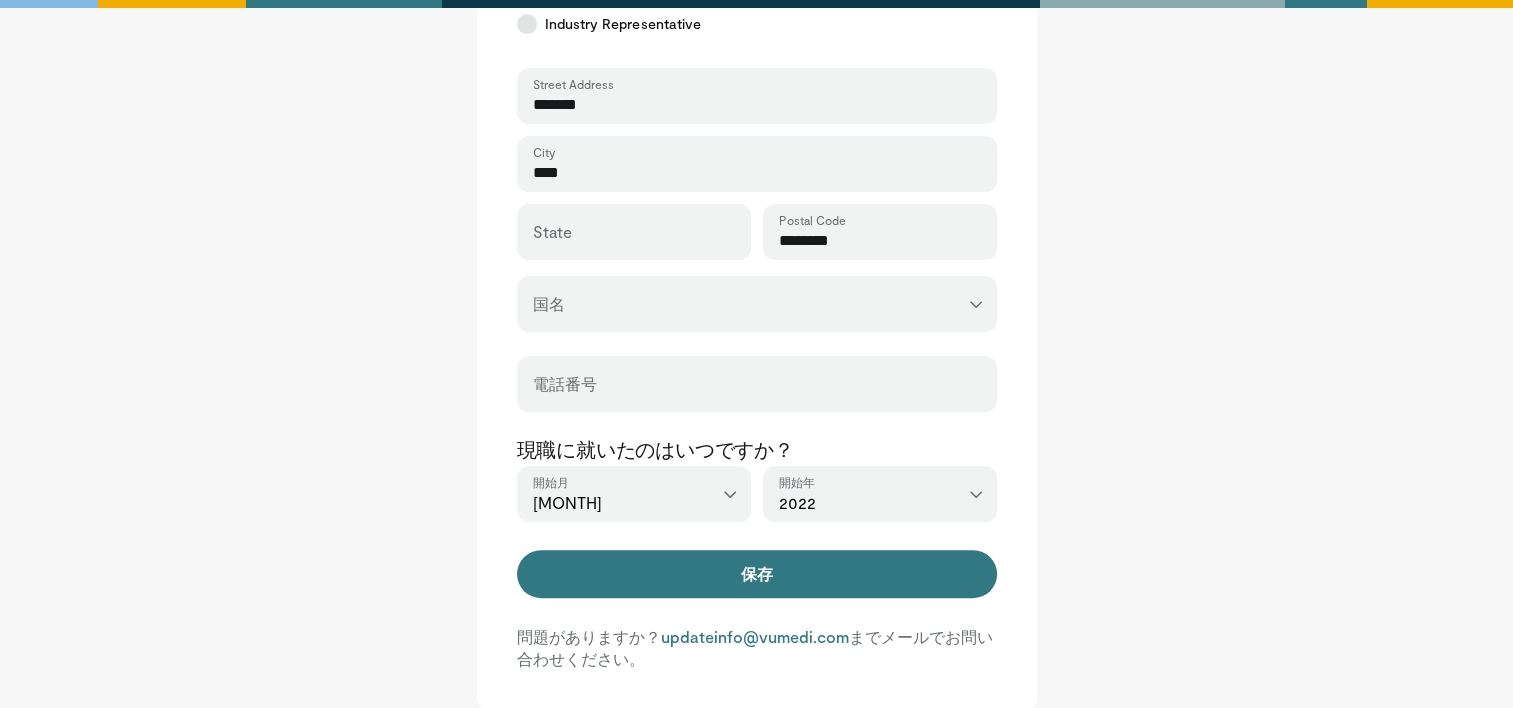 select on "**" 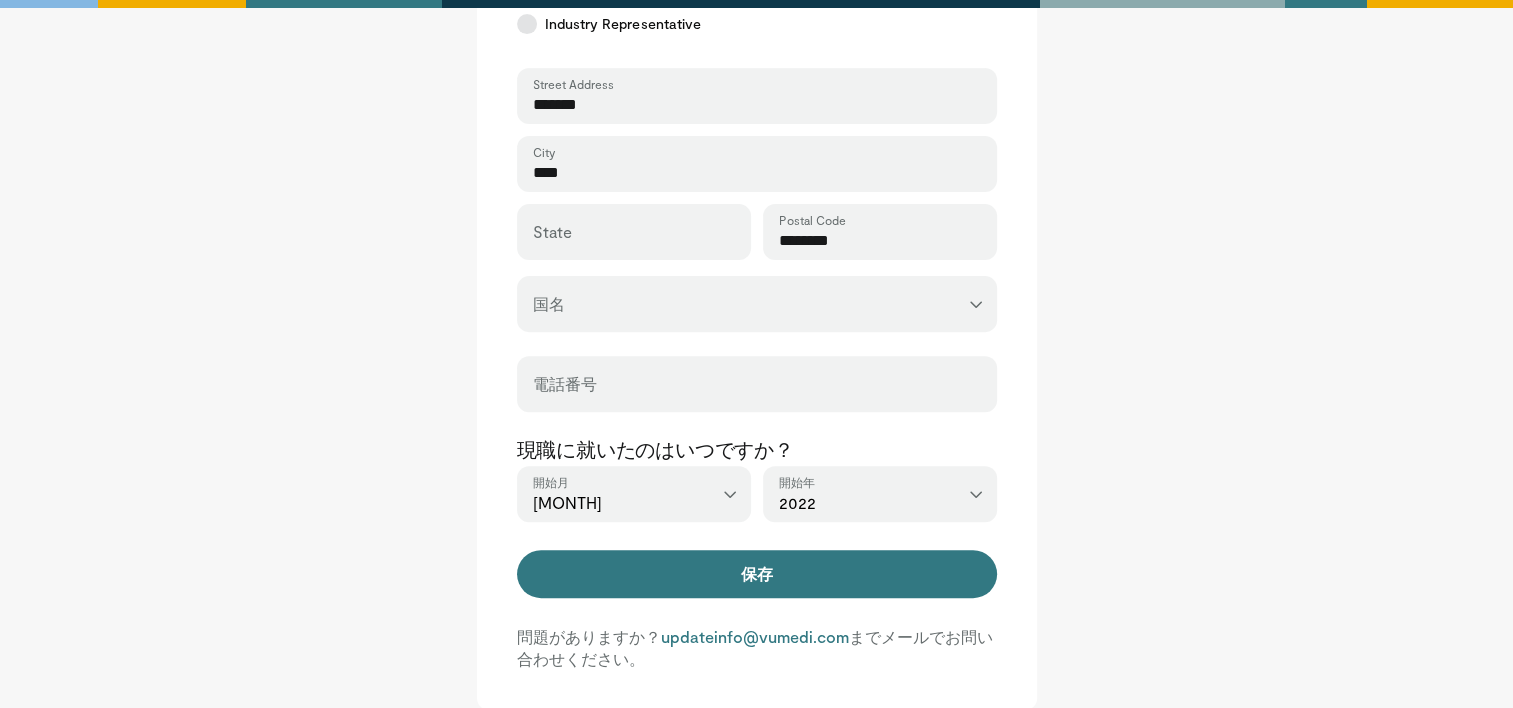 click on "**********" at bounding box center [757, 304] 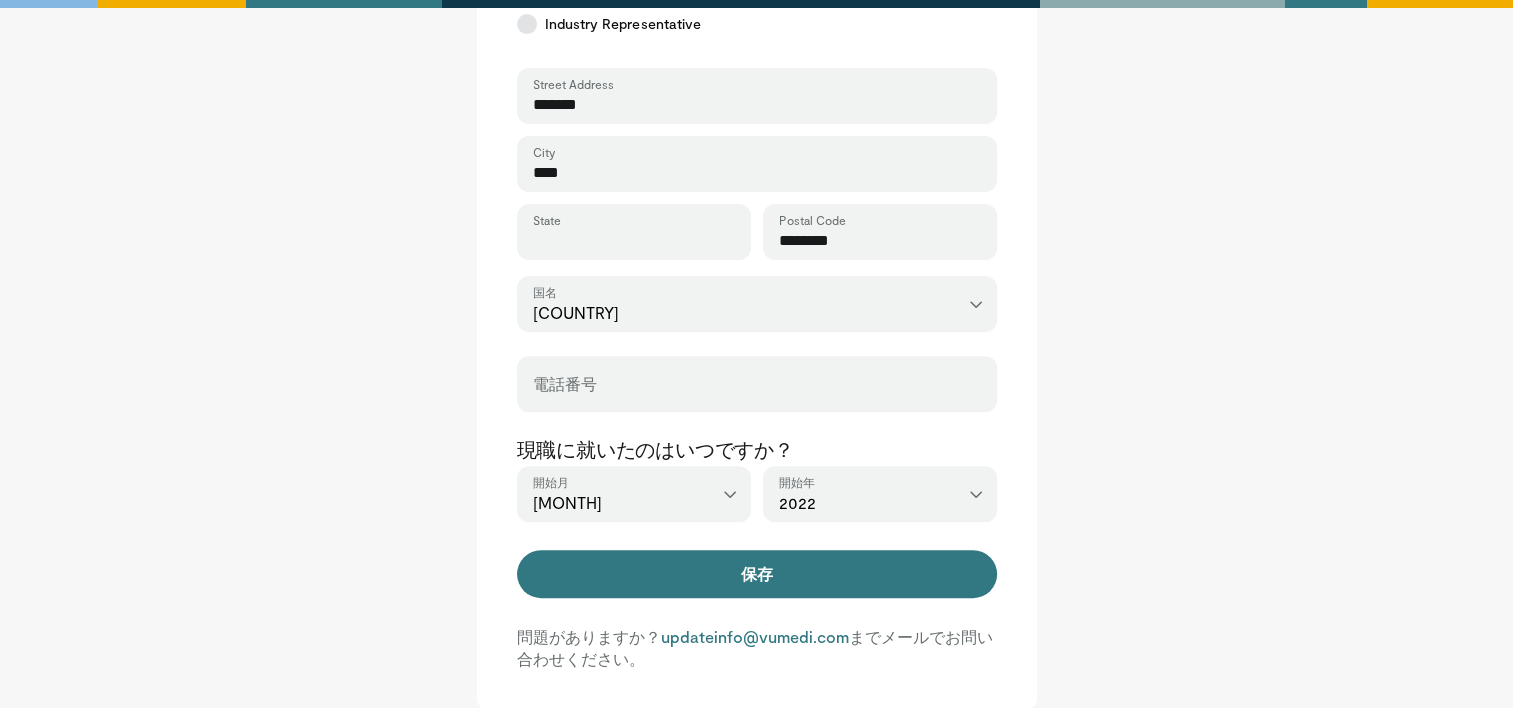 click on "State" at bounding box center [634, 241] 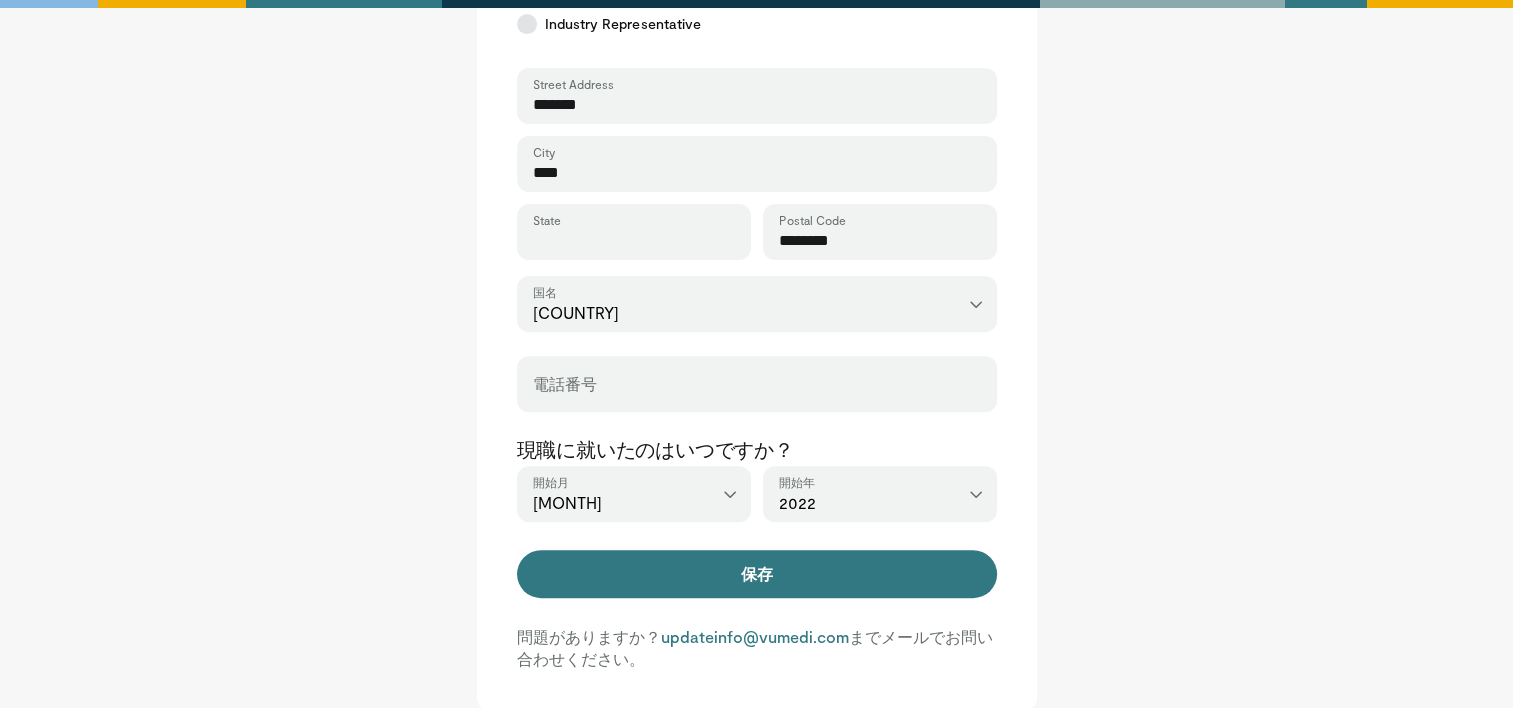 type on "*" 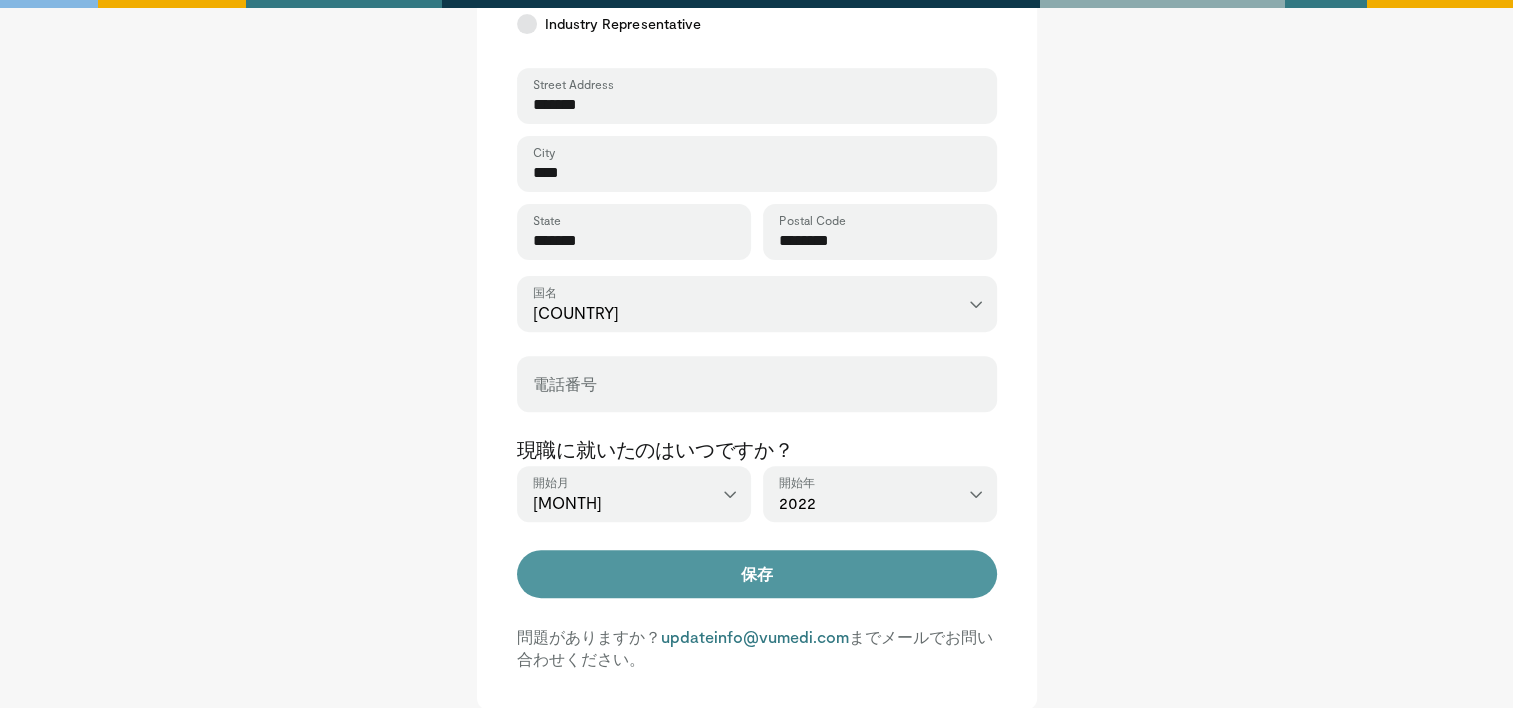 type on "*******" 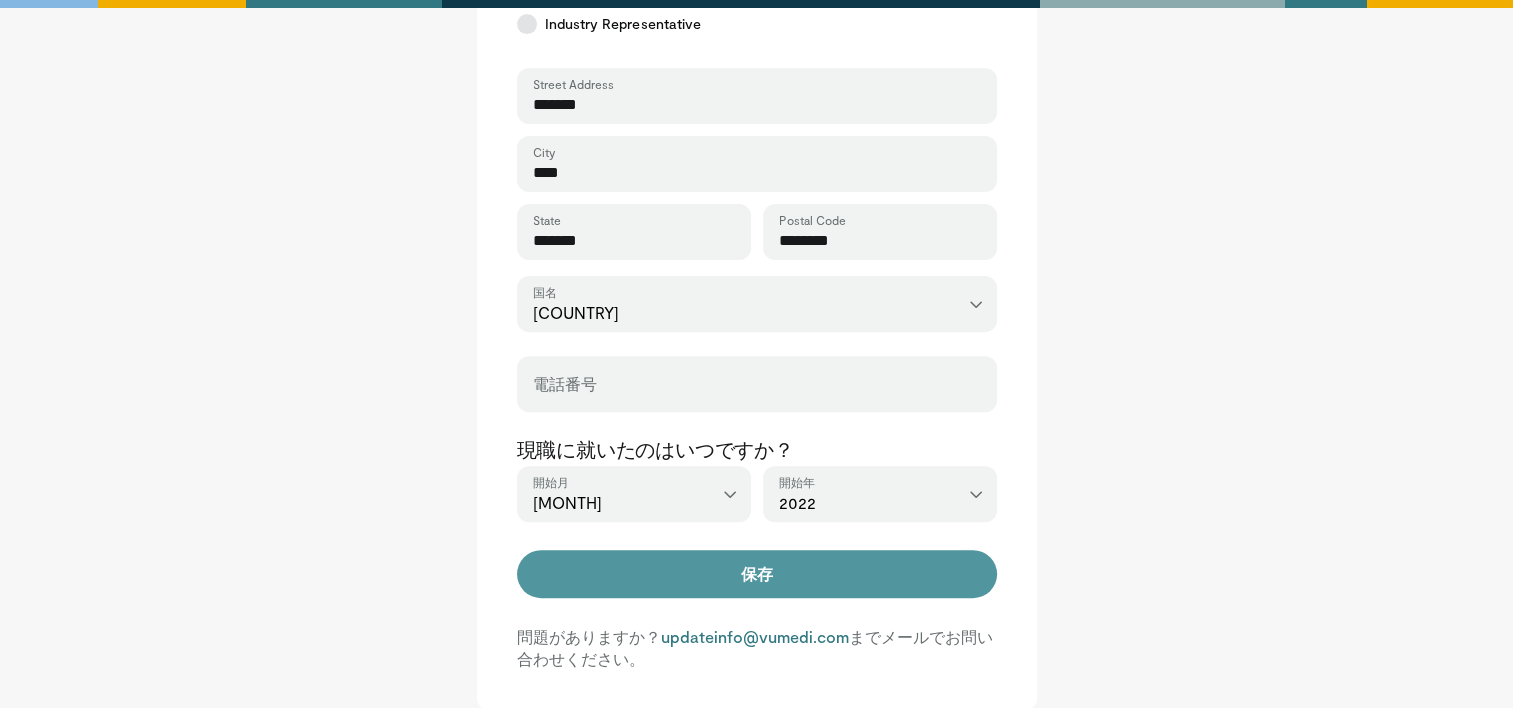 click on "保存" at bounding box center [757, 574] 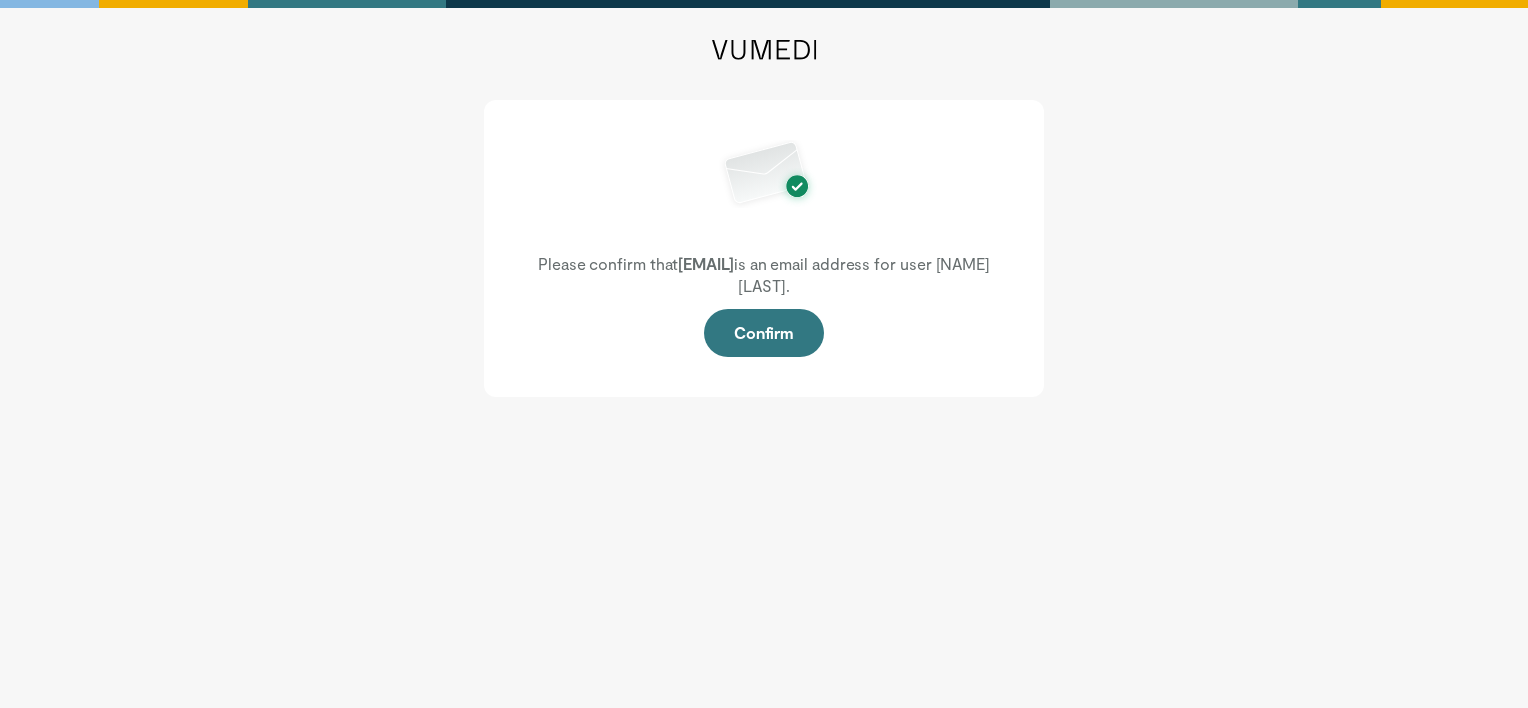 scroll, scrollTop: 0, scrollLeft: 0, axis: both 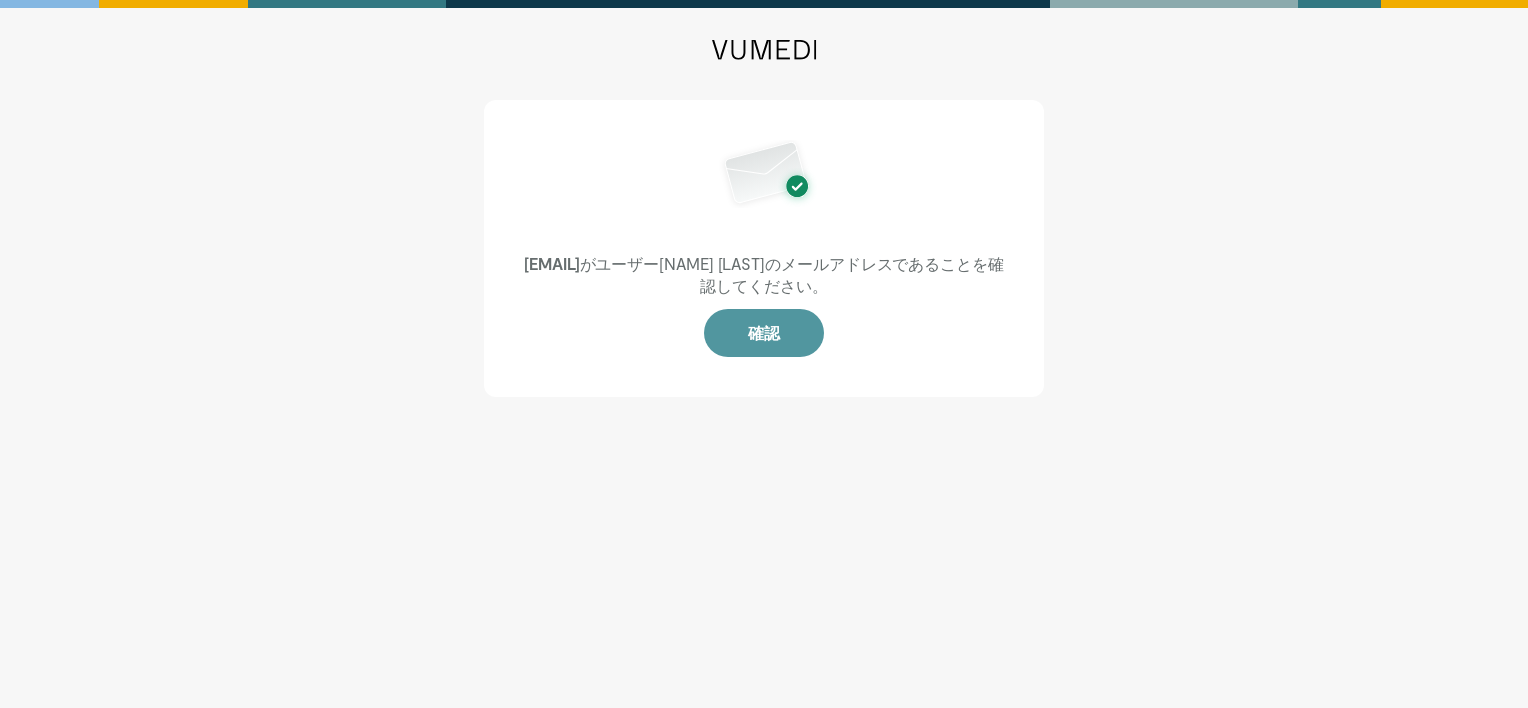 click on "確認" at bounding box center [764, 333] 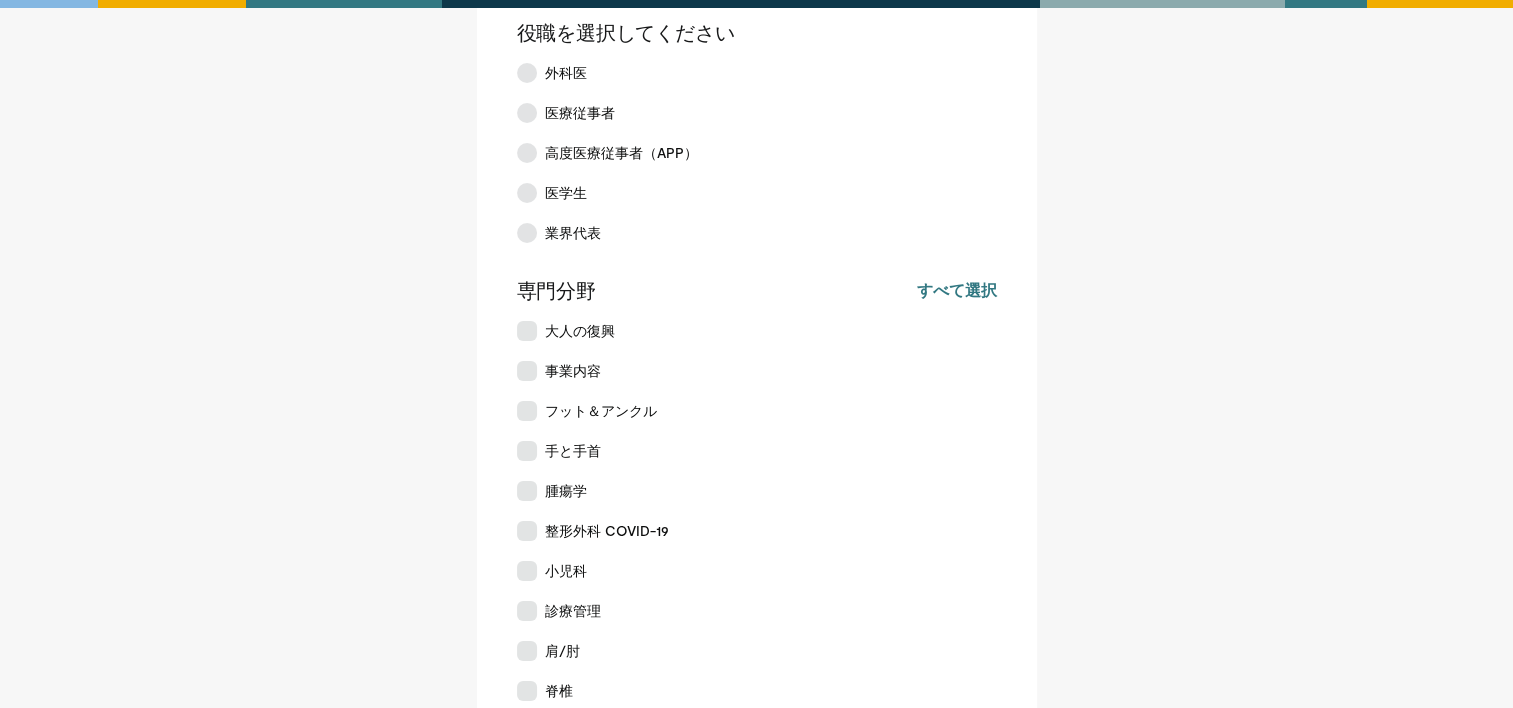 scroll, scrollTop: 530, scrollLeft: 0, axis: vertical 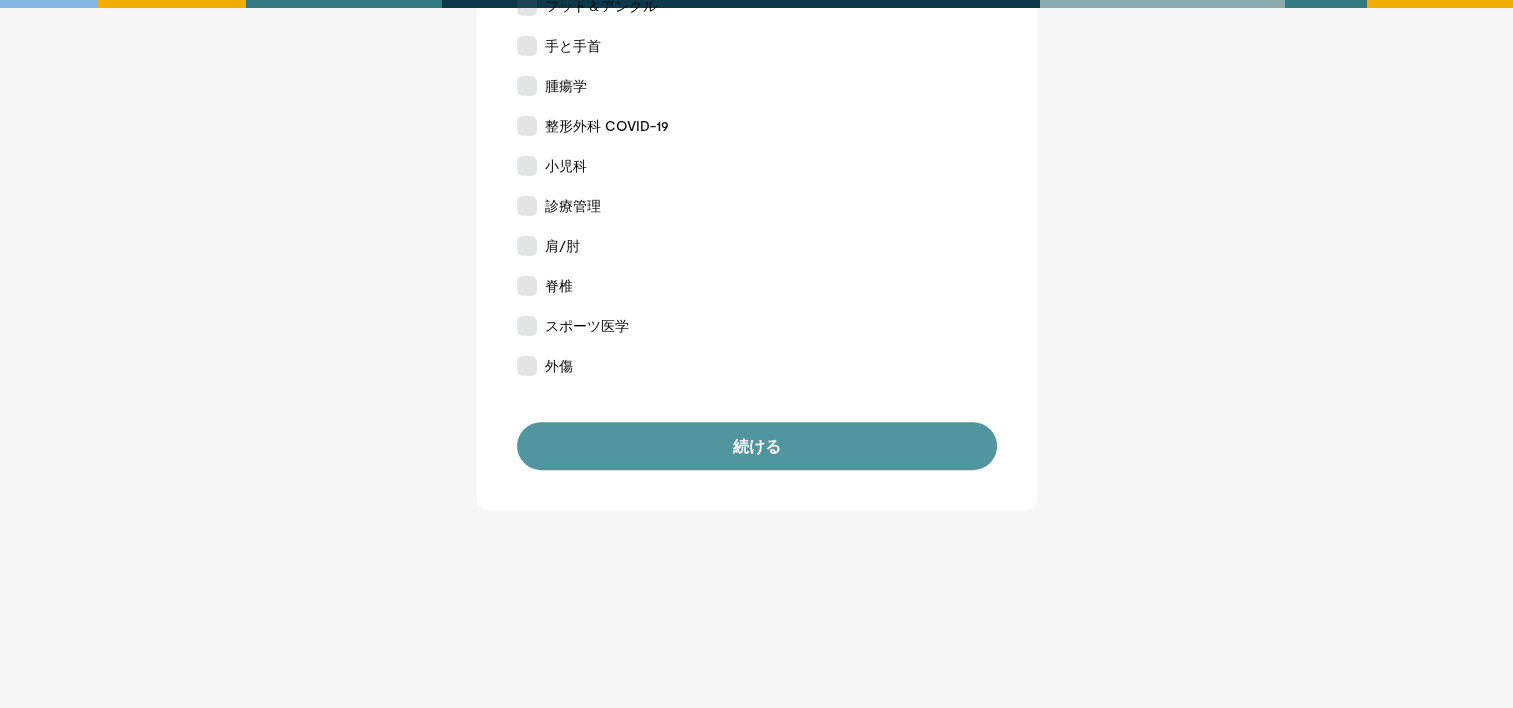 click on "続ける" at bounding box center [757, 446] 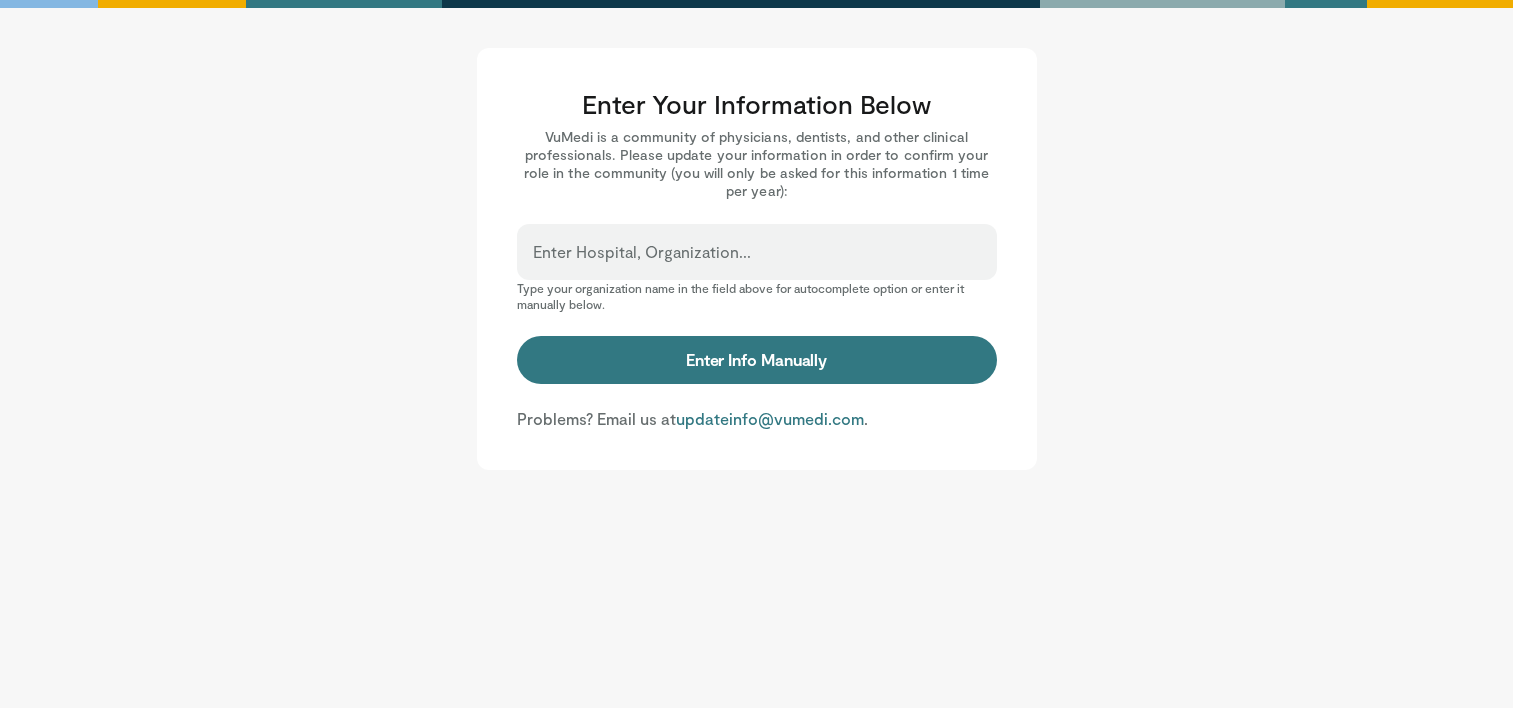scroll, scrollTop: 0, scrollLeft: 0, axis: both 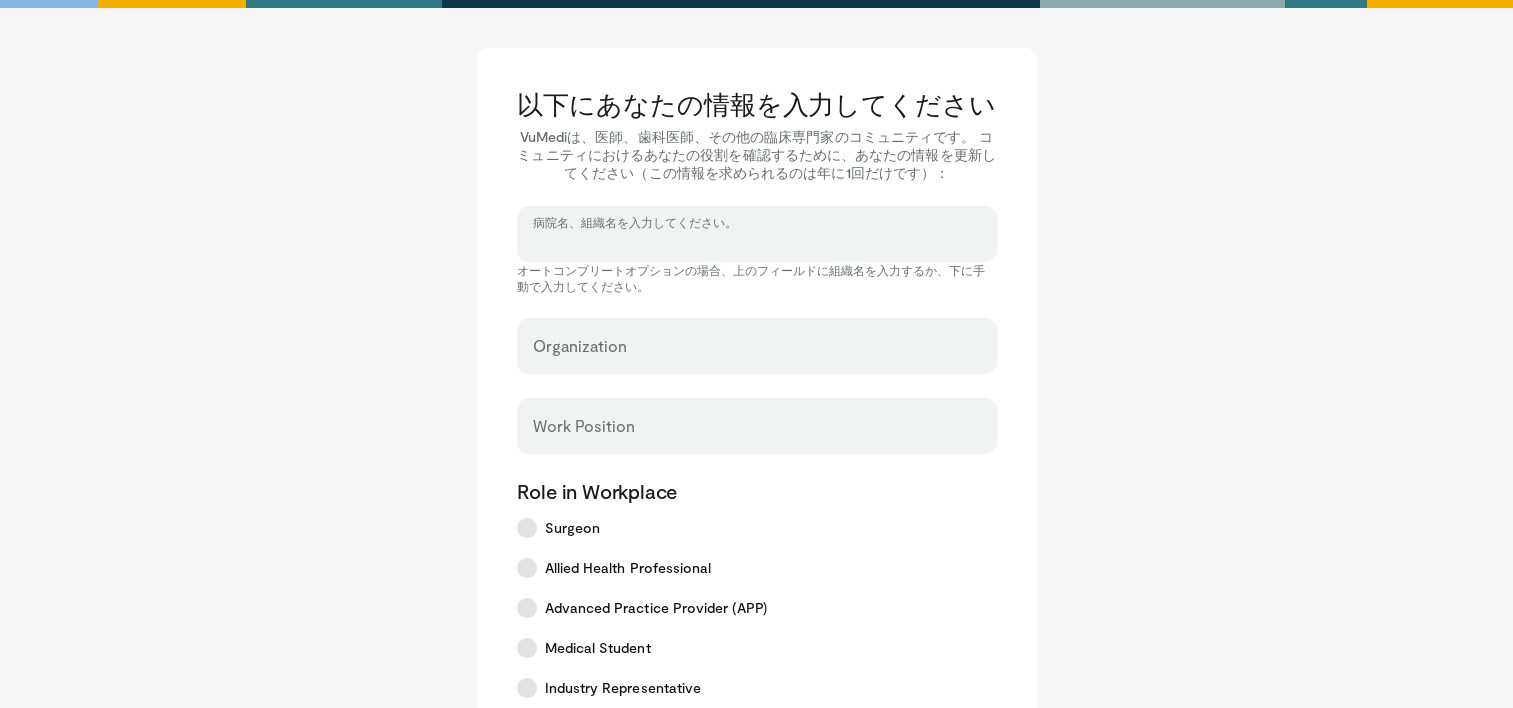 click on "病院名、組織名を入力してください。" at bounding box center [757, 243] 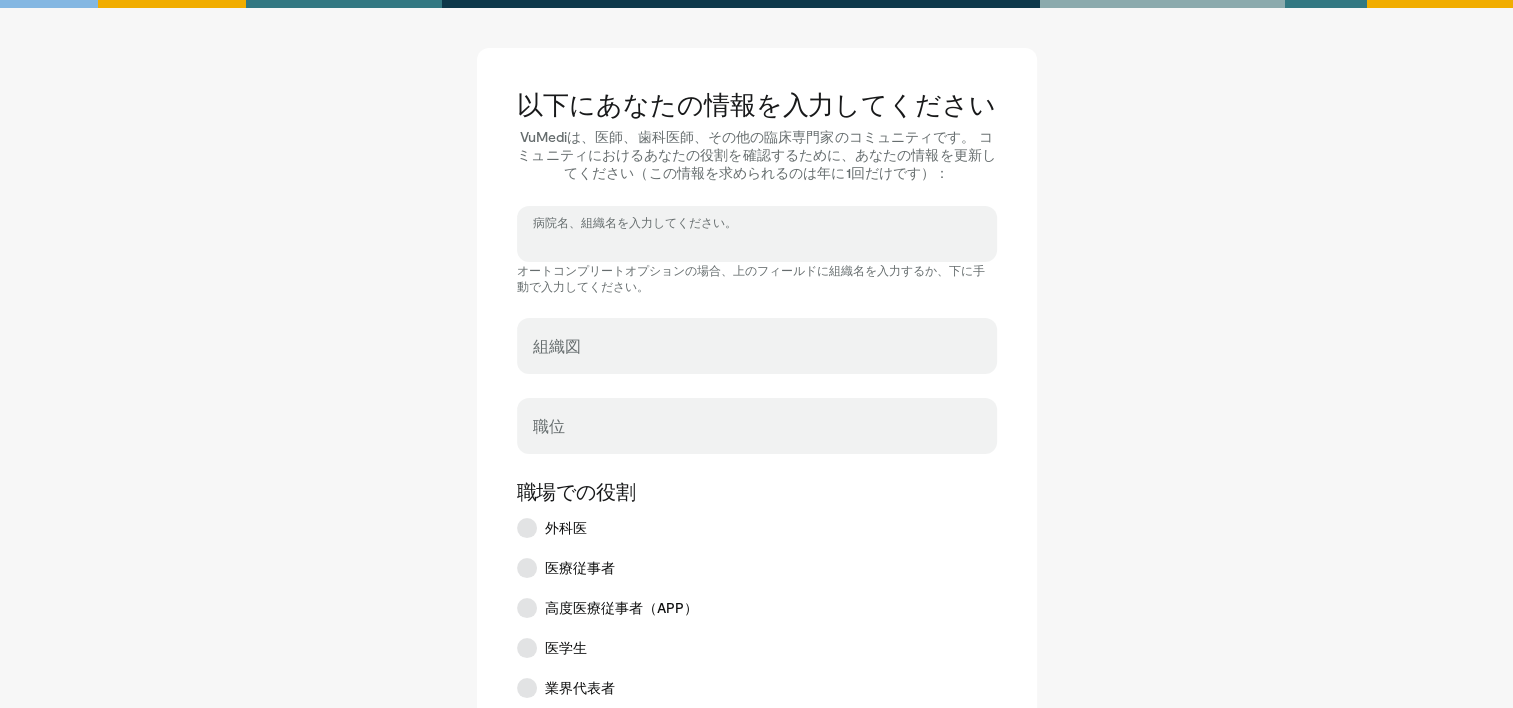 scroll, scrollTop: 0, scrollLeft: 0, axis: both 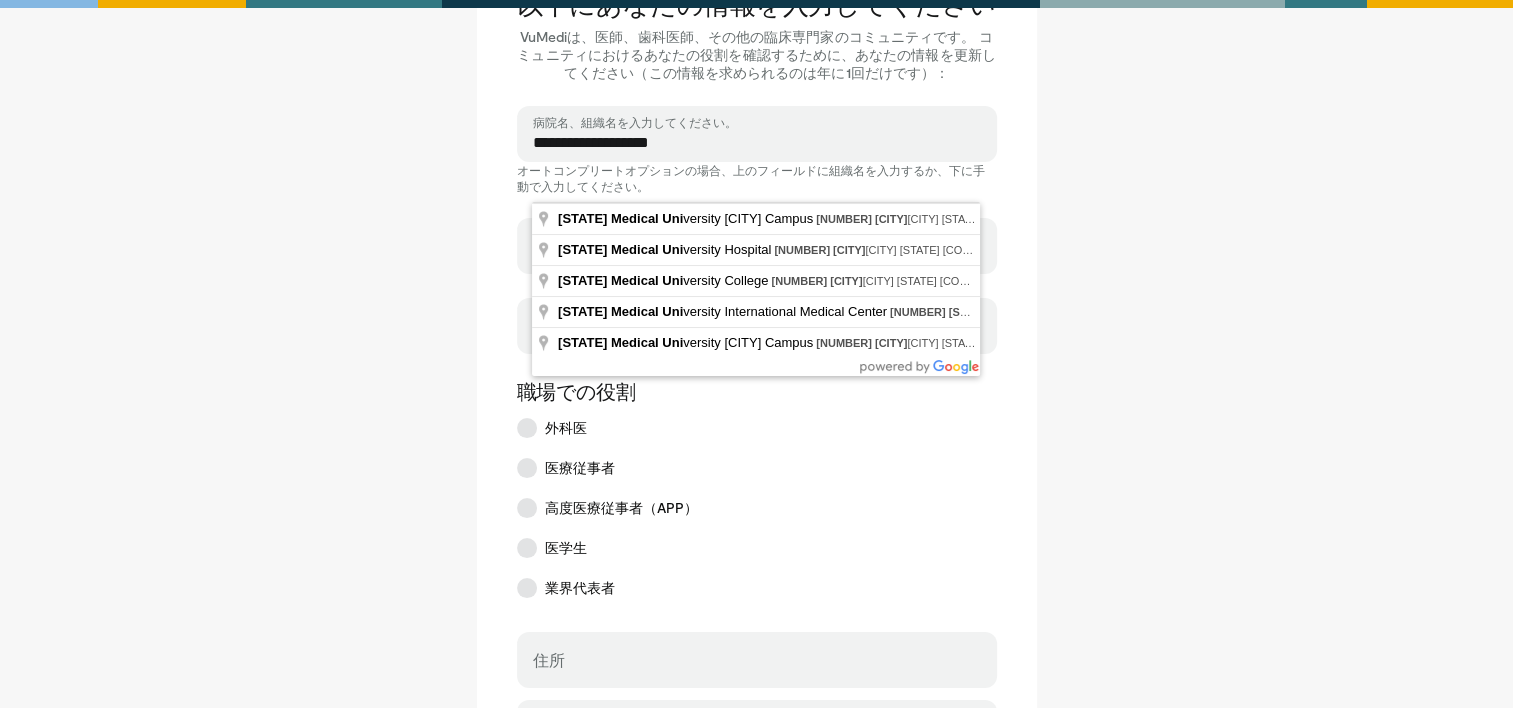 type on "**********" 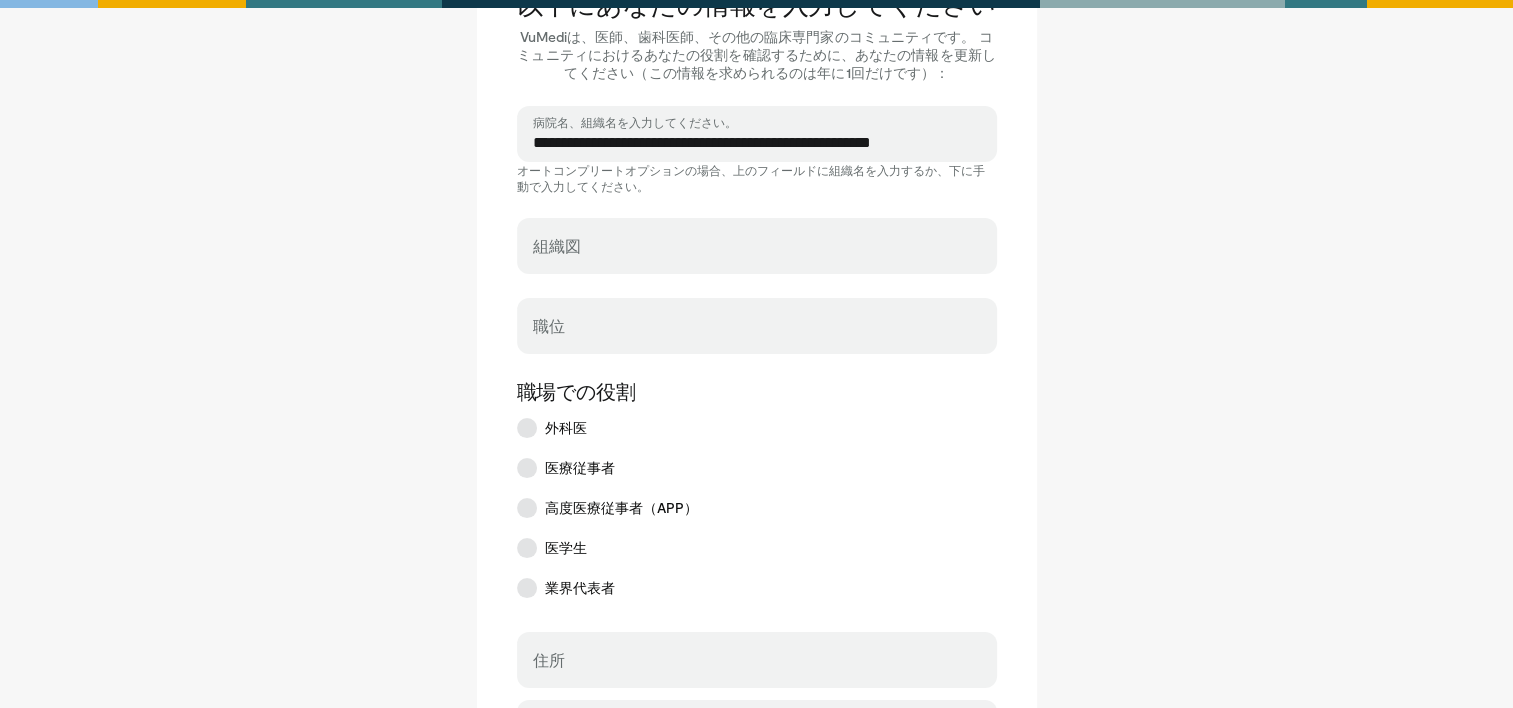 type on "********" 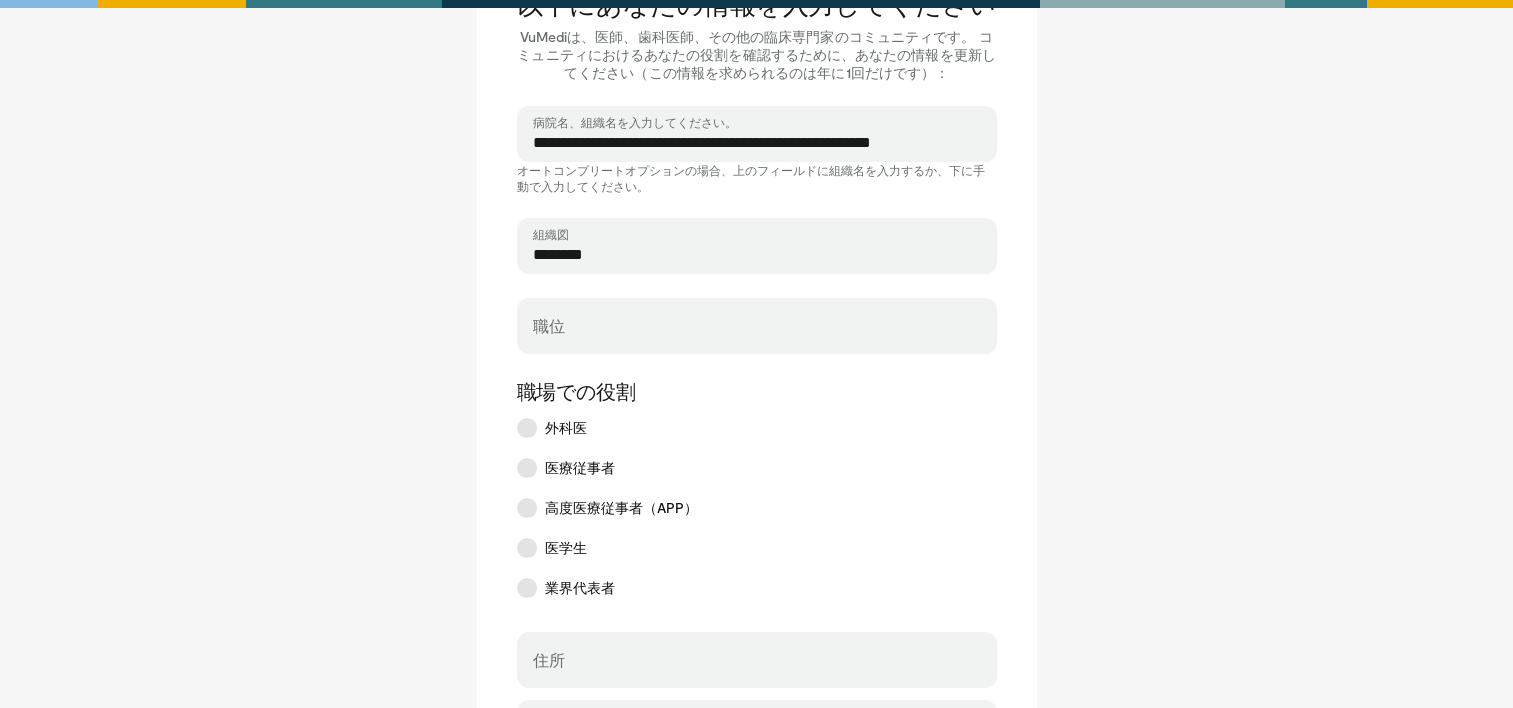 click on "職位" at bounding box center (757, 326) 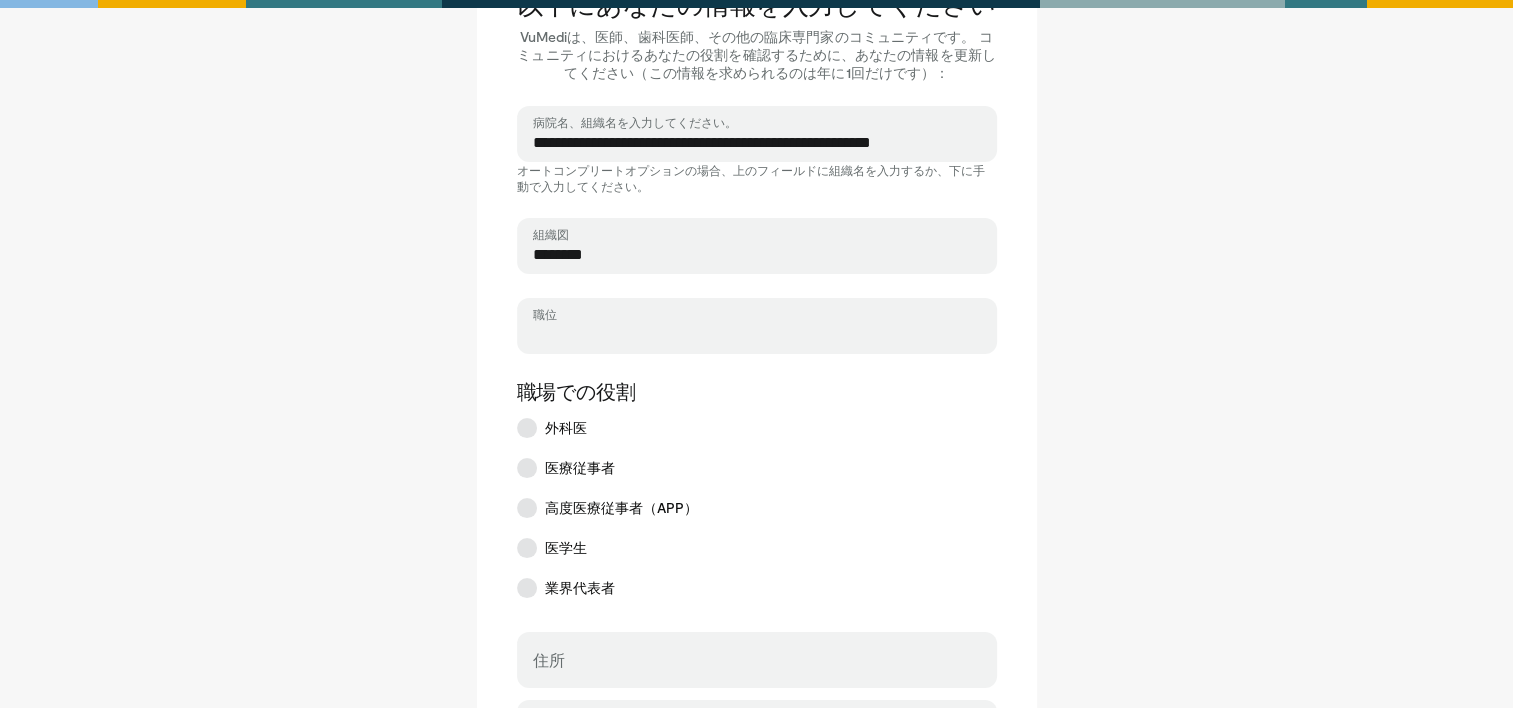 click on "職位" at bounding box center (757, 335) 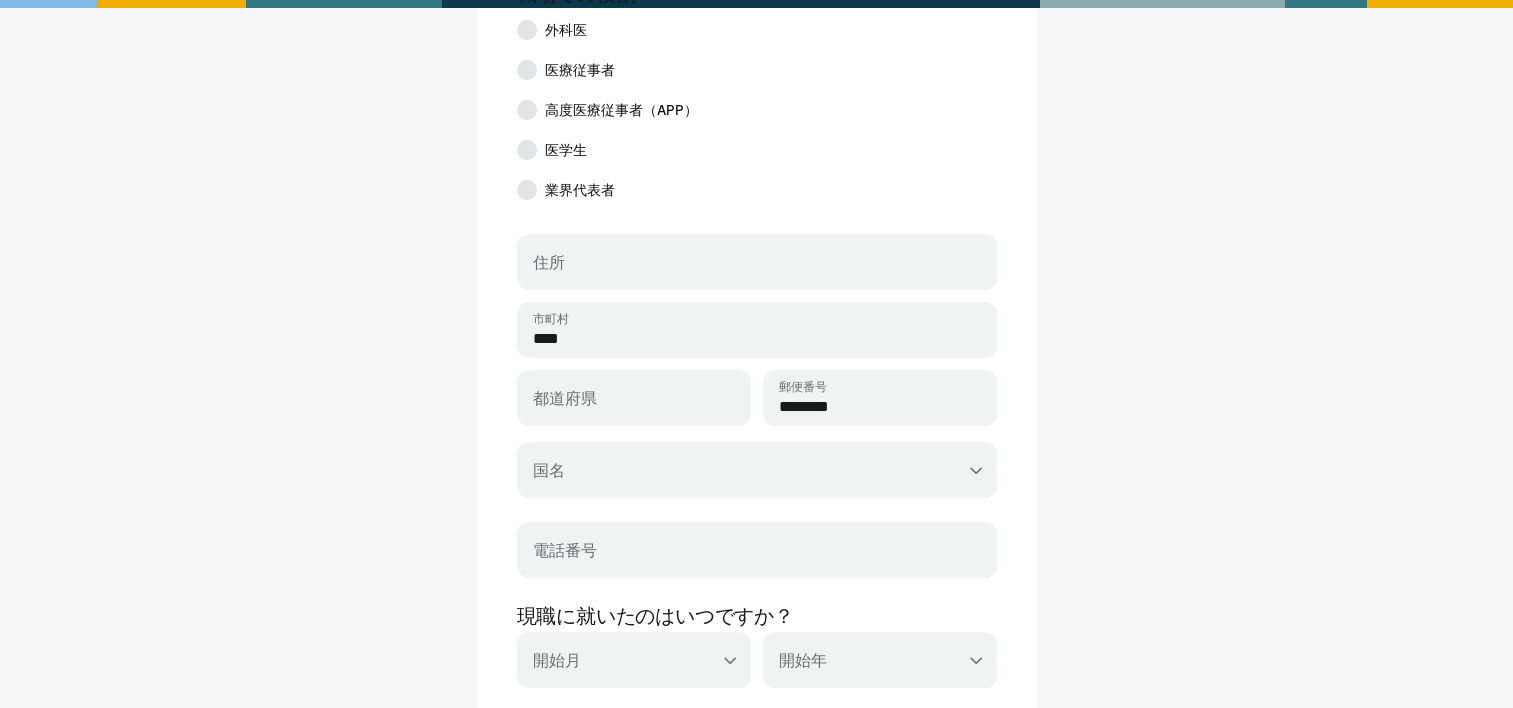 scroll, scrollTop: 500, scrollLeft: 0, axis: vertical 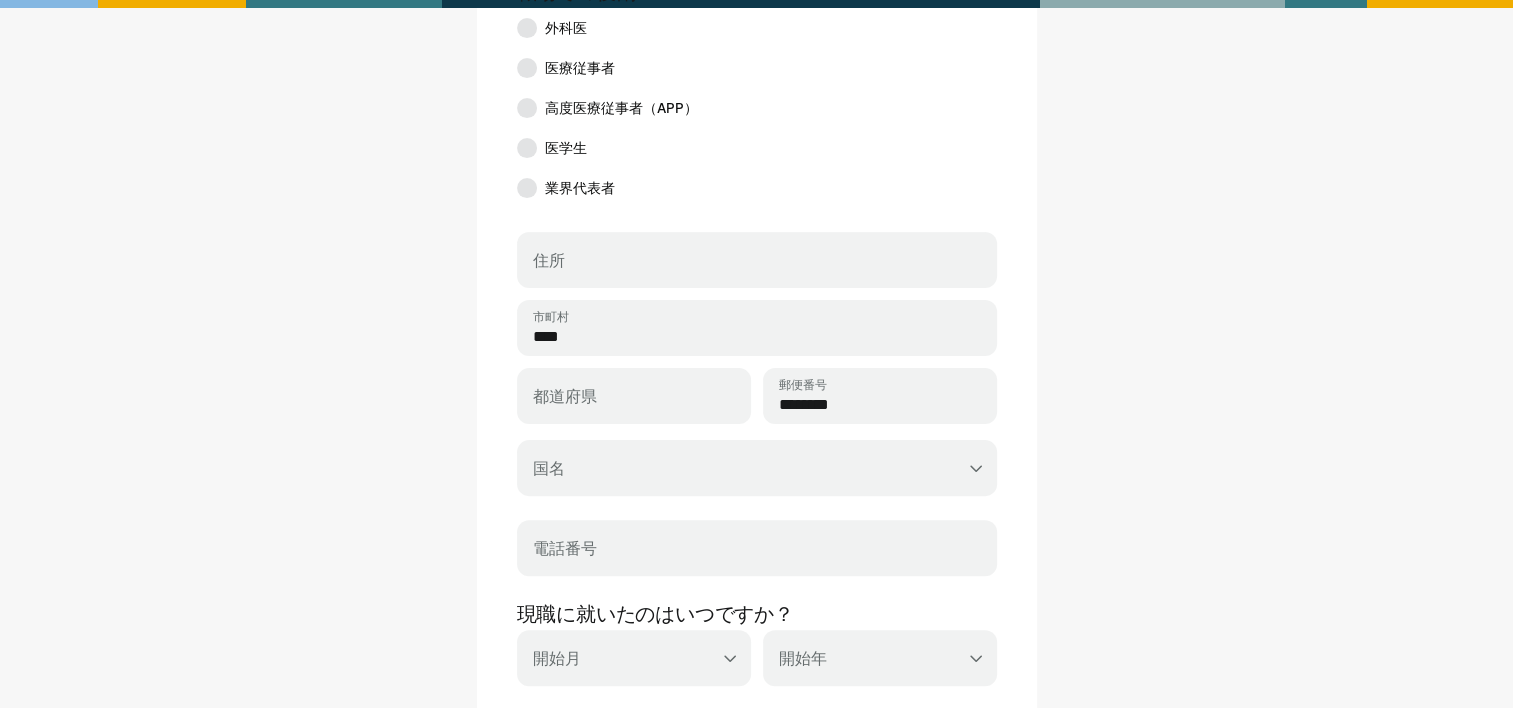 type on "**********" 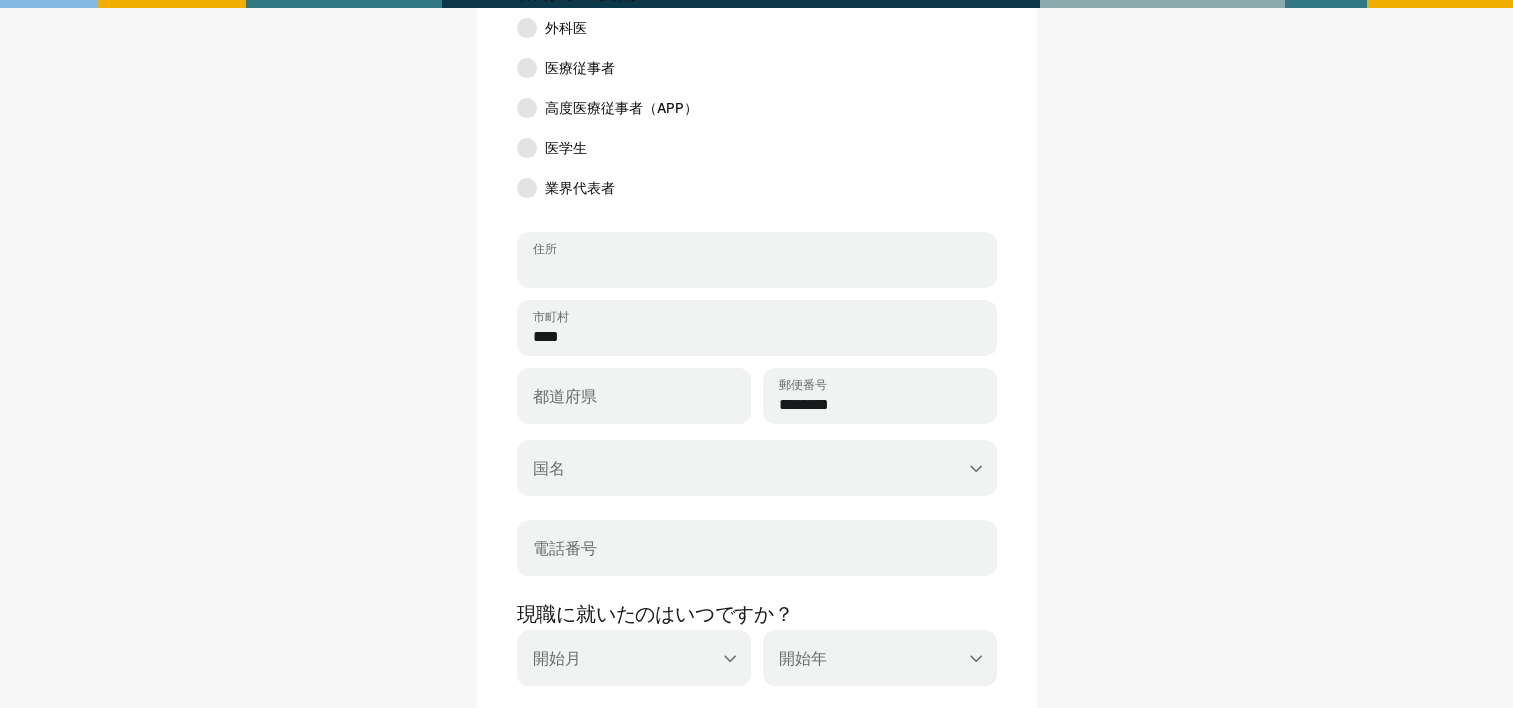 click on "住所" at bounding box center [757, 269] 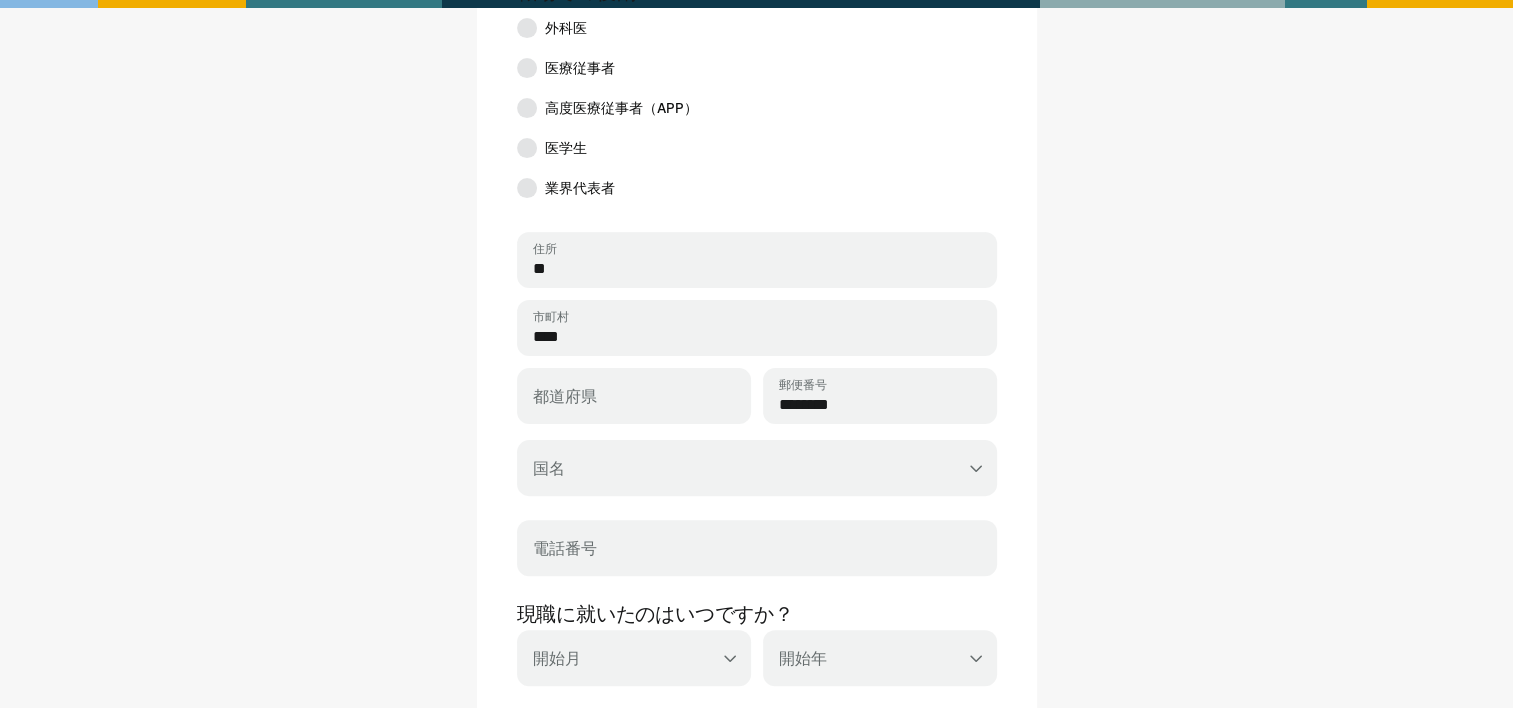 type on "*" 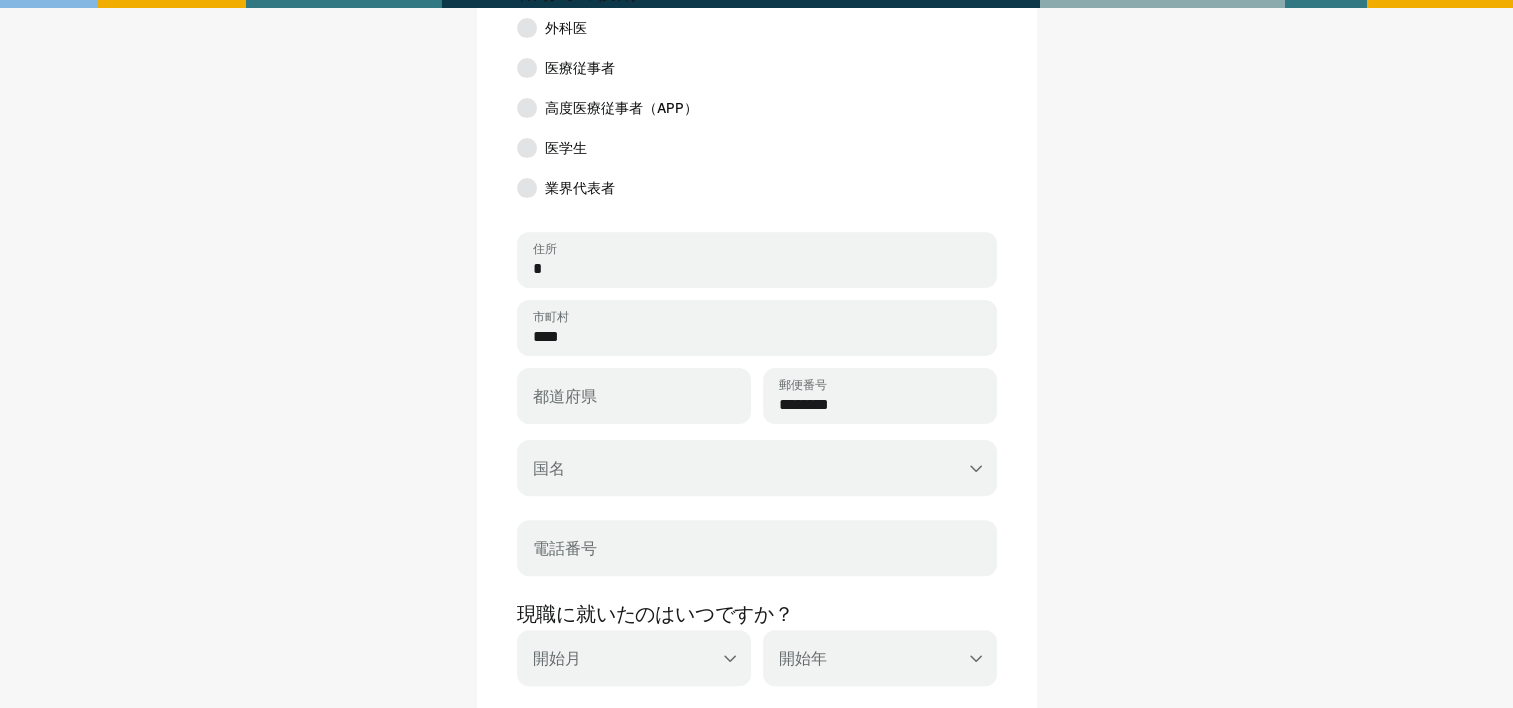type on "*" 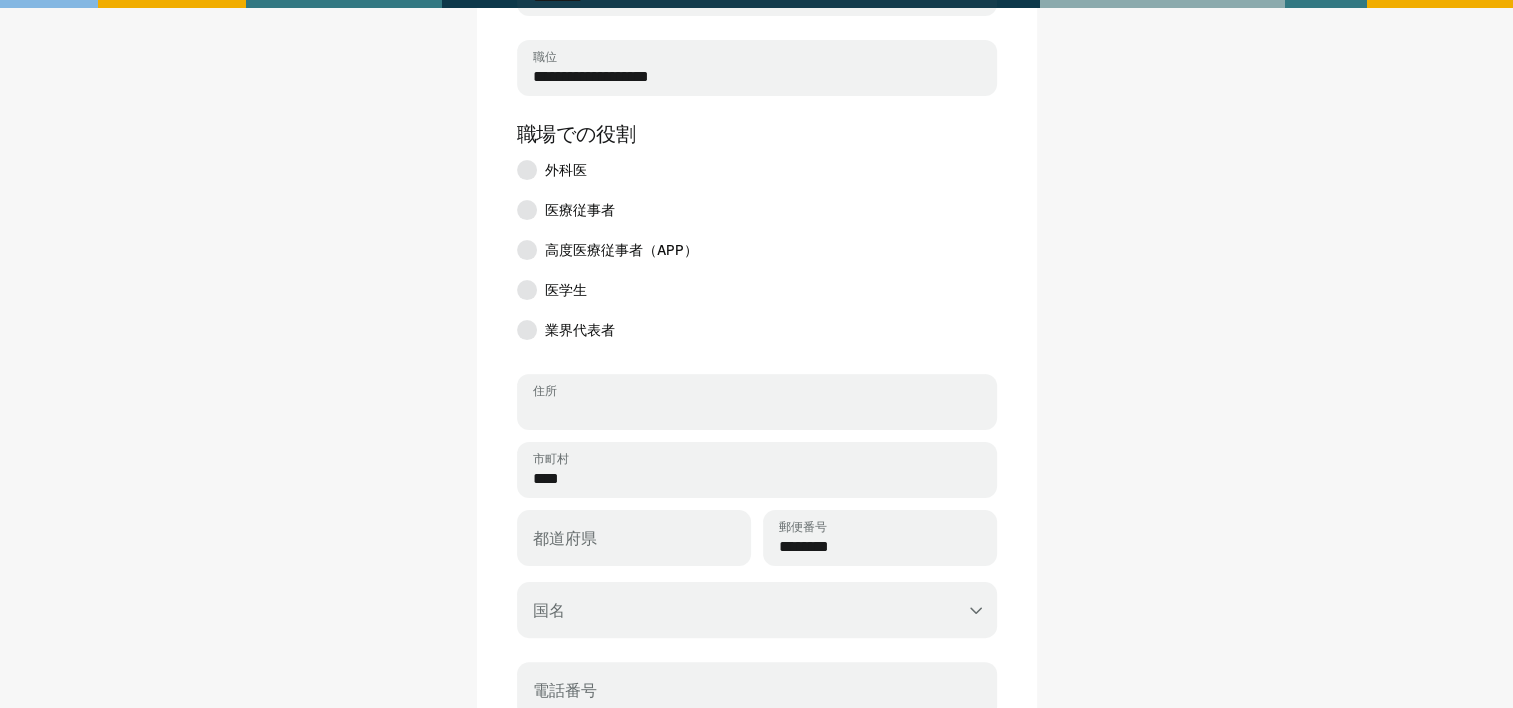scroll, scrollTop: 0, scrollLeft: 0, axis: both 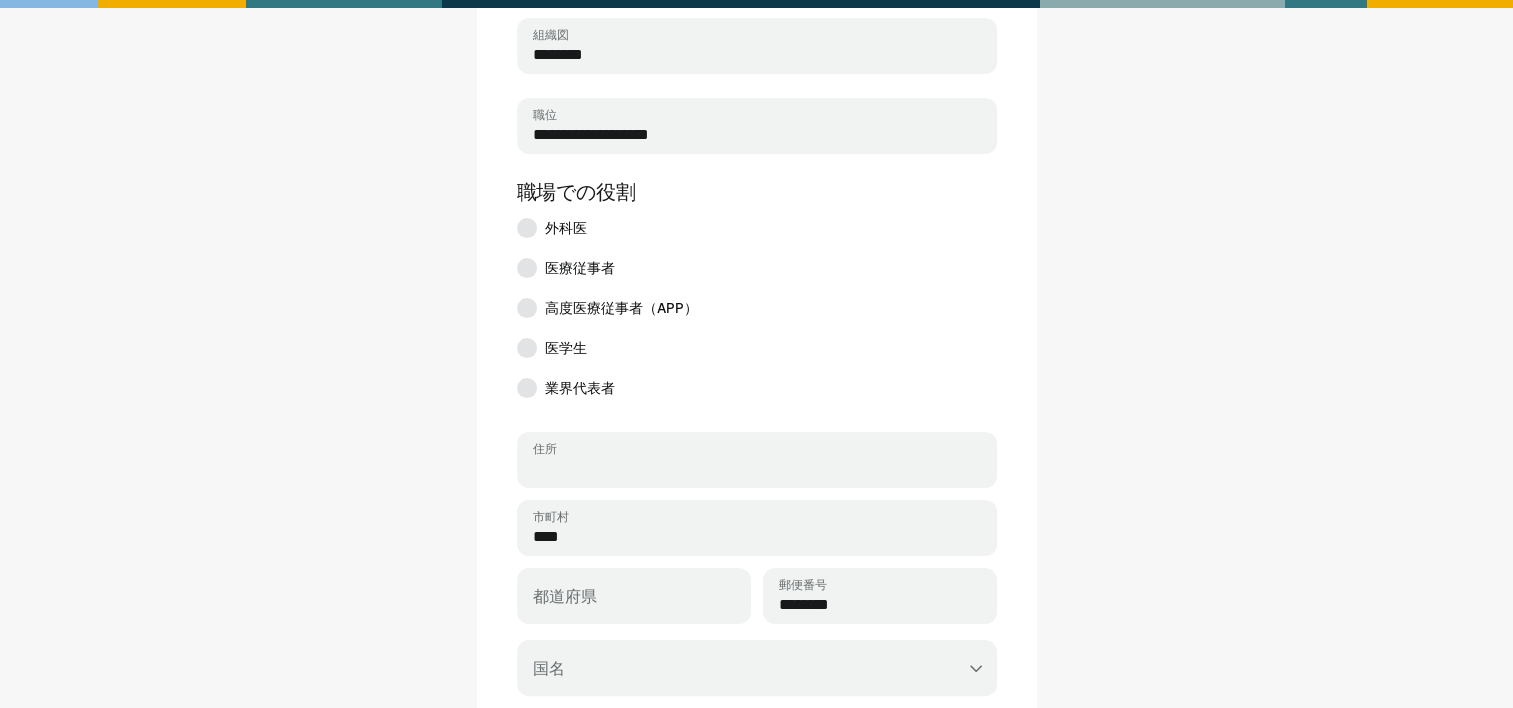 paste on "**********" 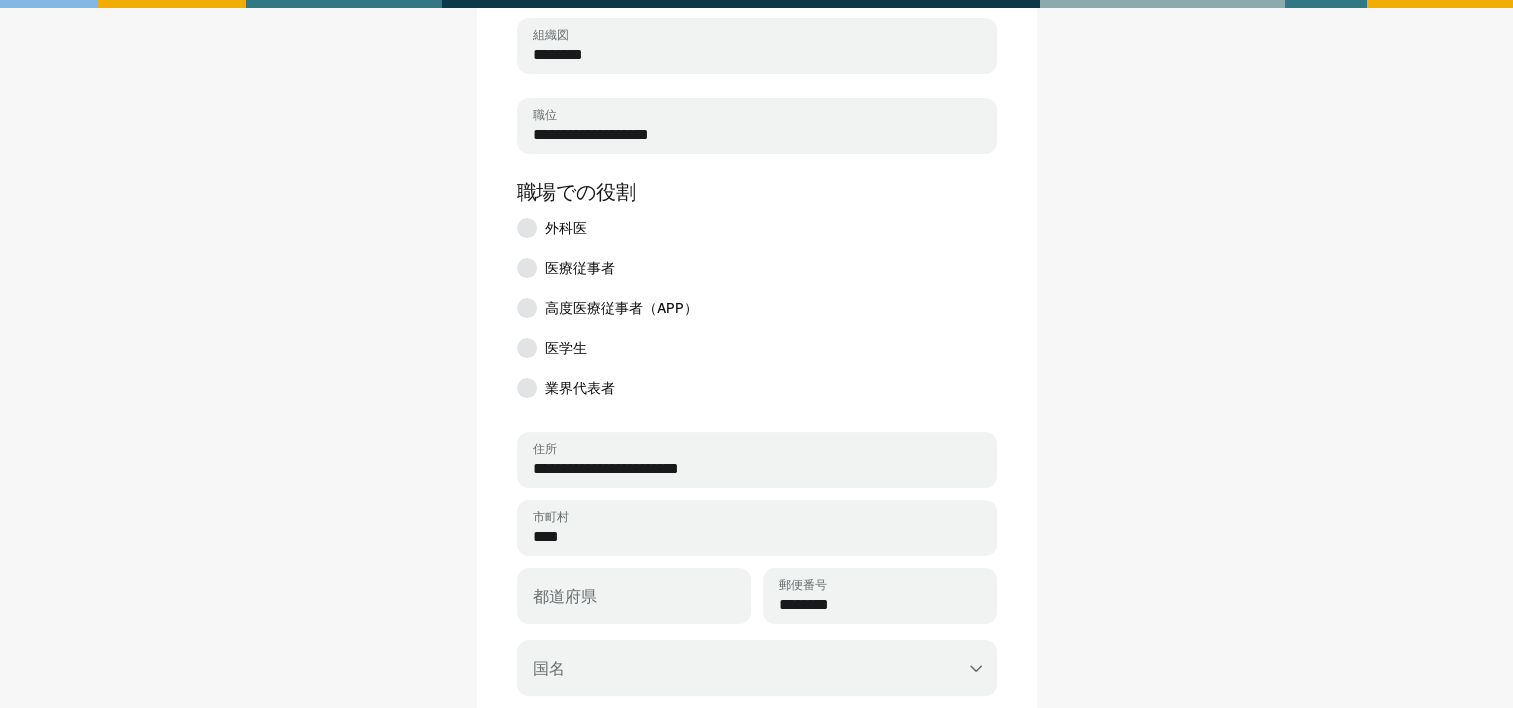 type on "**********" 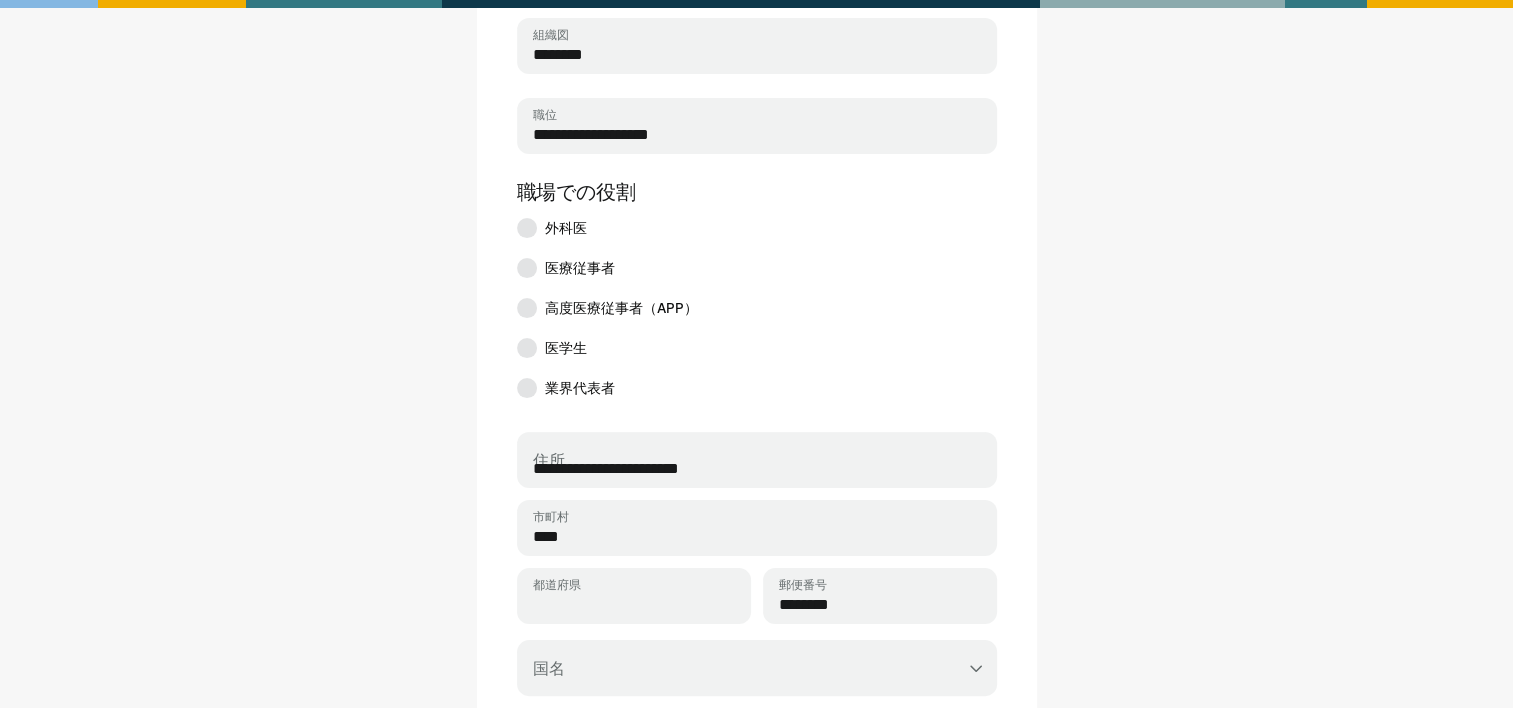 click on "都道府県" at bounding box center (634, 605) 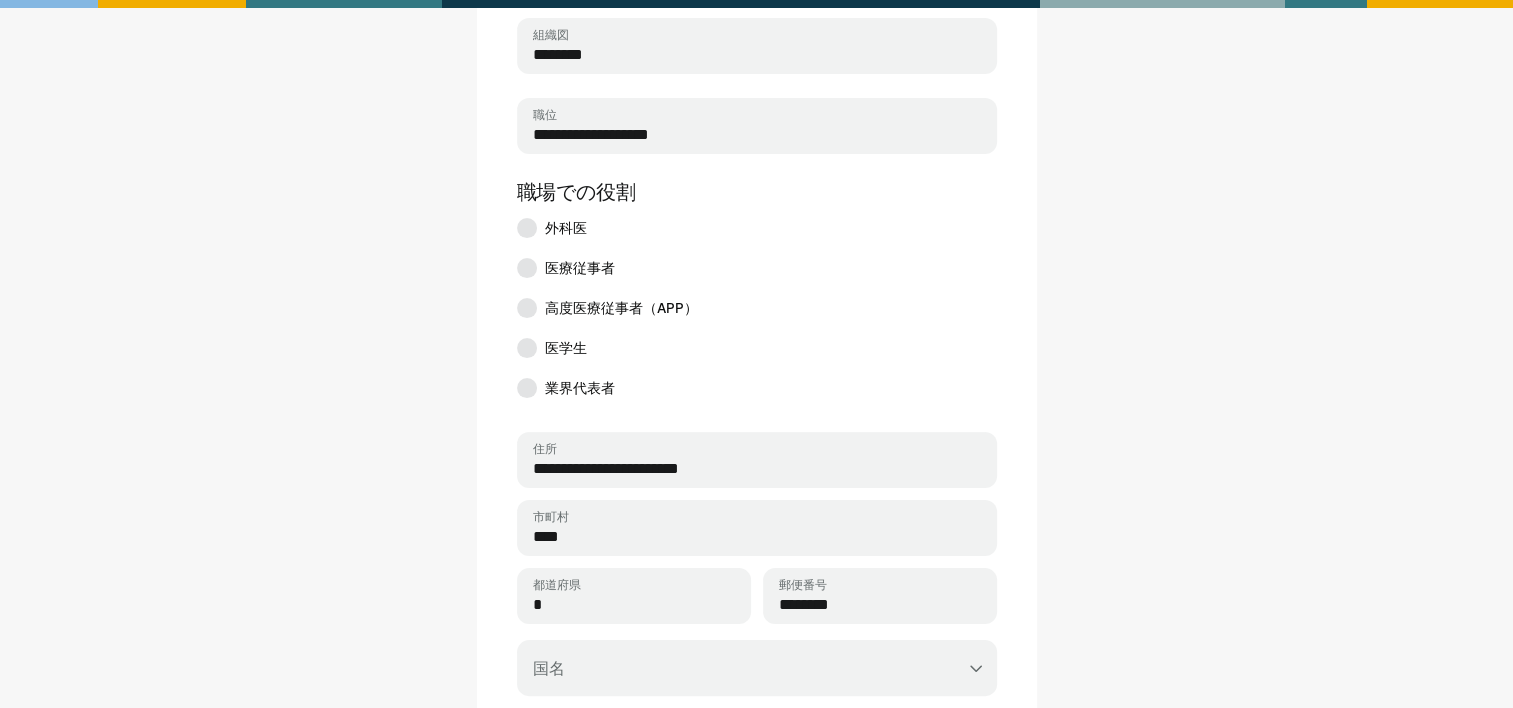type on "*" 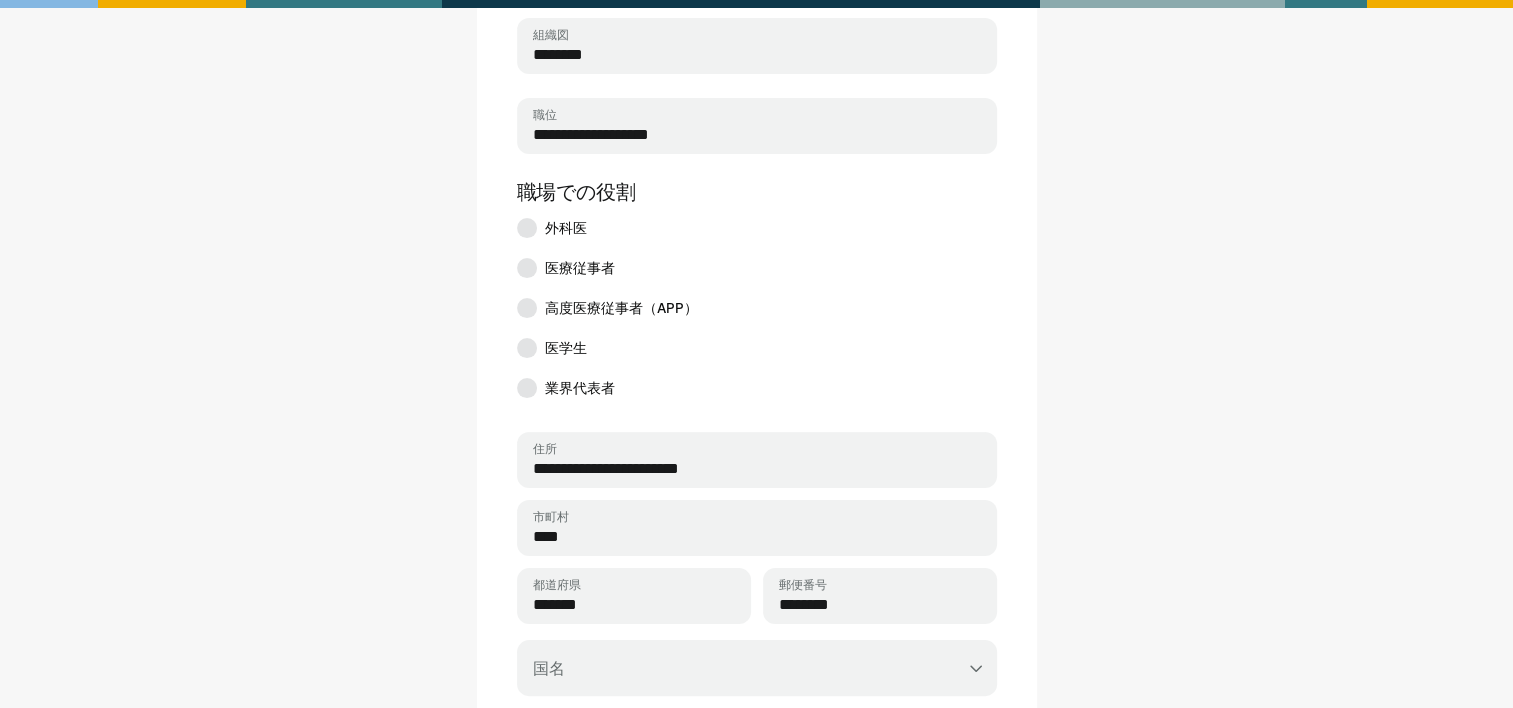 type on "*******" 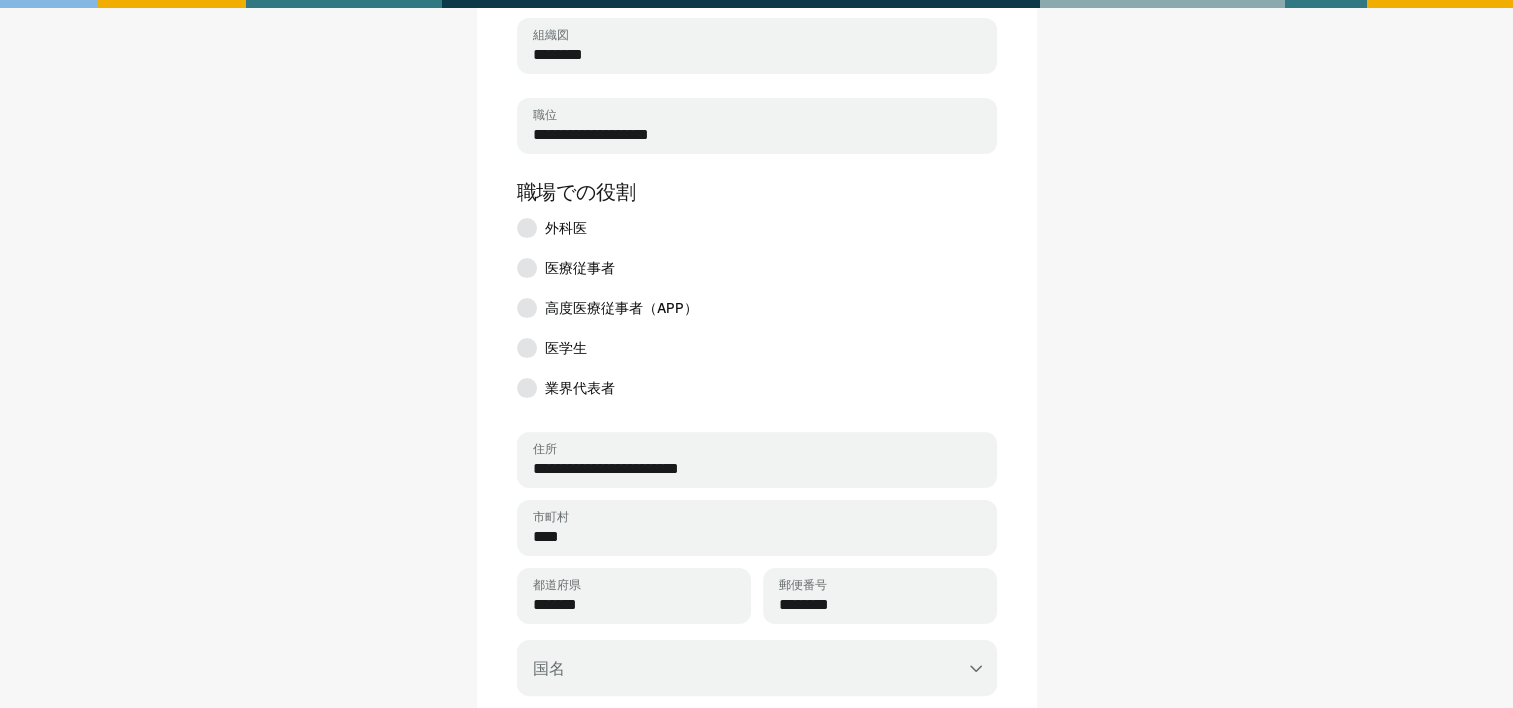 select on "**" 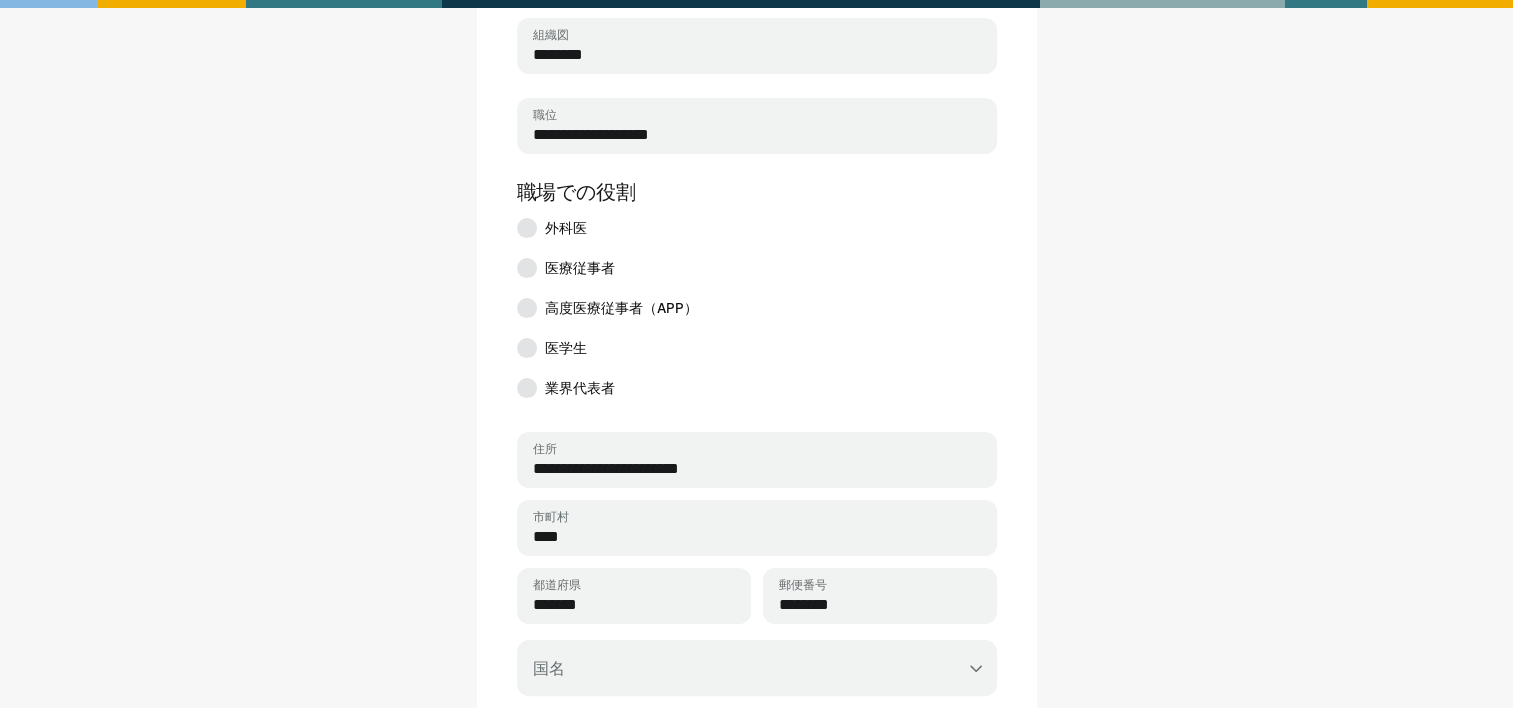 click on "**********" at bounding box center (757, 668) 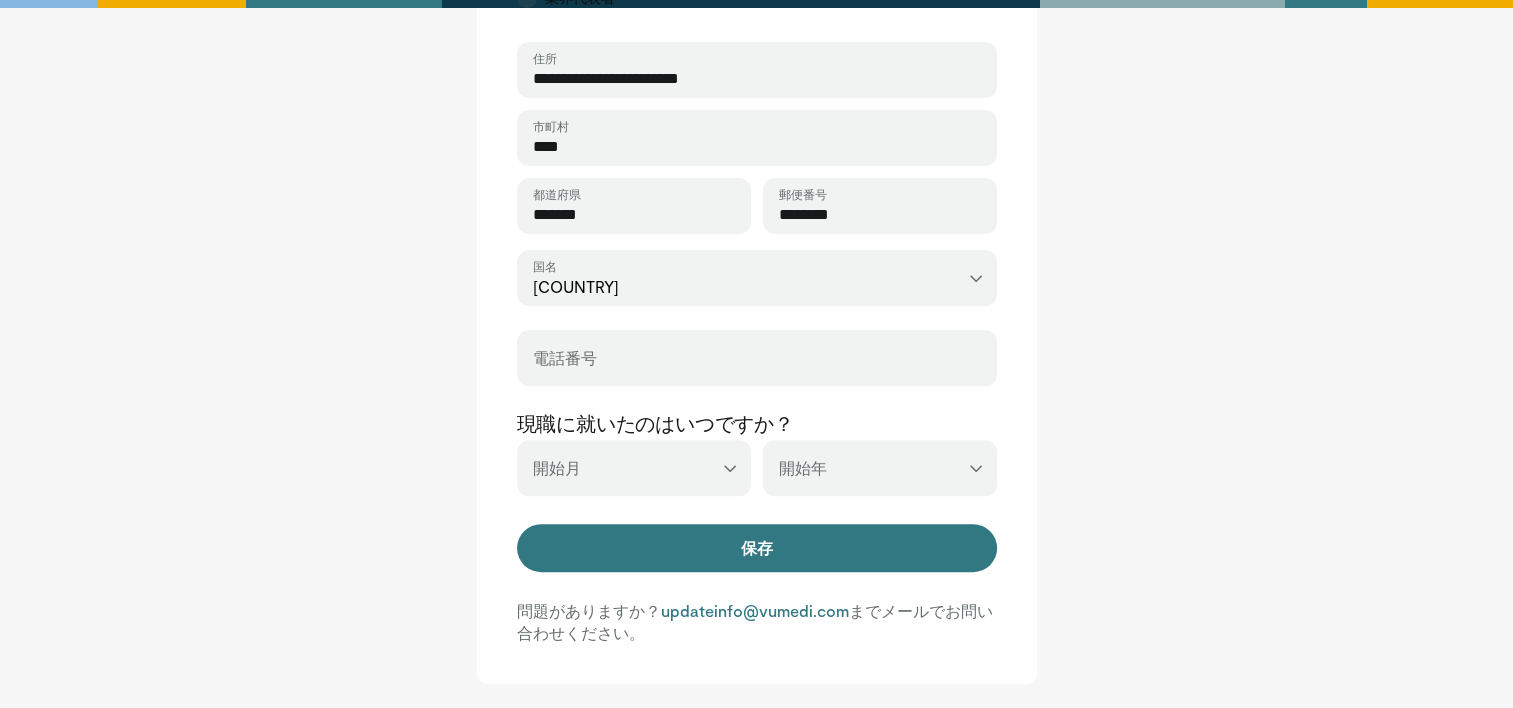 scroll, scrollTop: 700, scrollLeft: 0, axis: vertical 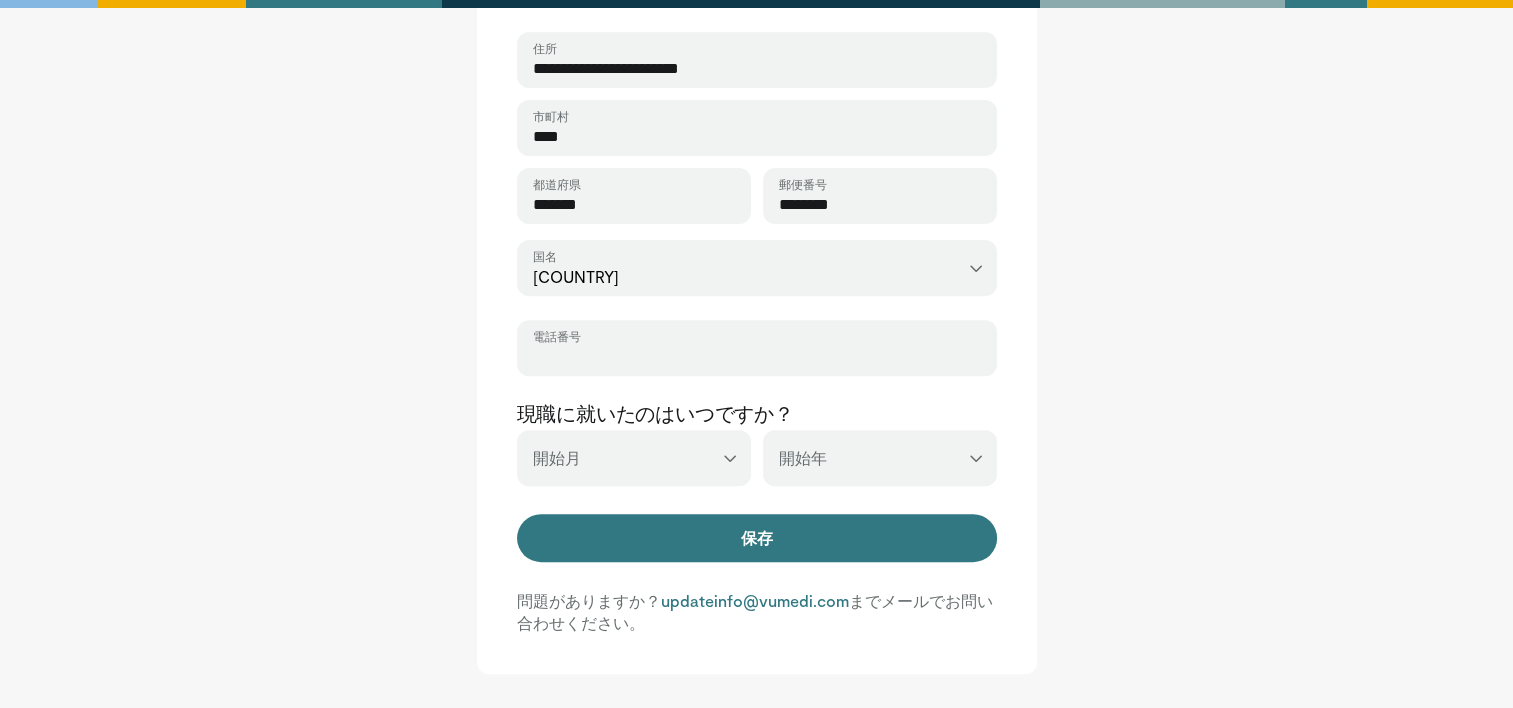click on "電話番号" at bounding box center (757, 357) 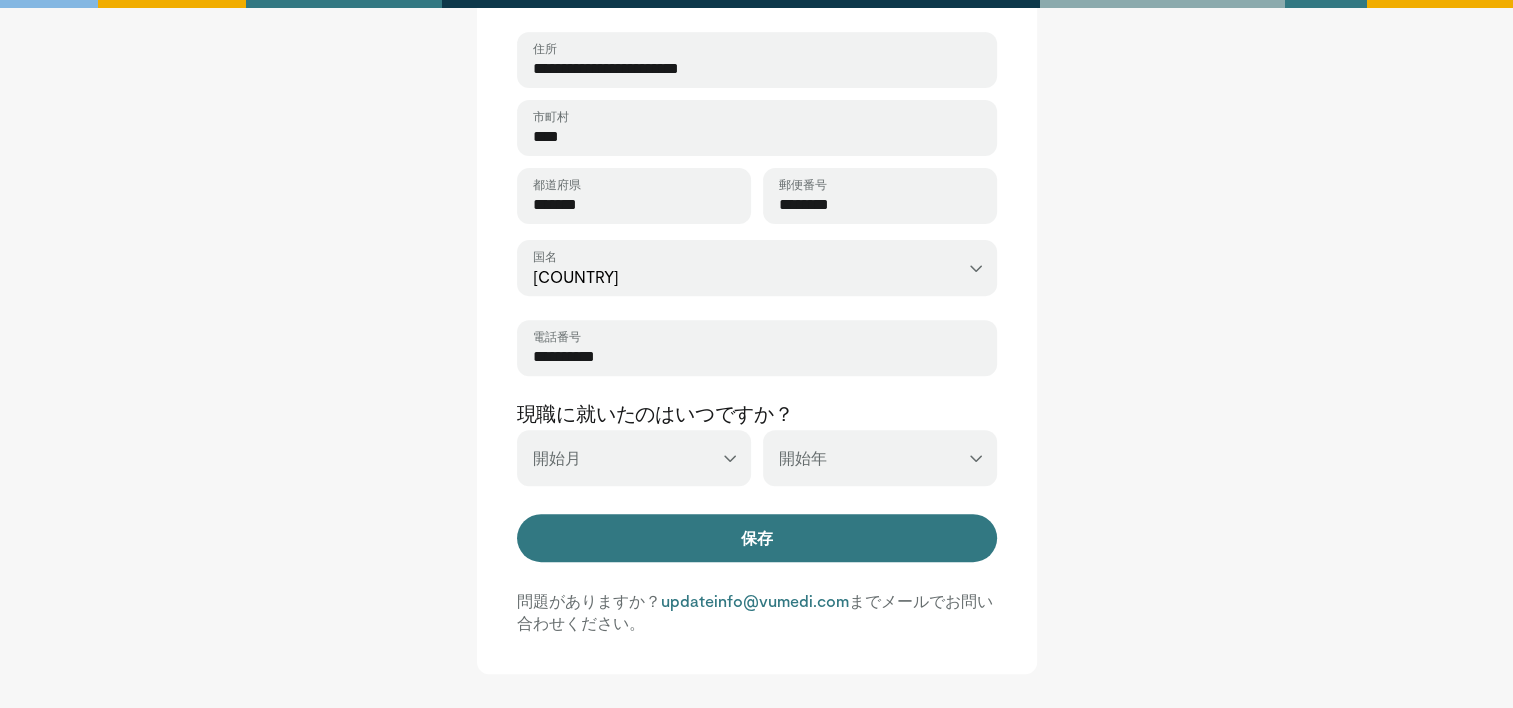 type on "**********" 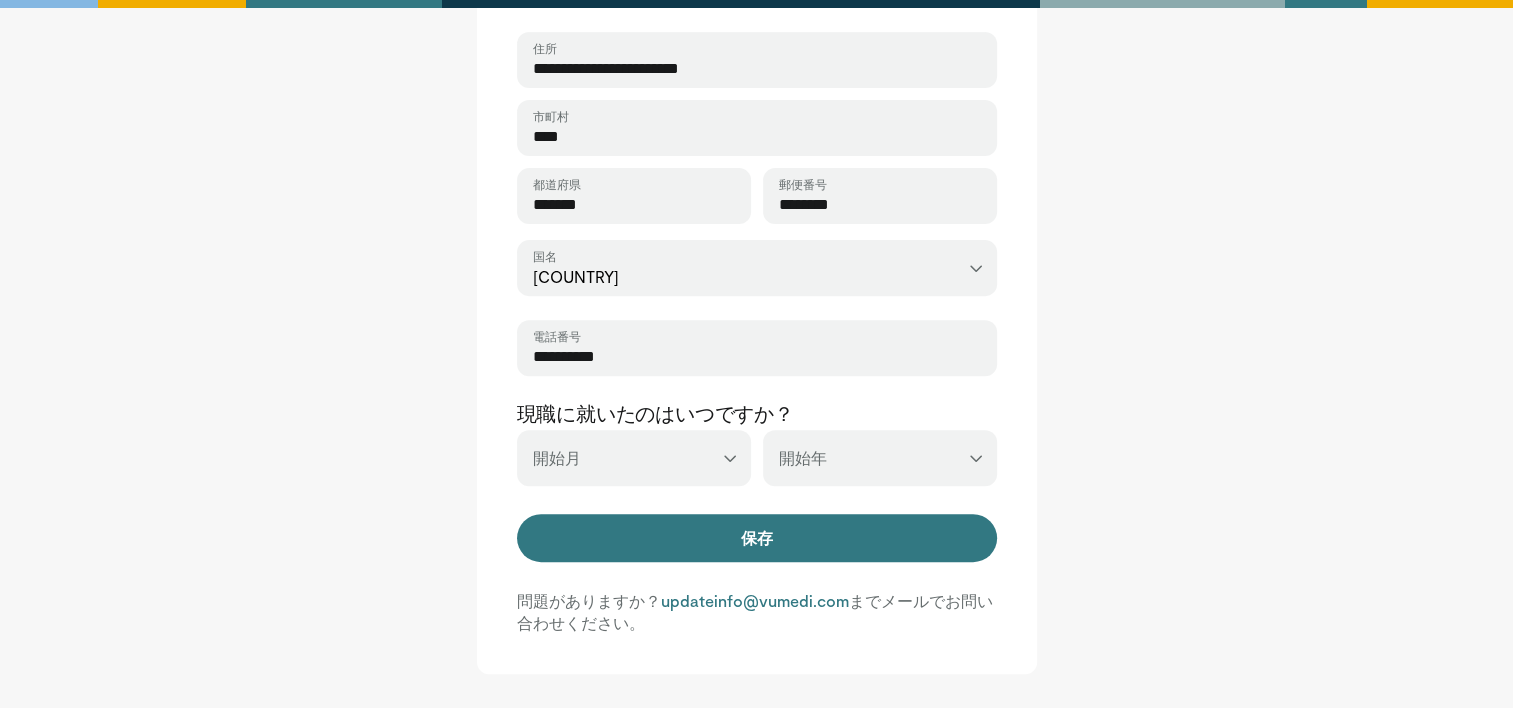 select on "*" 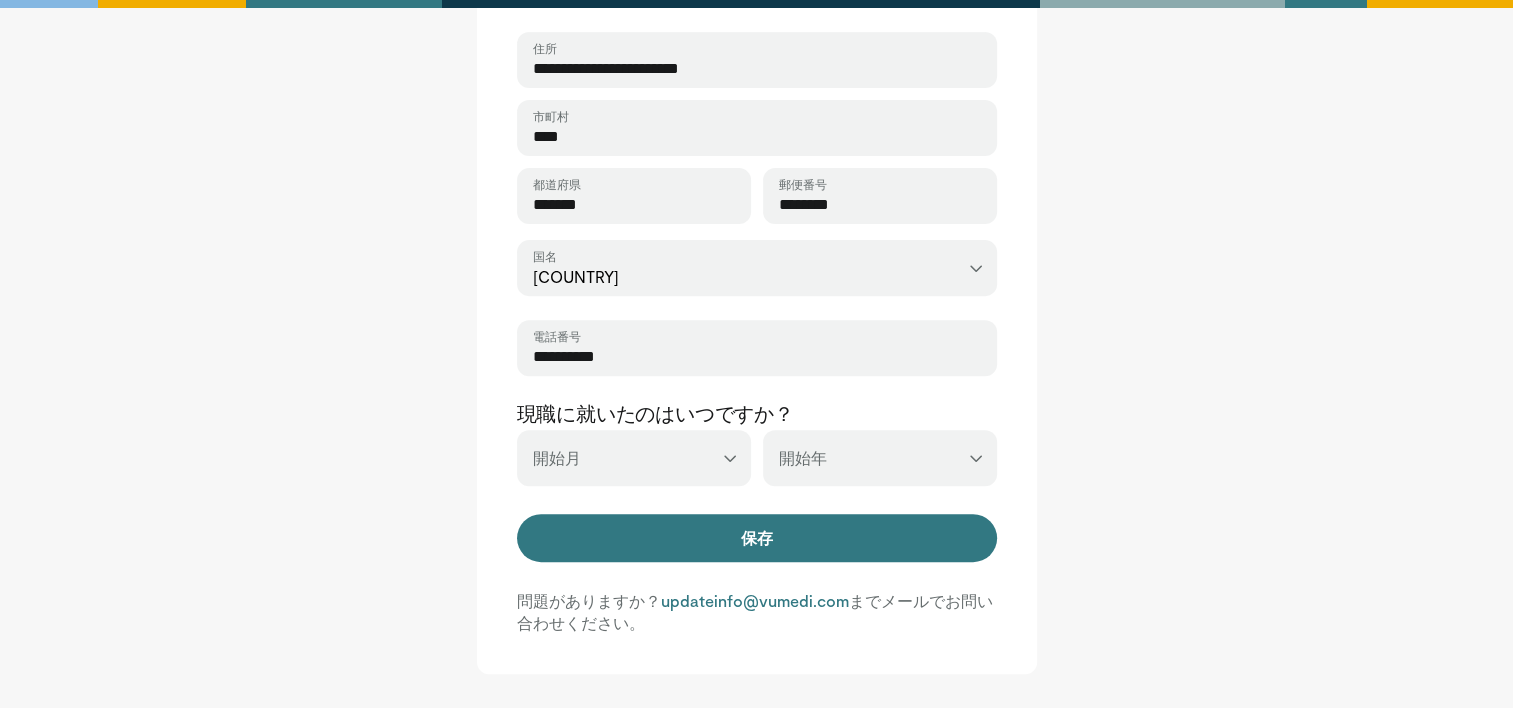 click on "***
**
**
**
**
**
**
**
**
**
***
***
***" at bounding box center (634, 458) 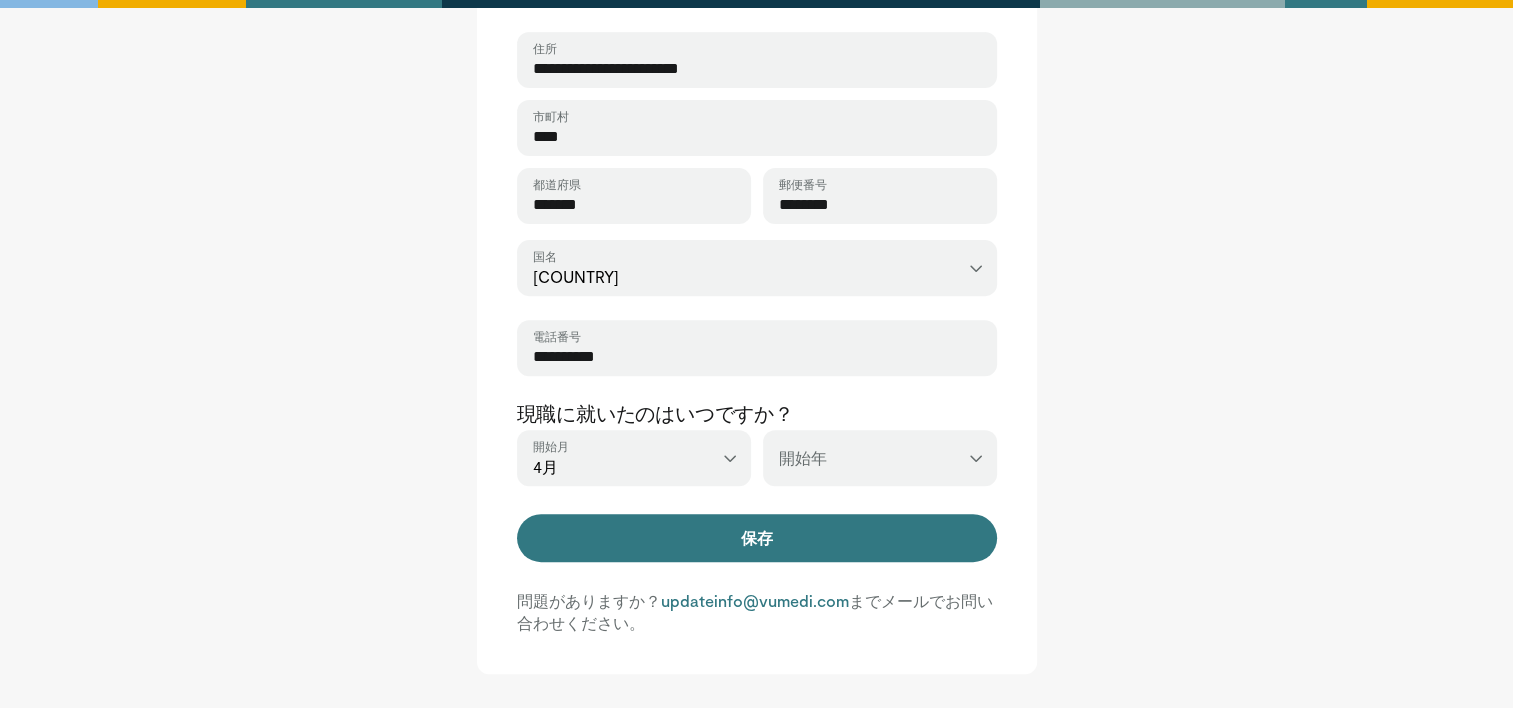click on "***
****
****
****
****
****
****
****
****
****
****
****
****
****
****
****
****
****
****
****
****
****
****
****
****
****
****
****
****
**** **** **** **** ****" at bounding box center (880, 458) 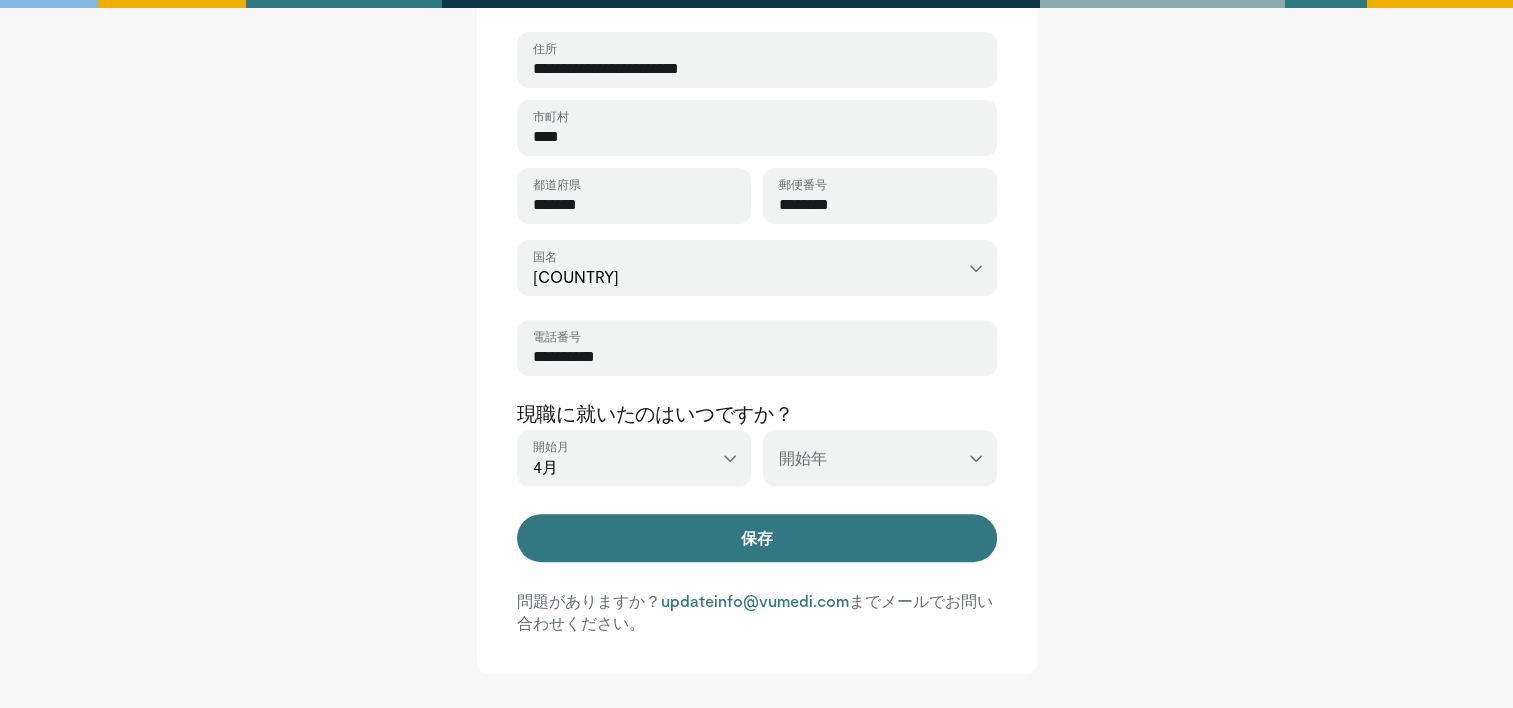 select on "****" 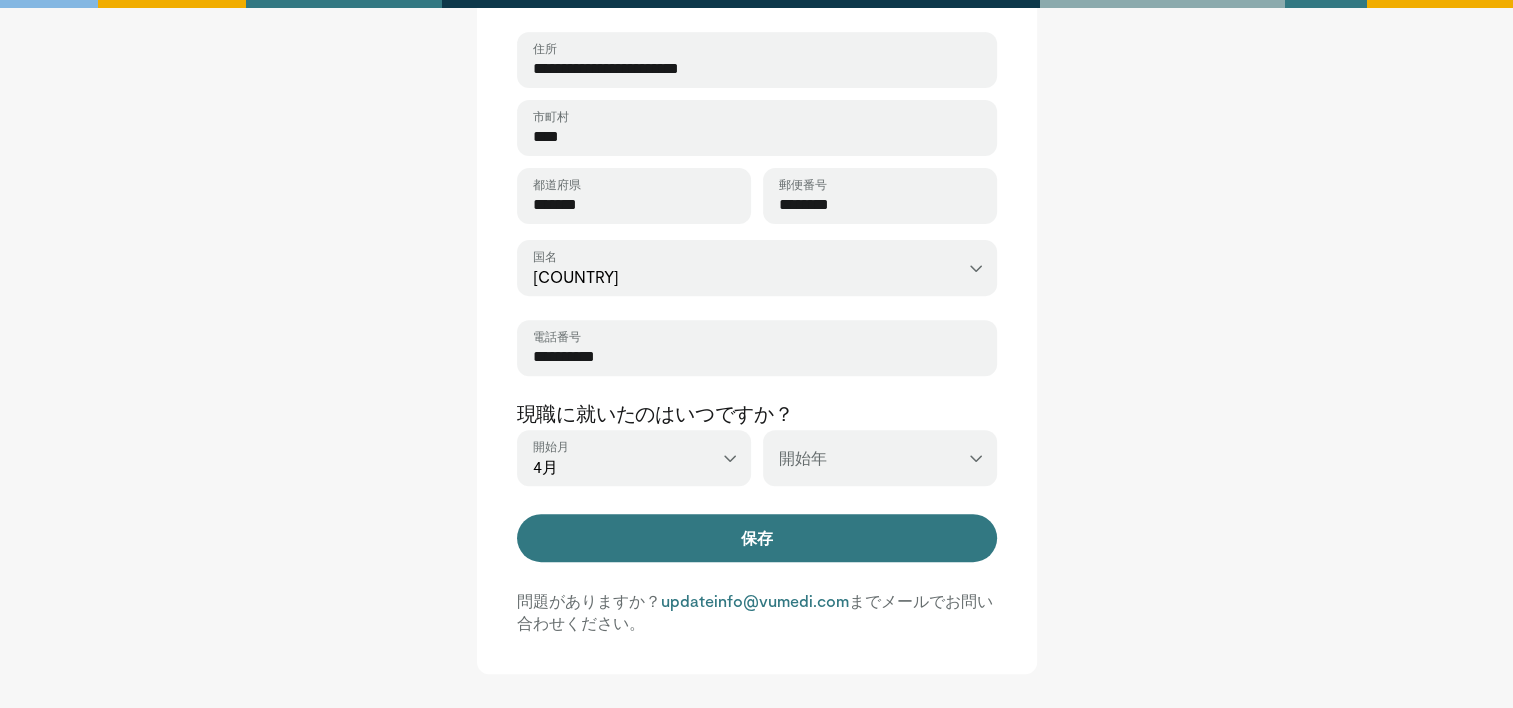 click on "***
****
****
****
****
****
****
****
****
****
****
****
****
****
****
****
****
****
****
****
****
****
****
****
****
****
****
****
****
**** **** **** **** ****" at bounding box center (880, 458) 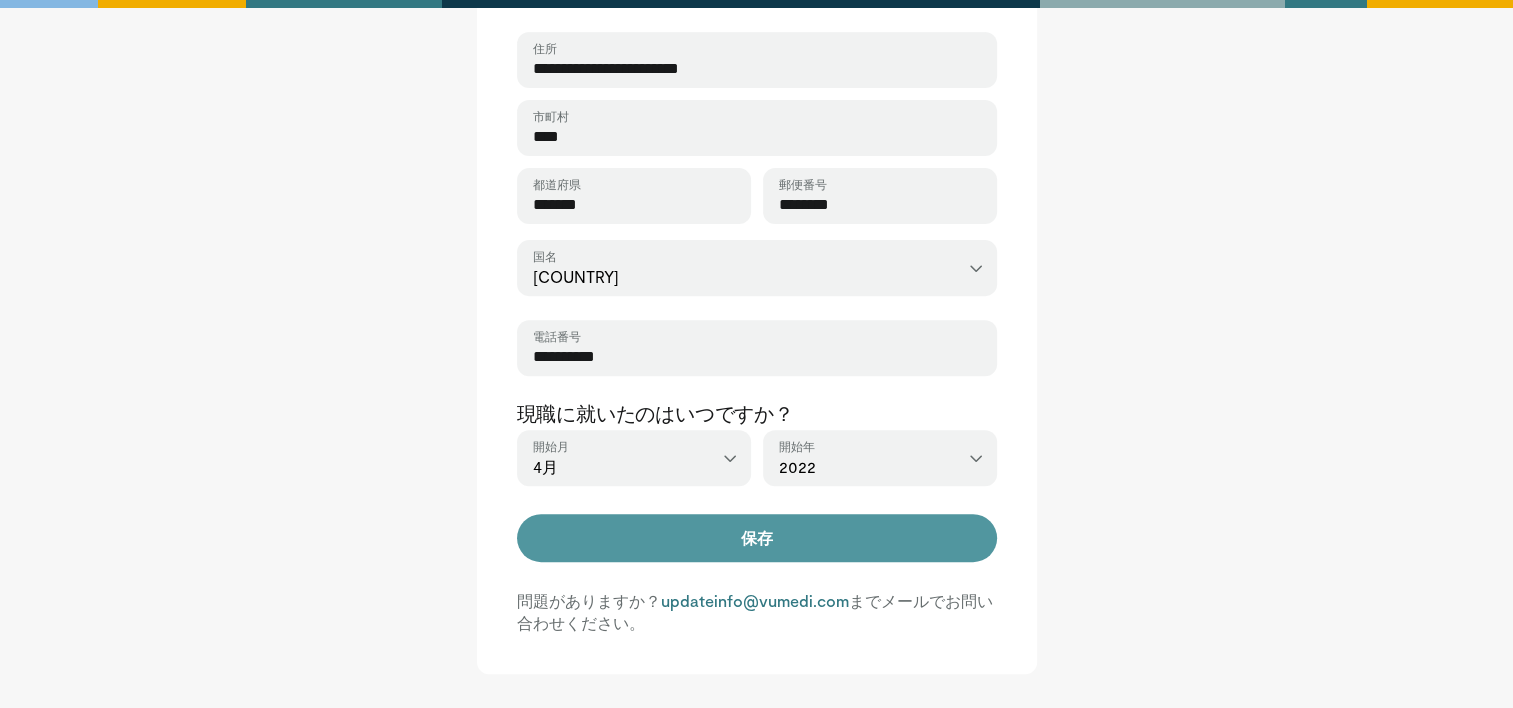 click on "保存" at bounding box center (757, 538) 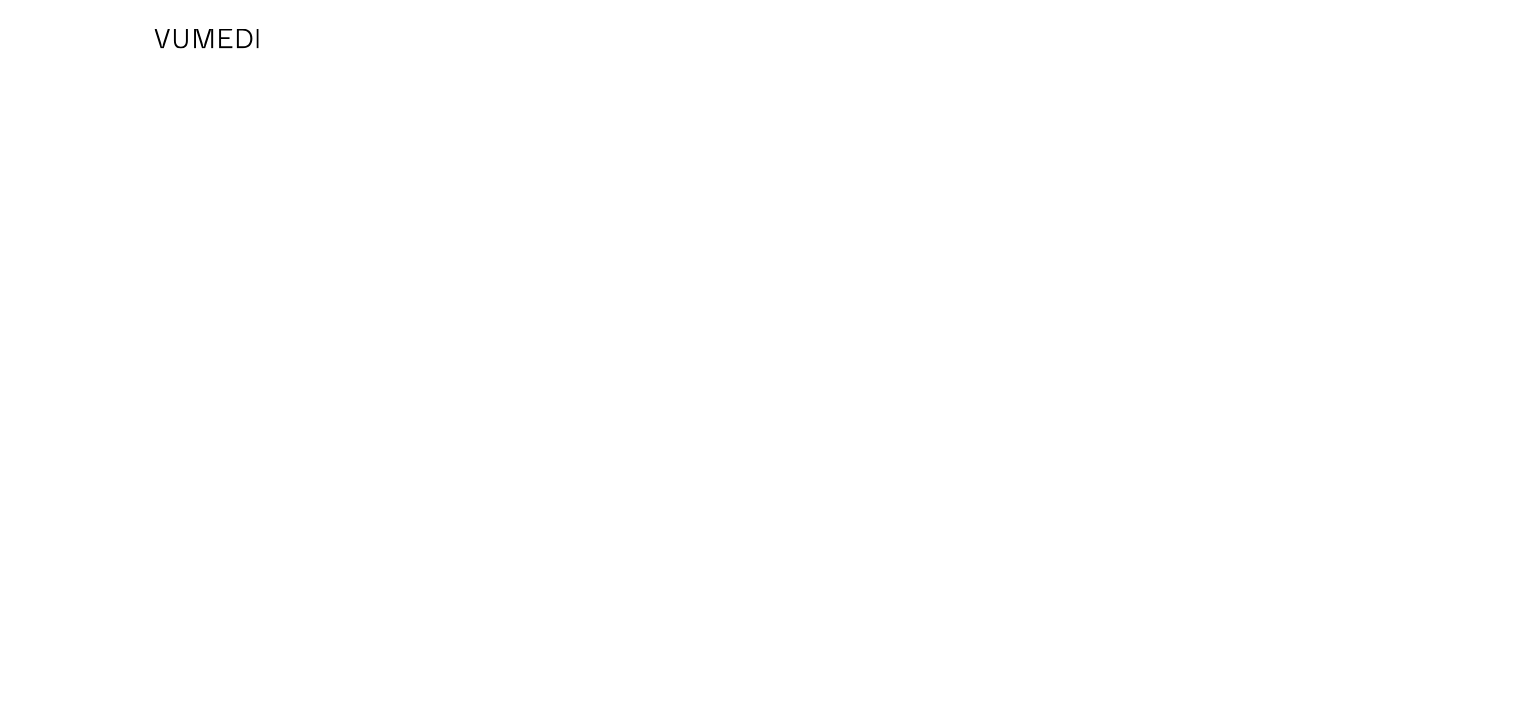 scroll, scrollTop: 0, scrollLeft: 0, axis: both 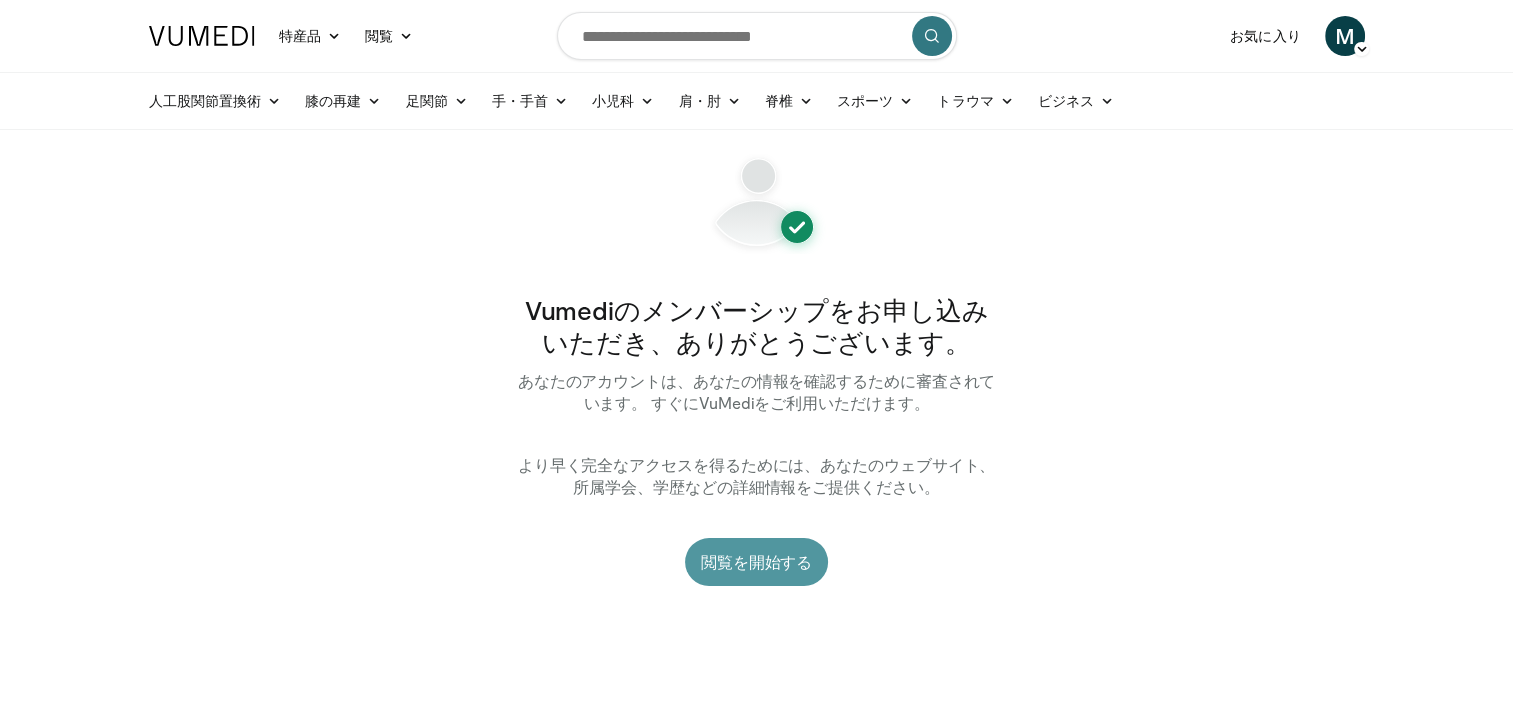 click on "閲覧を開始する" at bounding box center [756, 562] 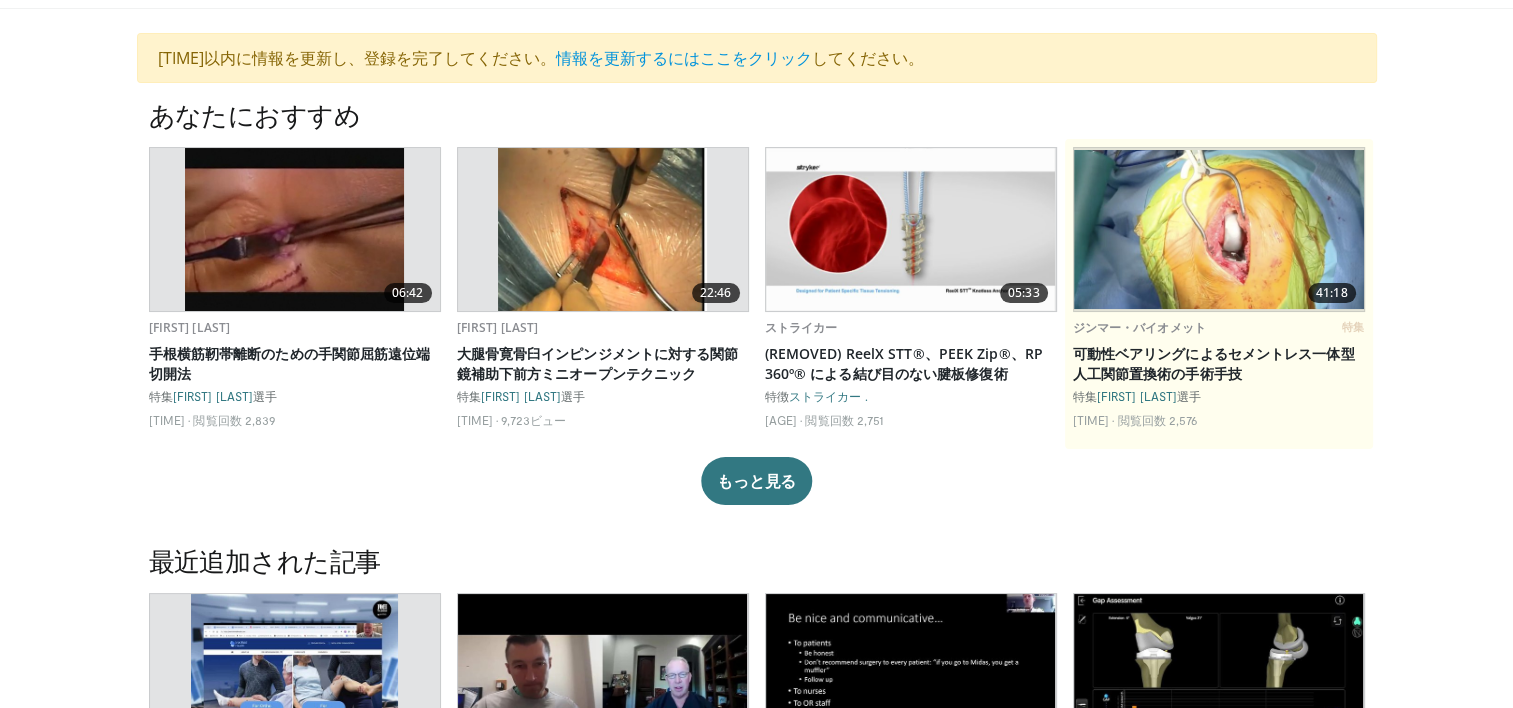 scroll, scrollTop: 0, scrollLeft: 0, axis: both 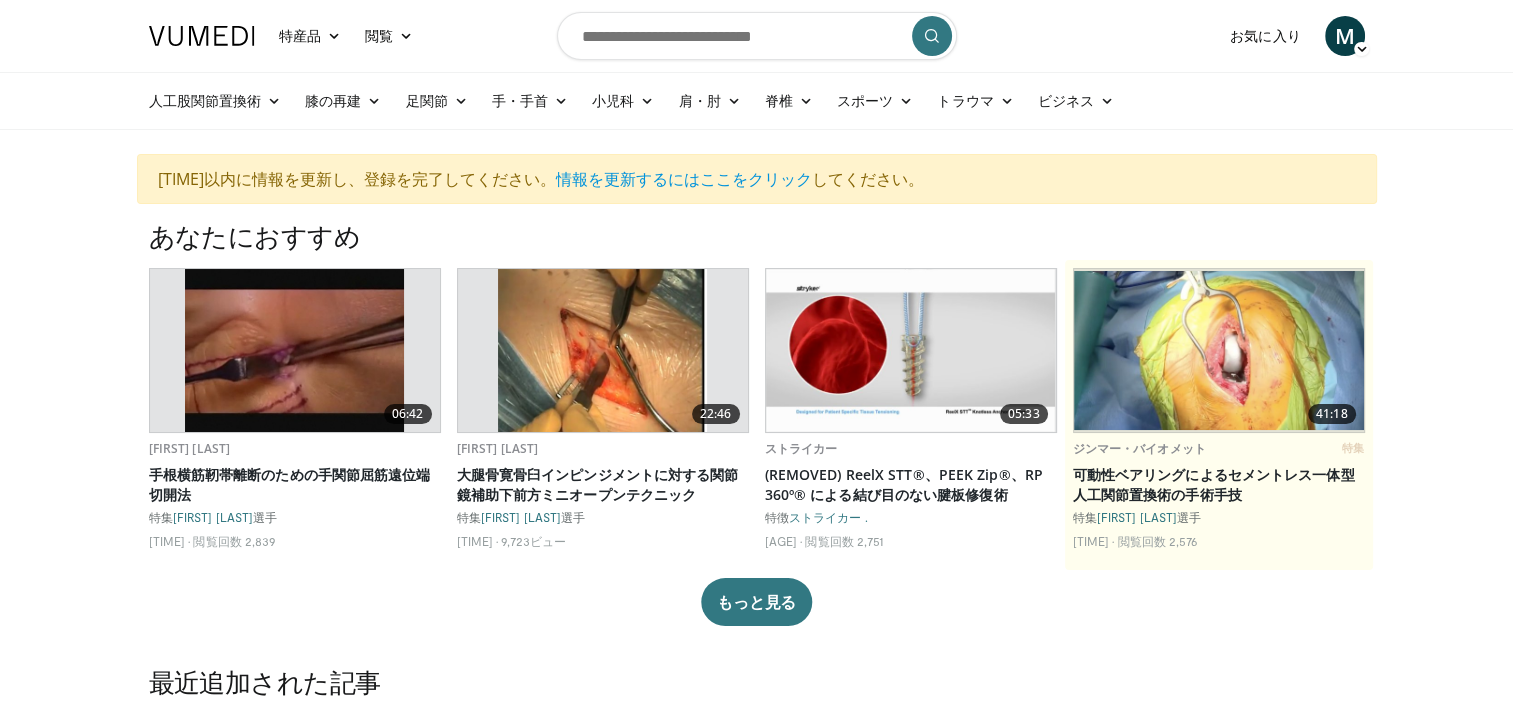 click 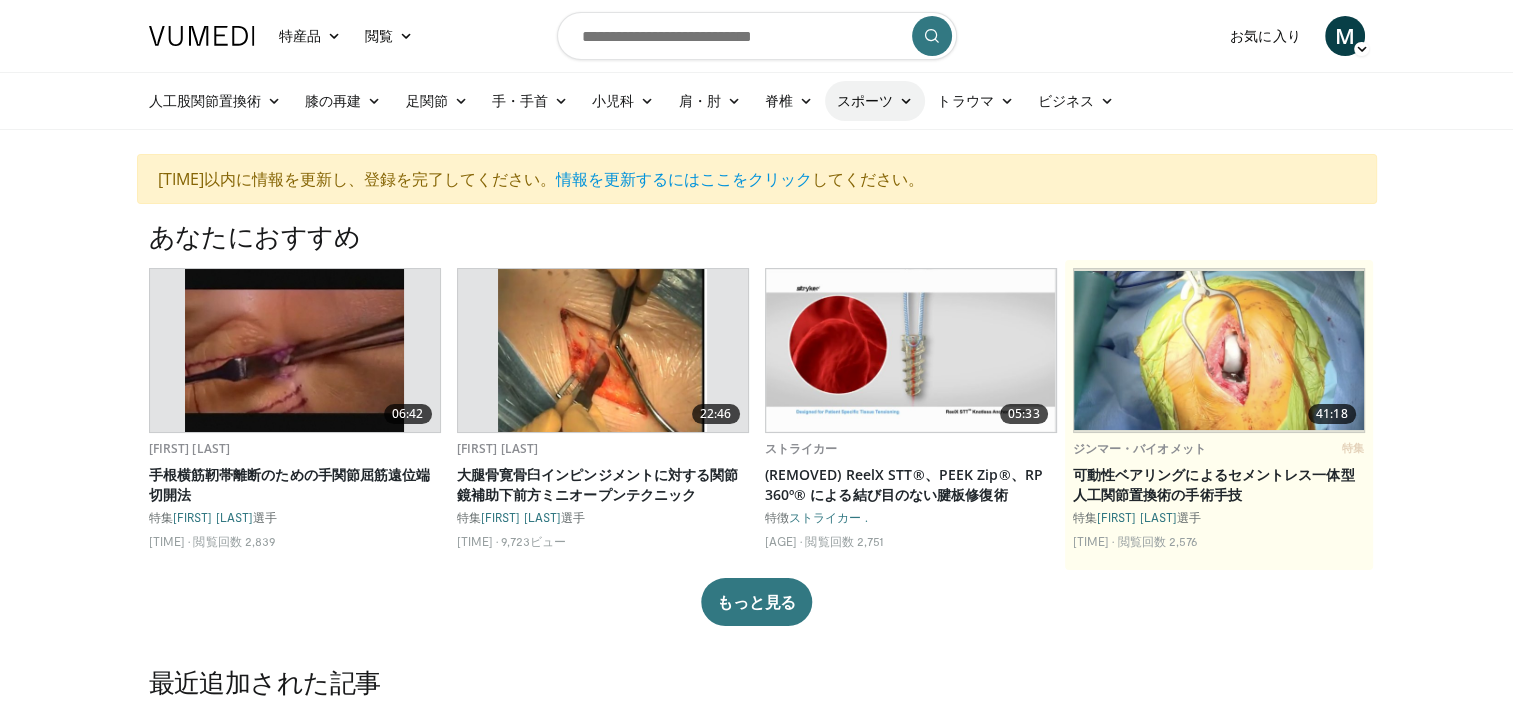 click on "スポーツ" at bounding box center [875, 101] 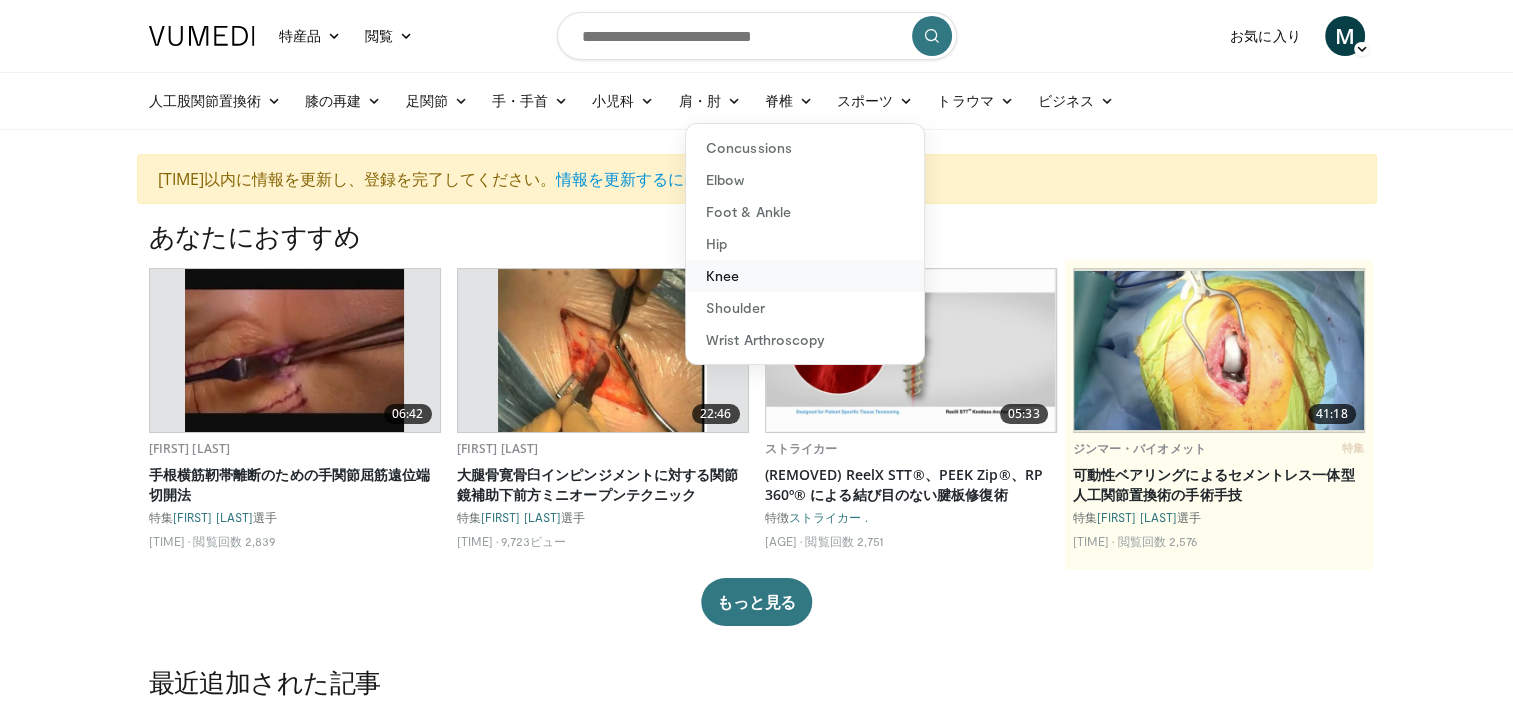 click on "Knee" at bounding box center [805, 276] 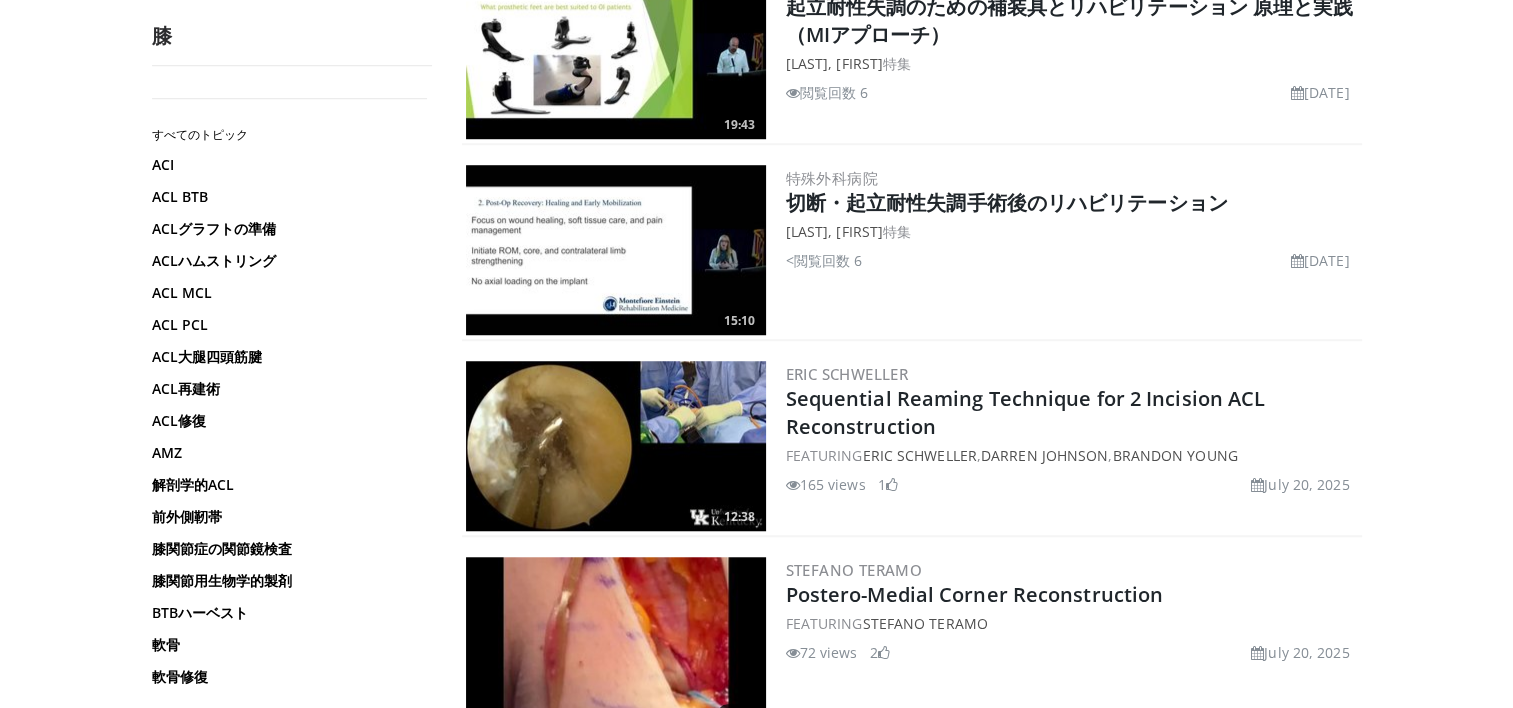 scroll, scrollTop: 1500, scrollLeft: 0, axis: vertical 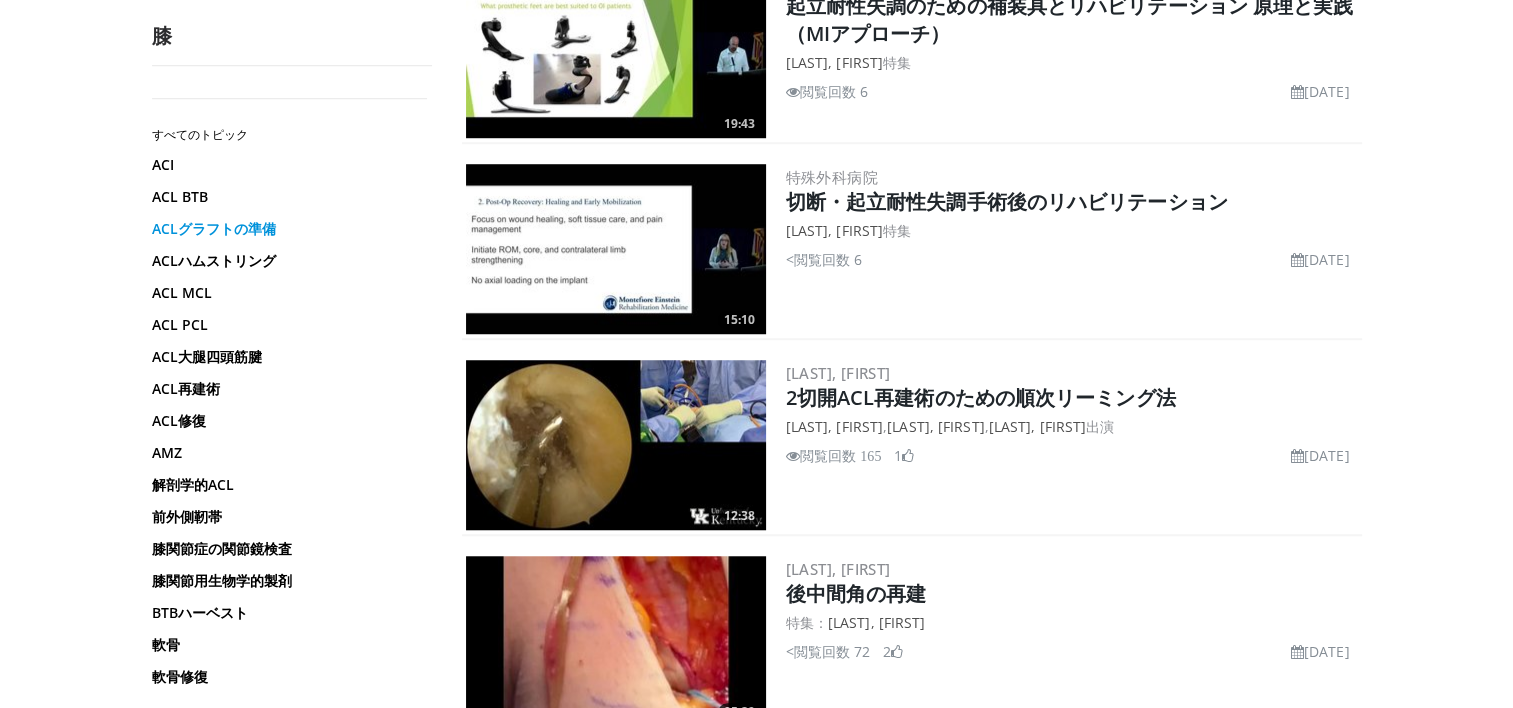 click on "ACLグラフトの準備" at bounding box center [287, 229] 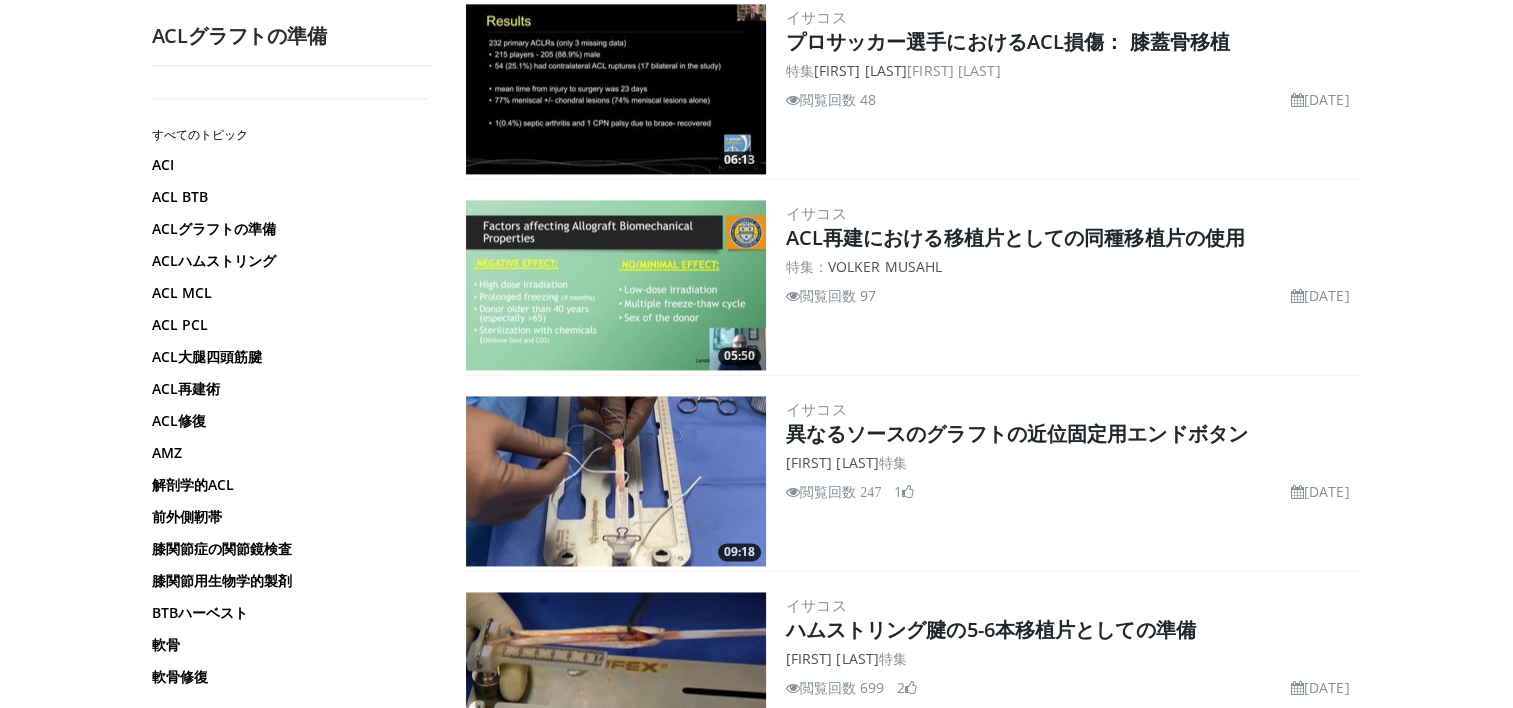 scroll, scrollTop: 2900, scrollLeft: 0, axis: vertical 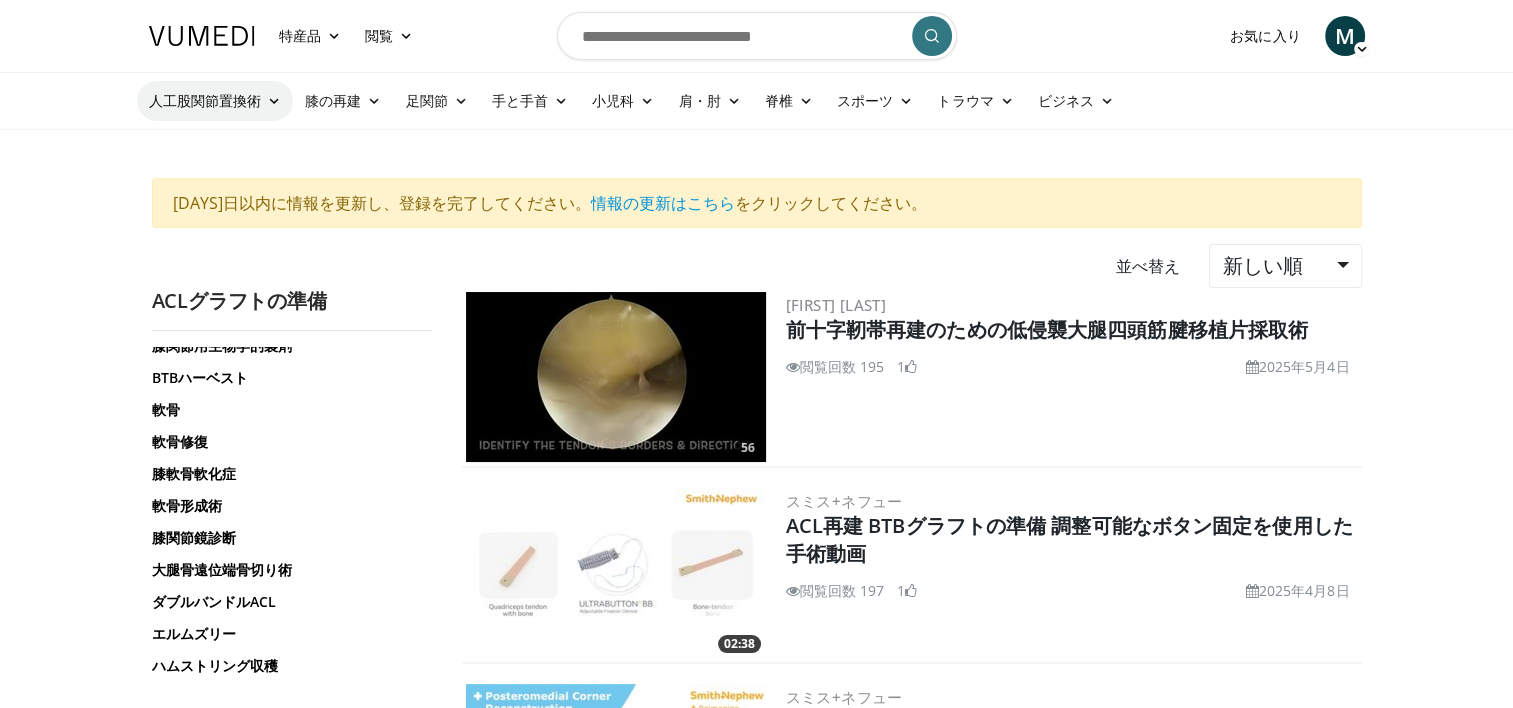 click on "人工股関節置換術" at bounding box center (215, 101) 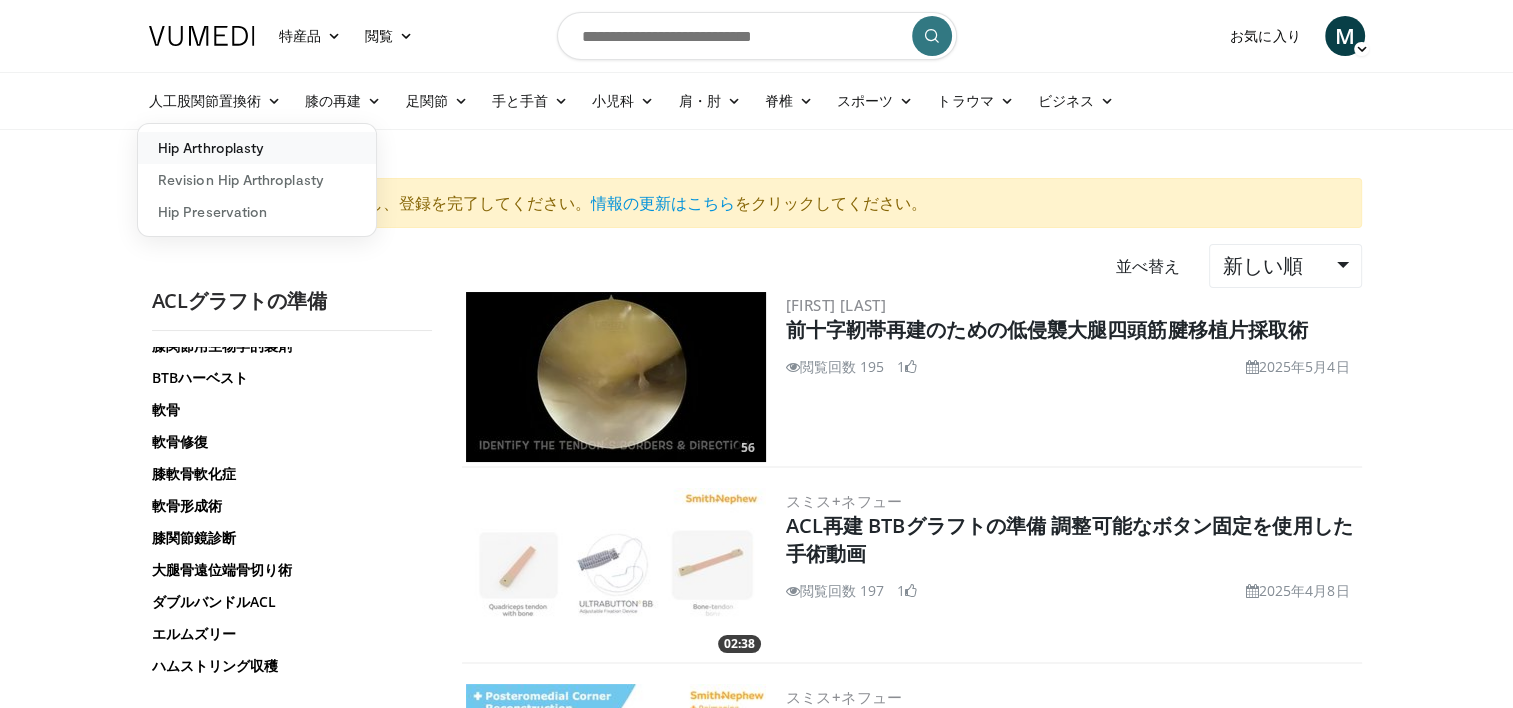 click on "Hip Arthroplasty" at bounding box center [257, 148] 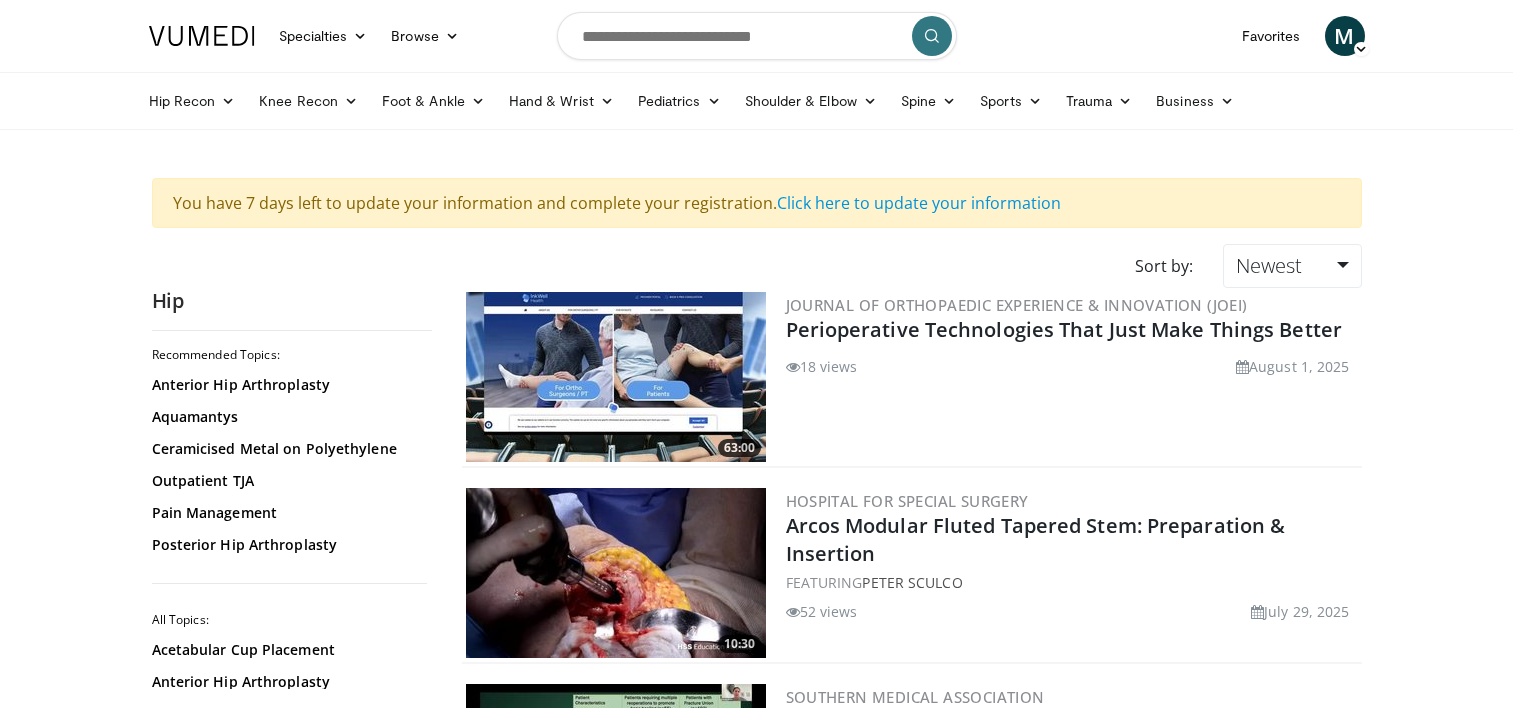 scroll, scrollTop: 0, scrollLeft: 0, axis: both 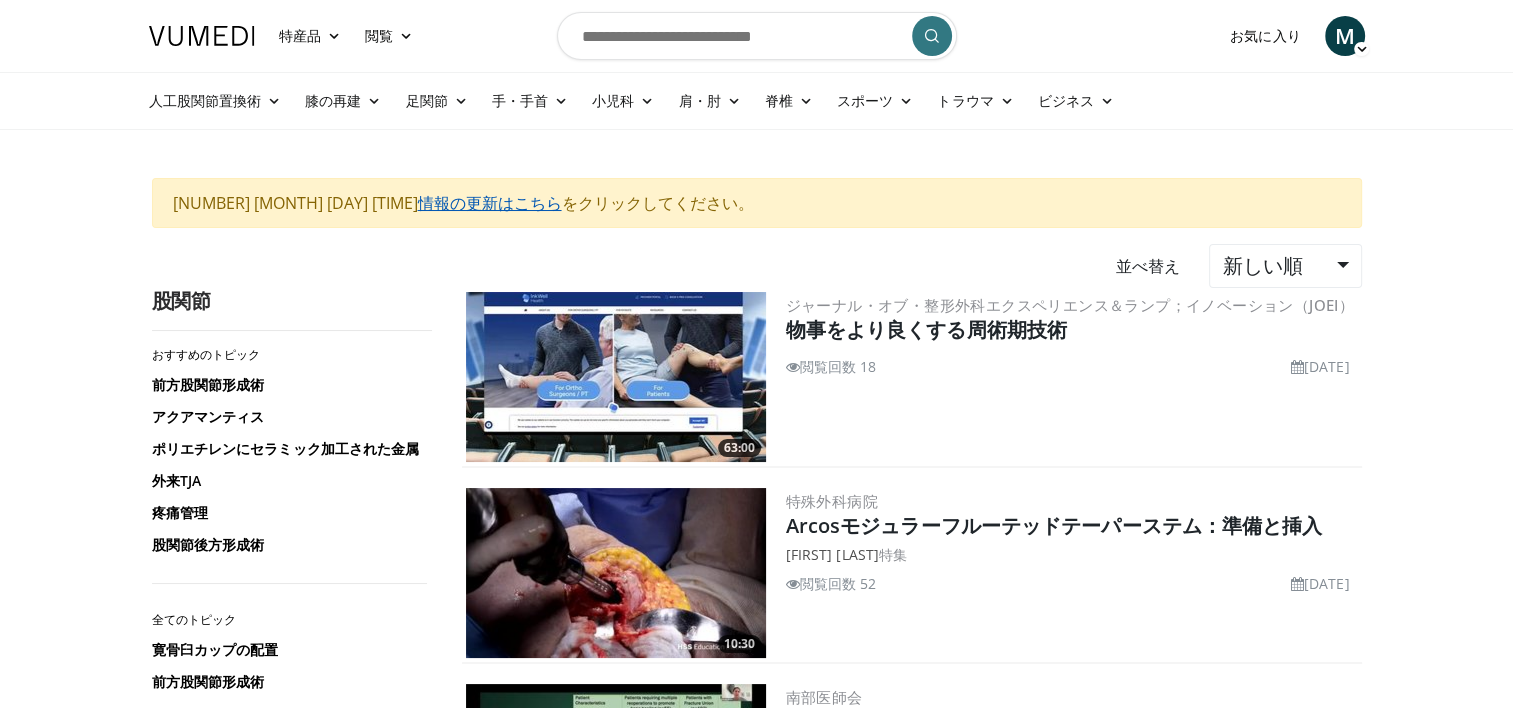 click on "情報の更新はこちら" at bounding box center [490, 203] 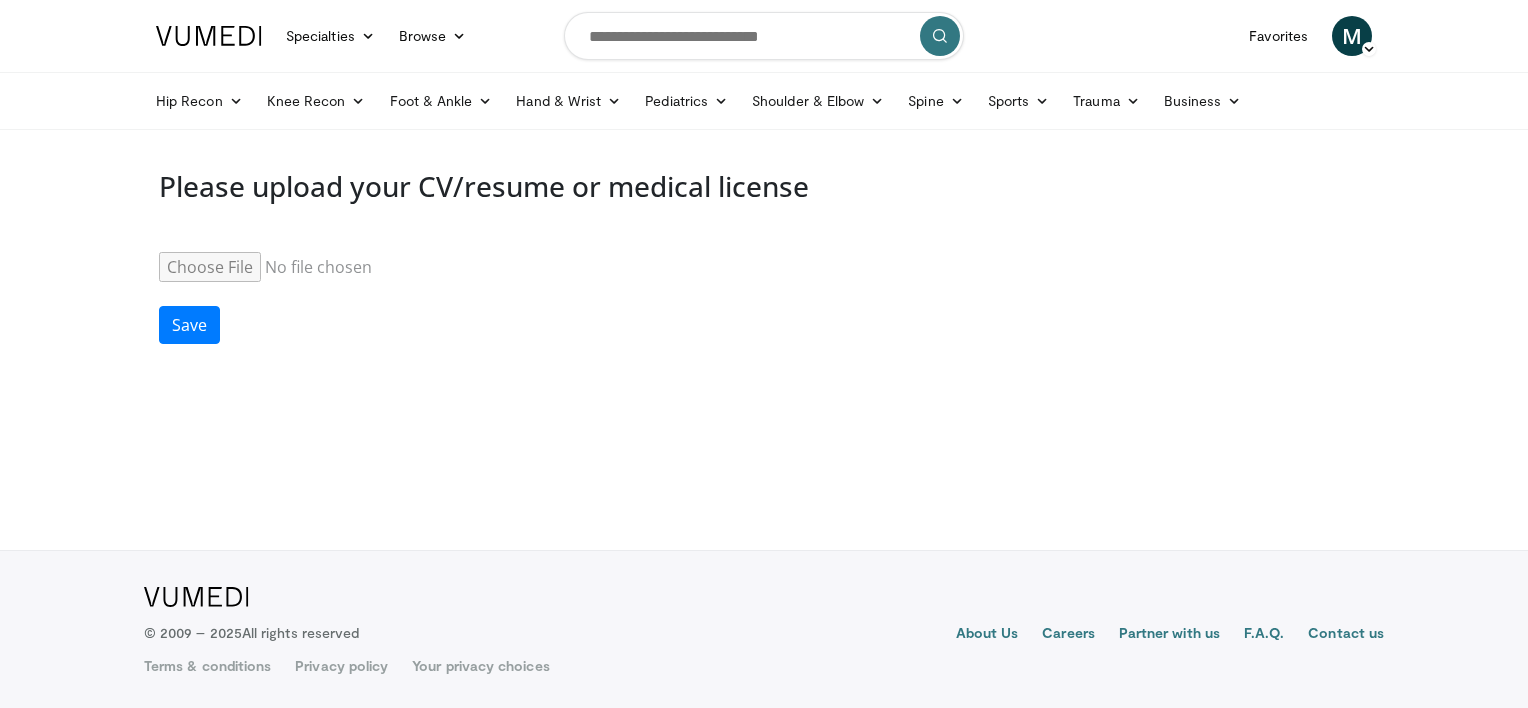 scroll, scrollTop: 0, scrollLeft: 0, axis: both 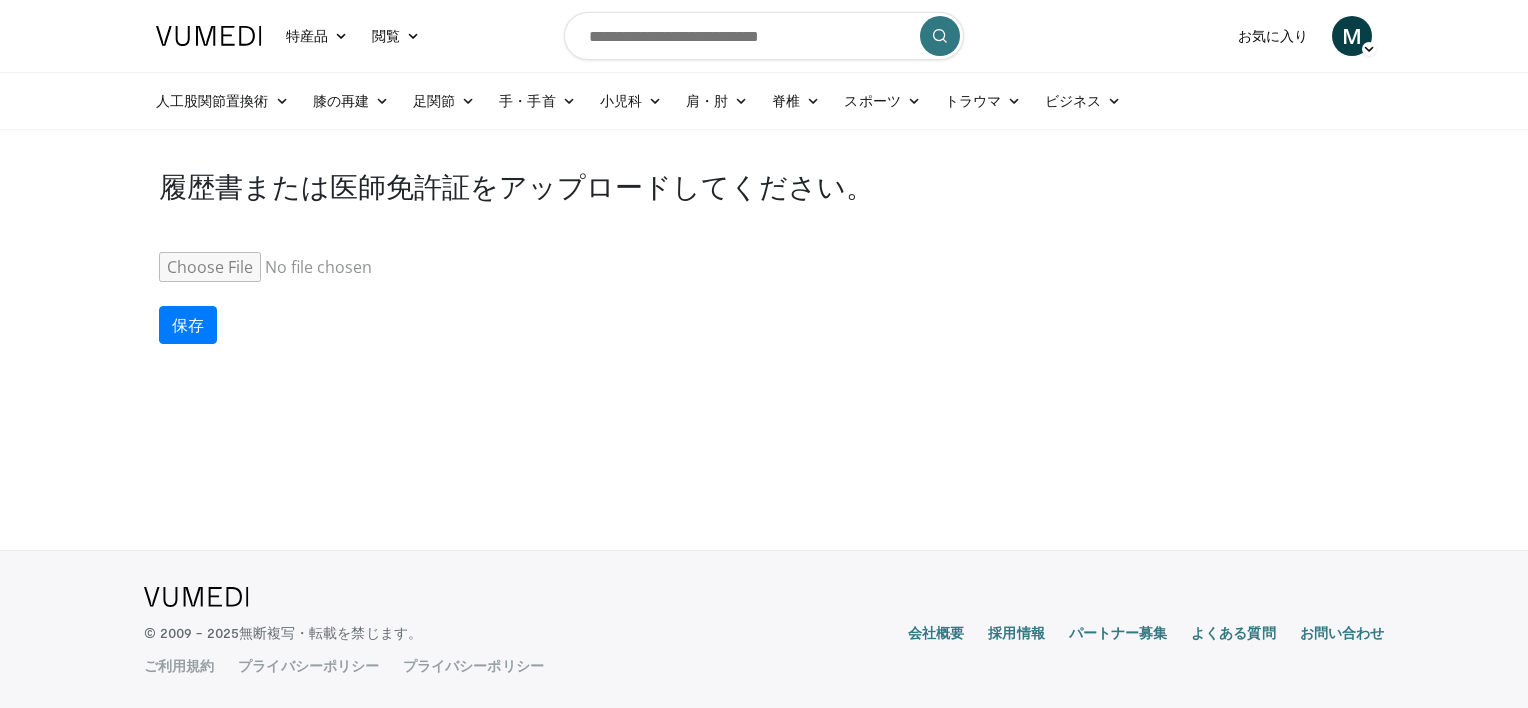click at bounding box center [209, 36] 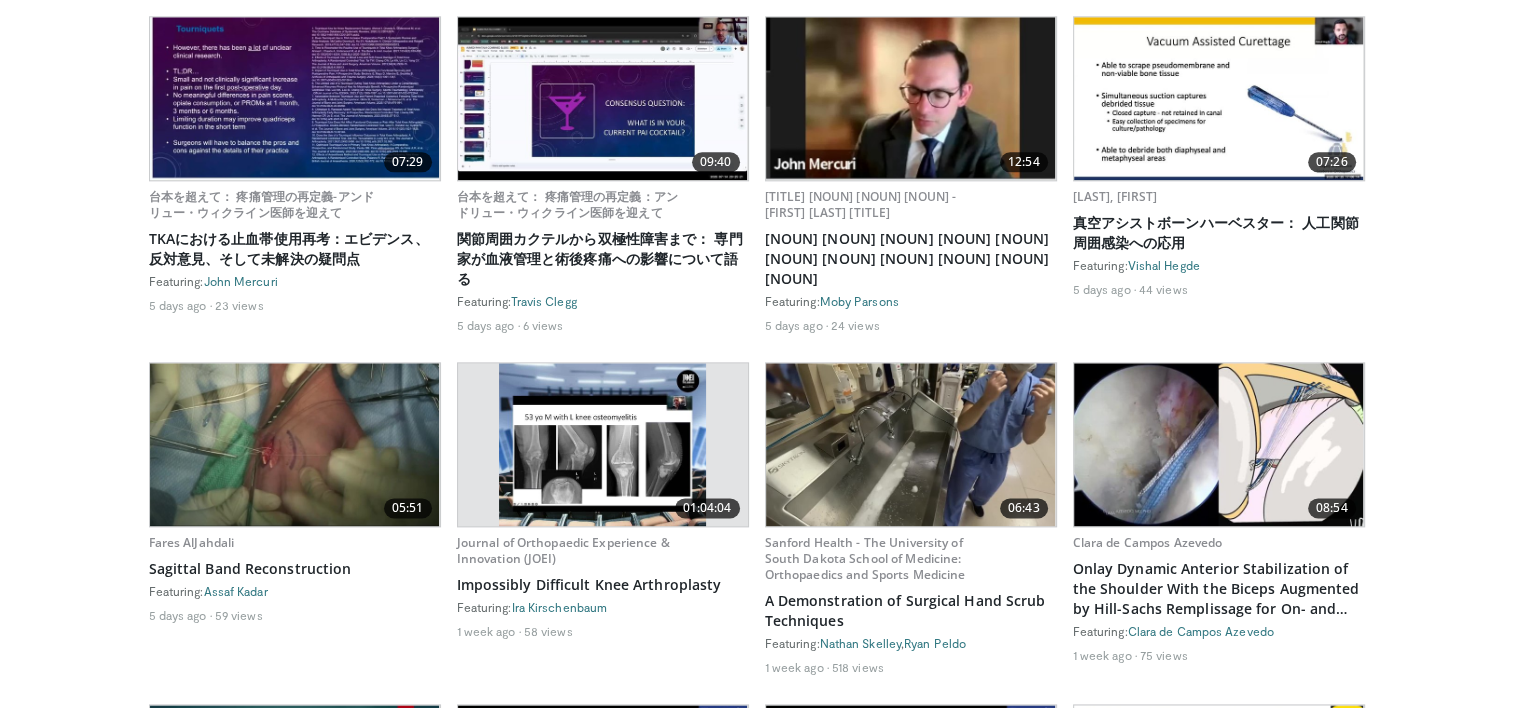 scroll, scrollTop: 2413, scrollLeft: 0, axis: vertical 